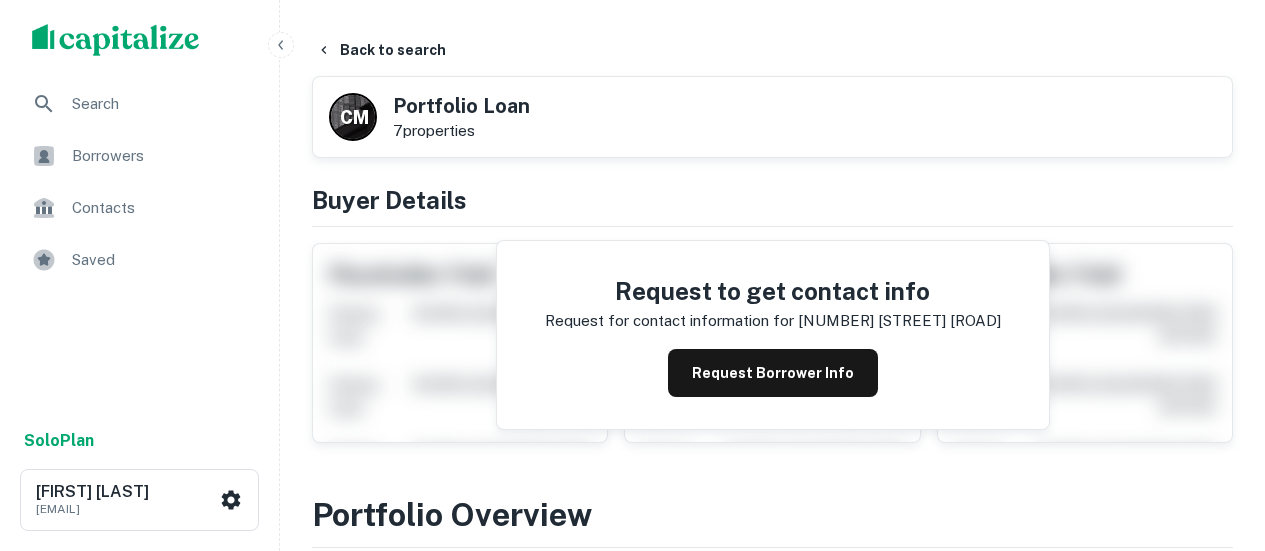 scroll, scrollTop: 3178, scrollLeft: 0, axis: vertical 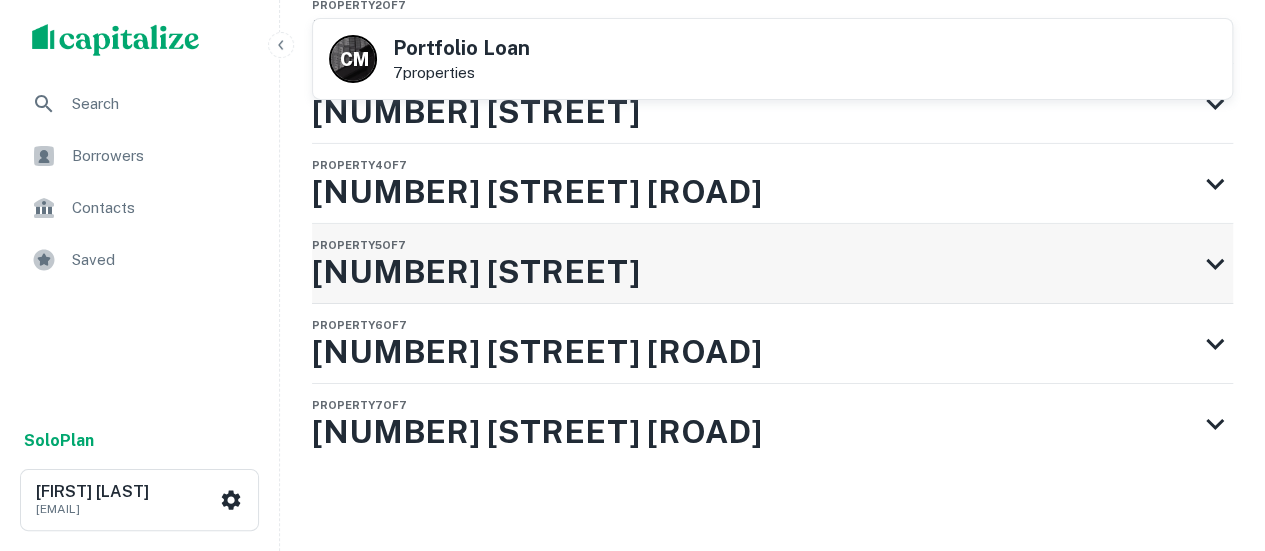 click 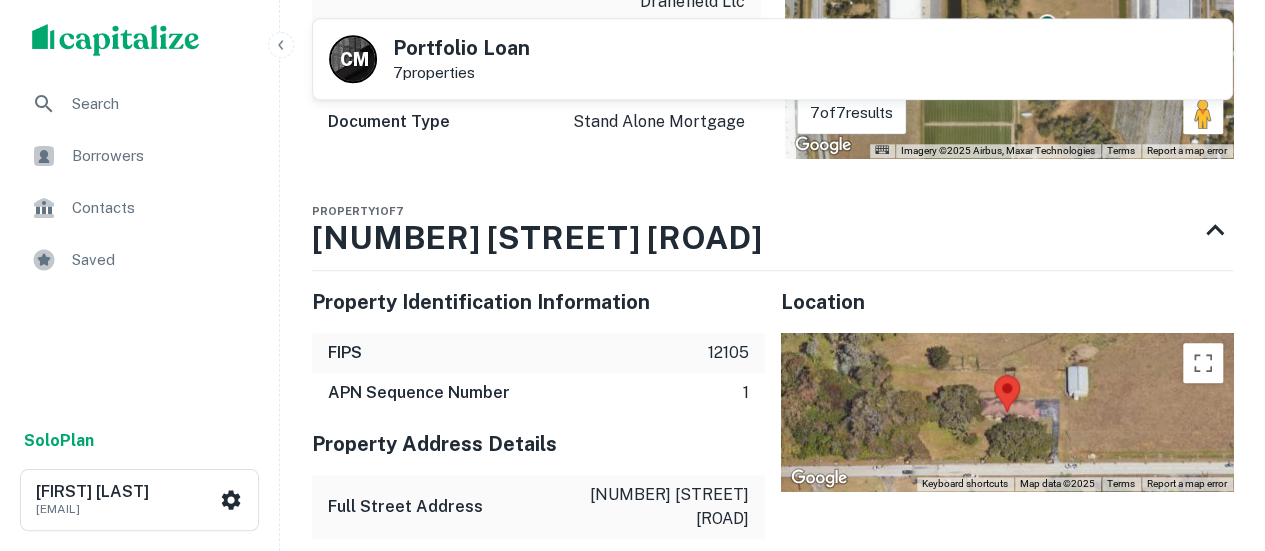 scroll, scrollTop: 1018, scrollLeft: 0, axis: vertical 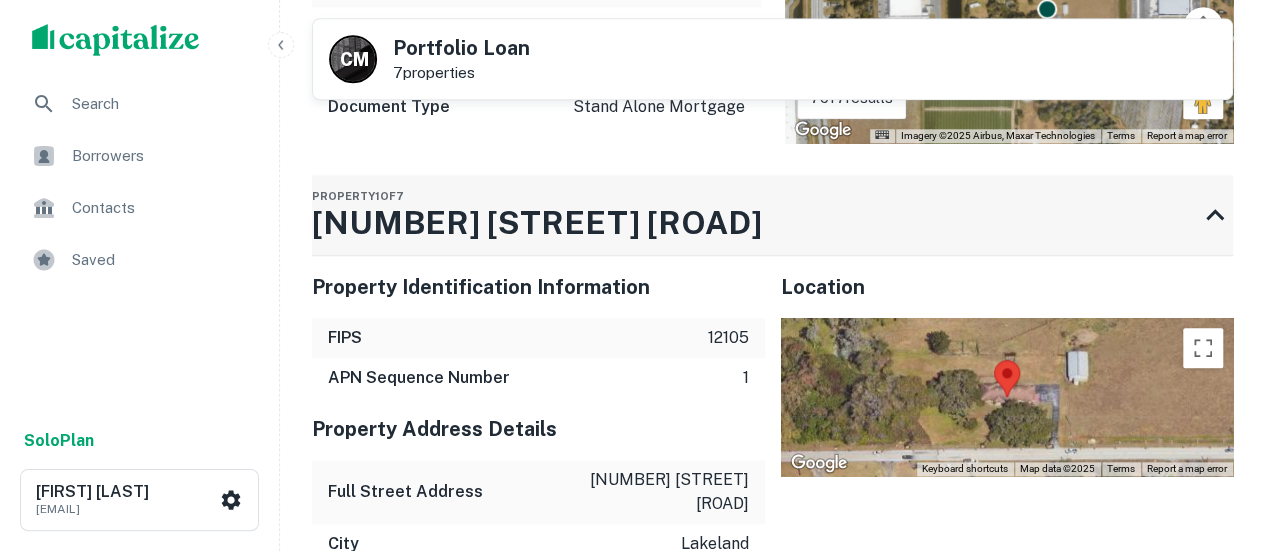 click 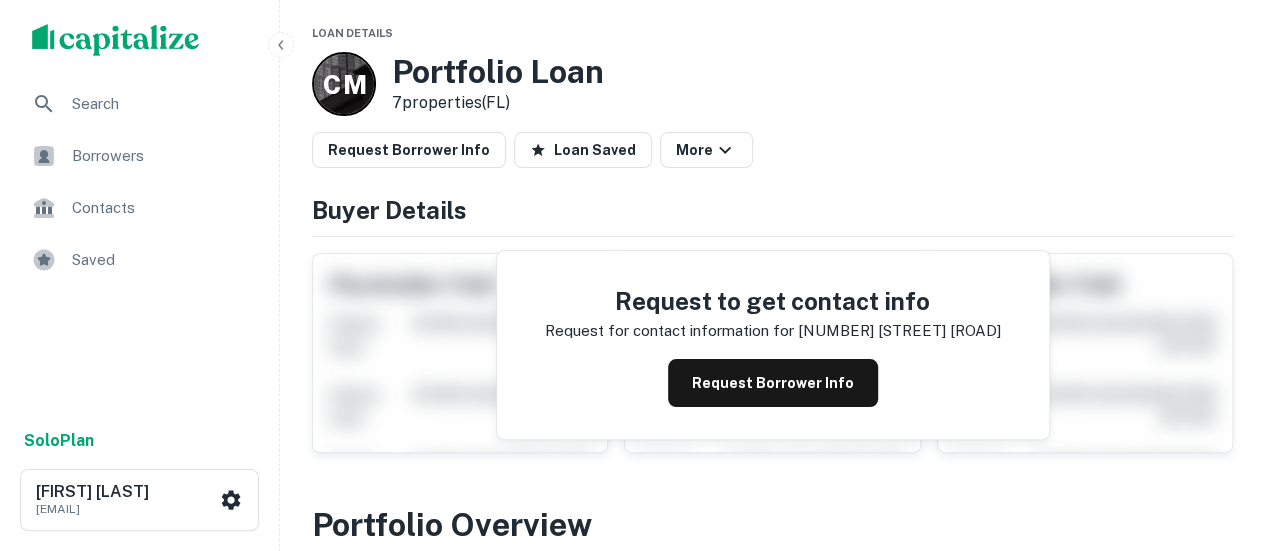 scroll, scrollTop: 0, scrollLeft: 0, axis: both 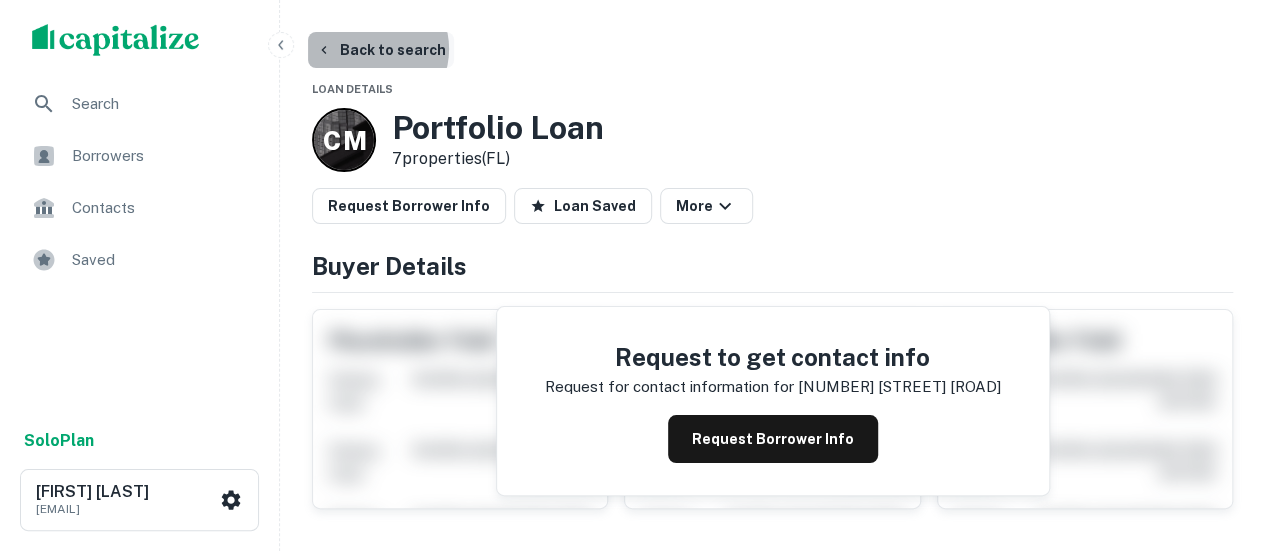 click on "Back to search" at bounding box center [381, 50] 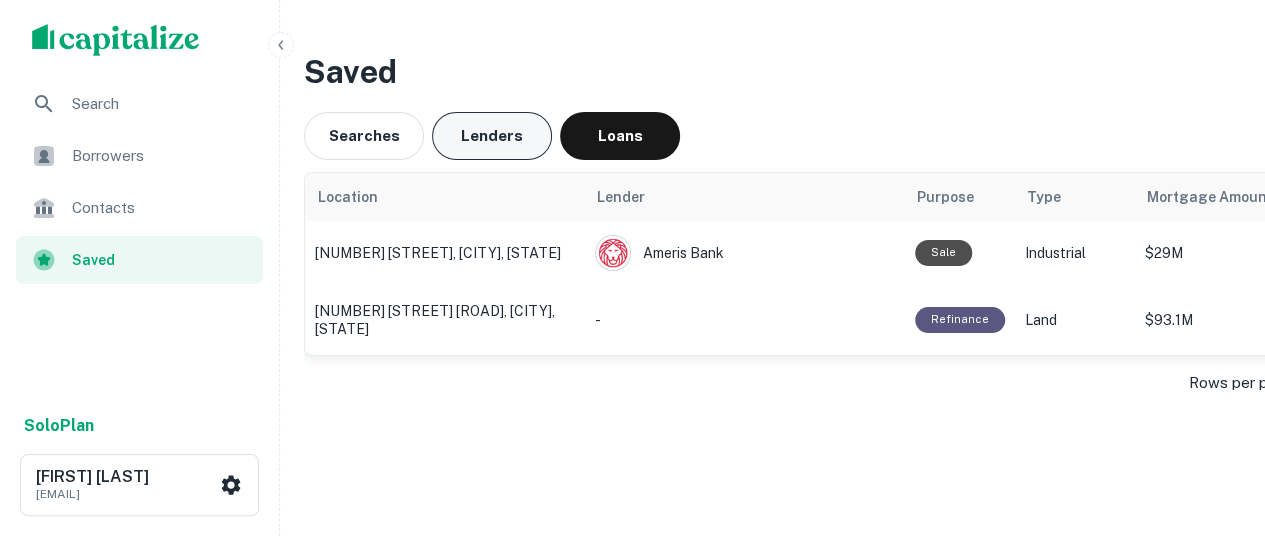 click on "Lenders" at bounding box center (492, 136) 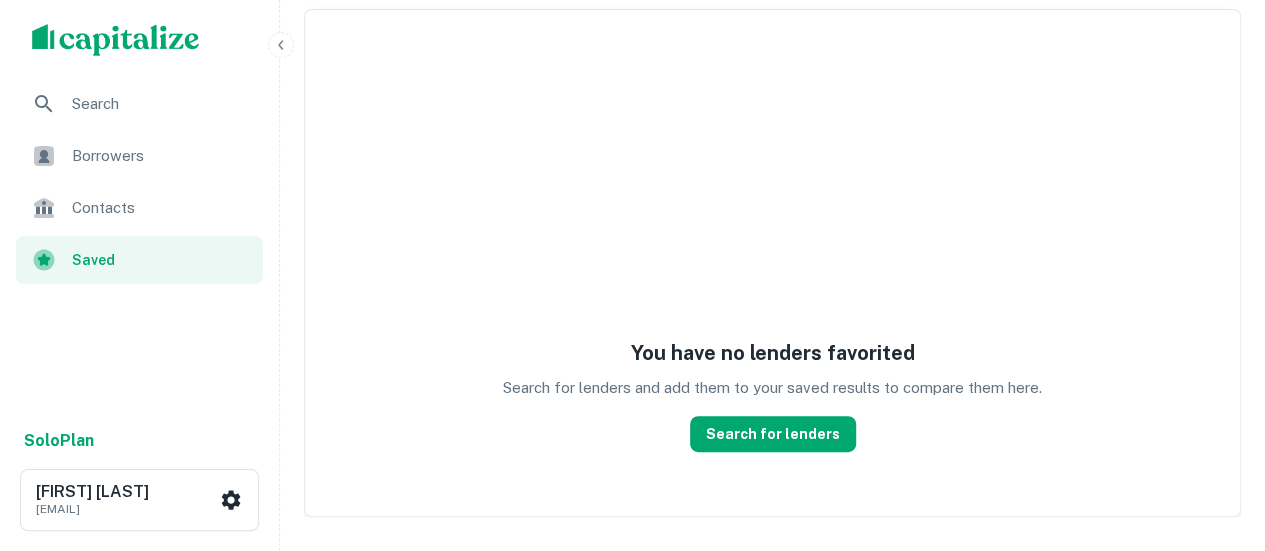 scroll, scrollTop: 0, scrollLeft: 0, axis: both 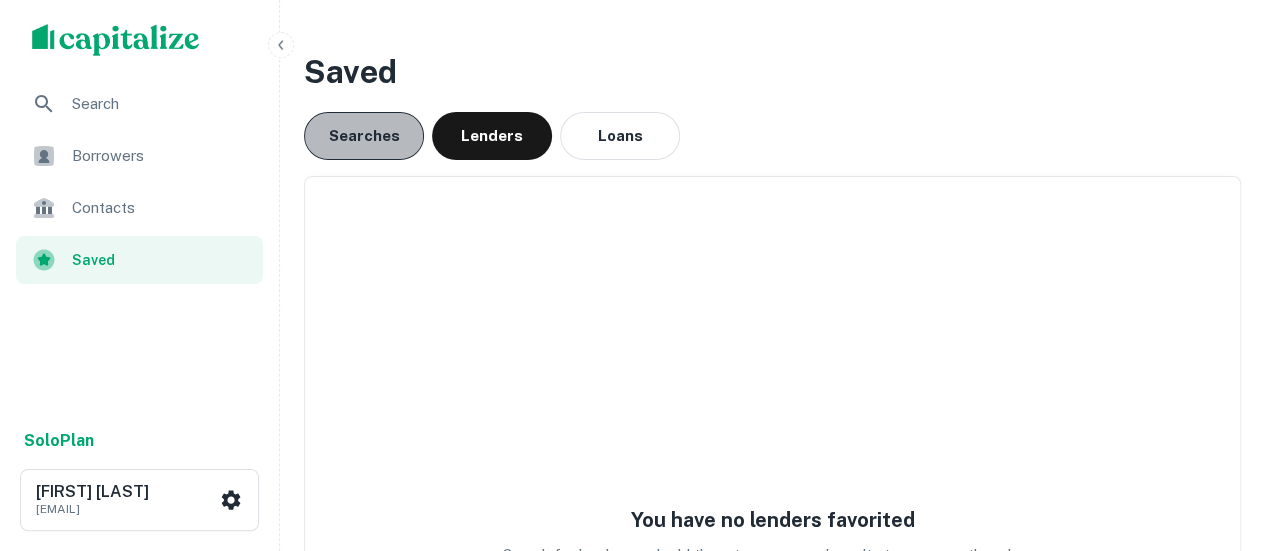 click on "Searches" at bounding box center (364, 136) 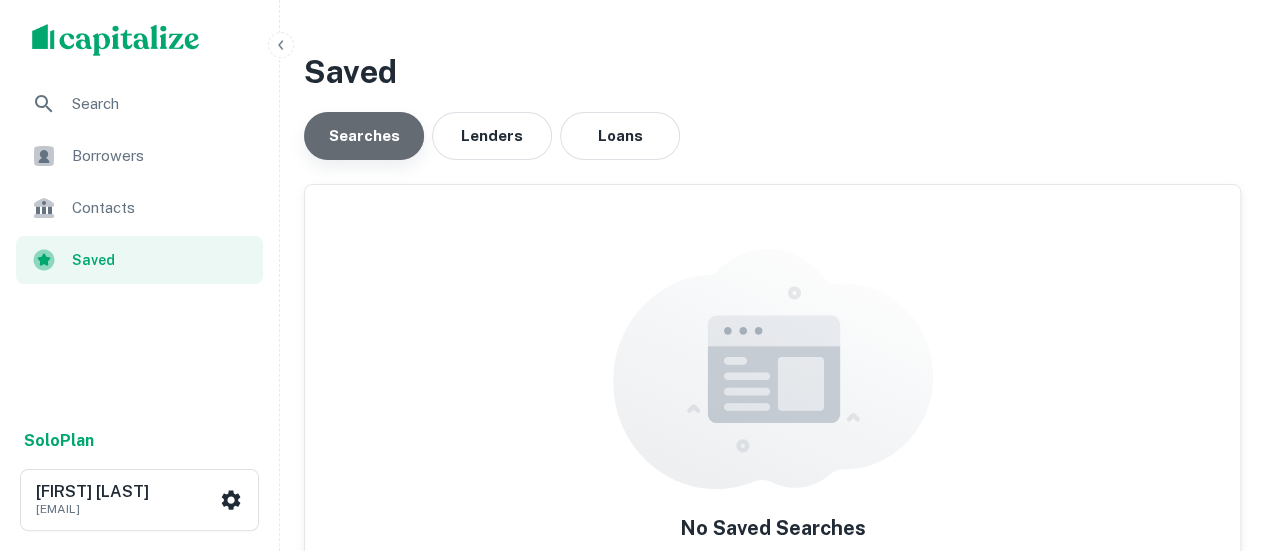 click on "Searches" at bounding box center [364, 136] 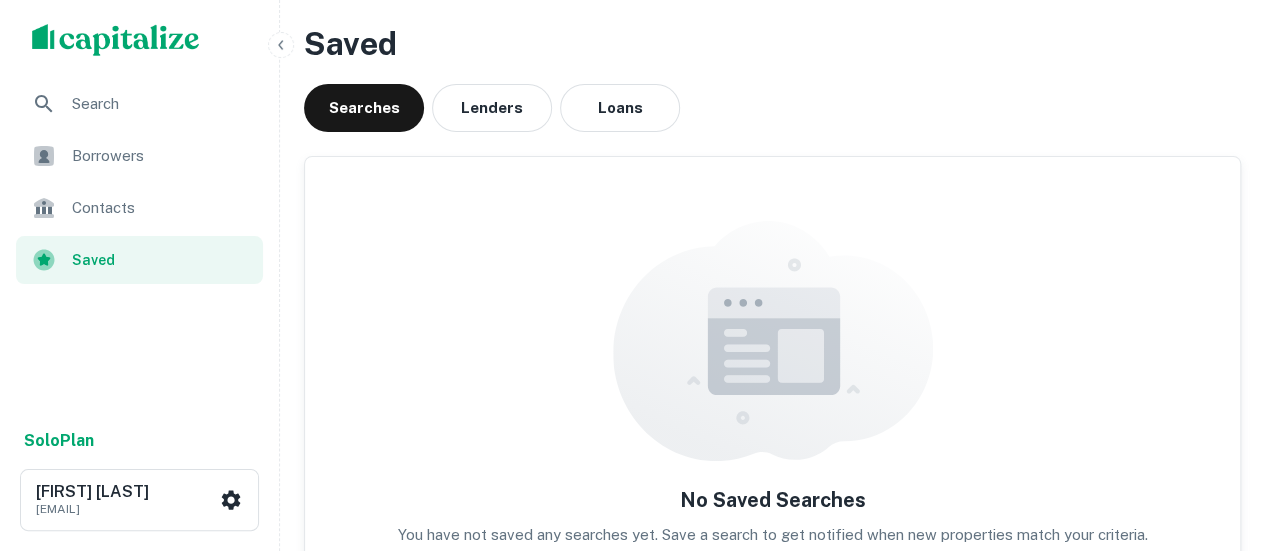 scroll, scrollTop: 0, scrollLeft: 0, axis: both 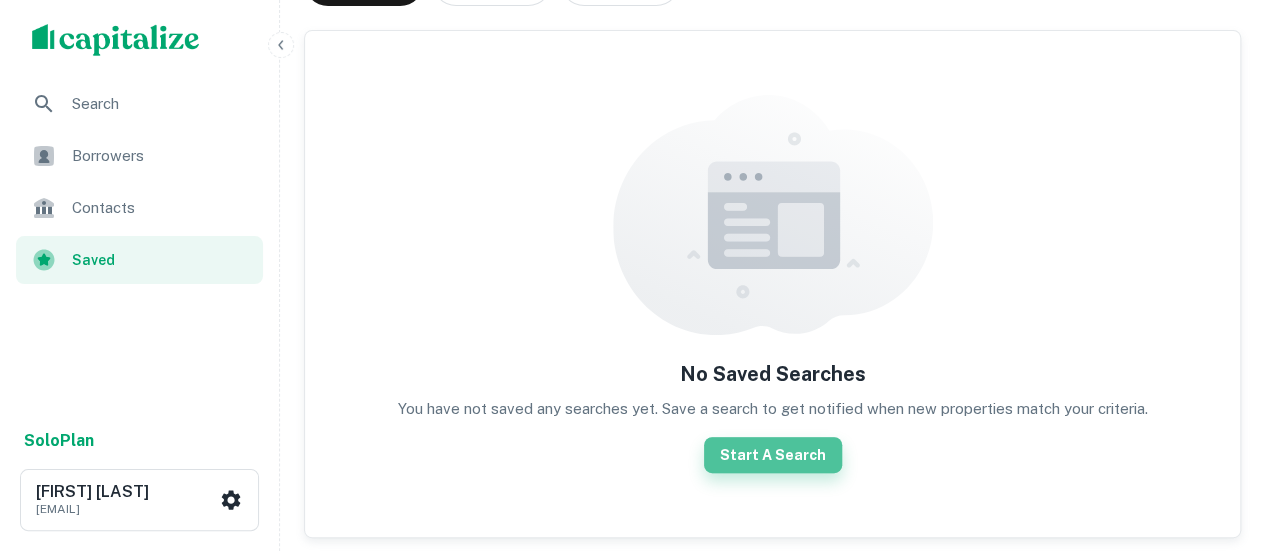 click on "Start A Search" at bounding box center [773, 455] 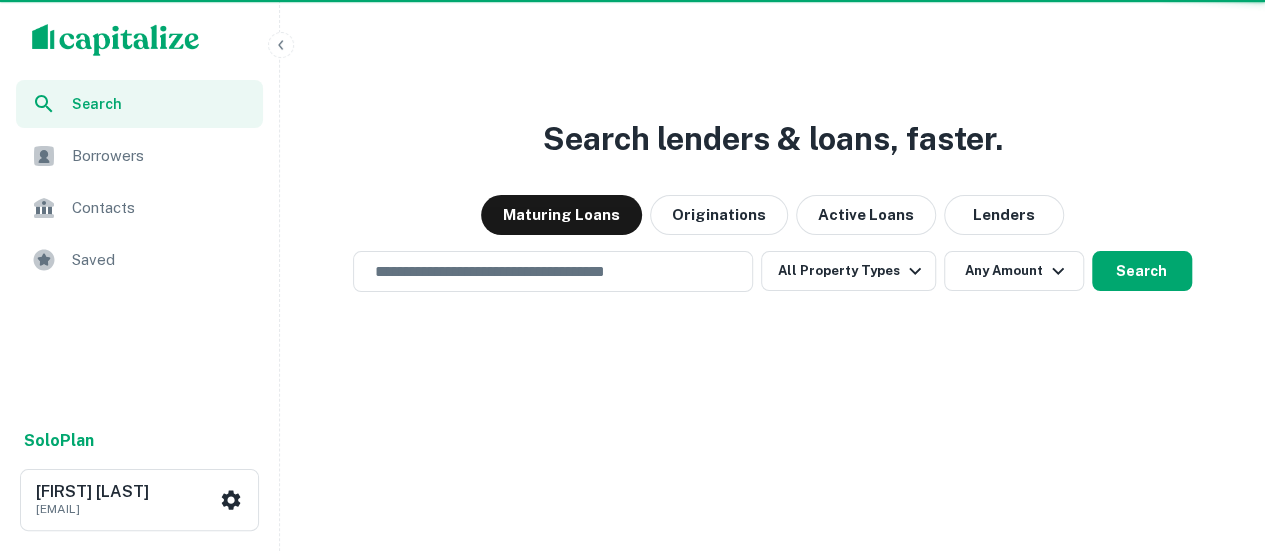 scroll, scrollTop: 0, scrollLeft: 0, axis: both 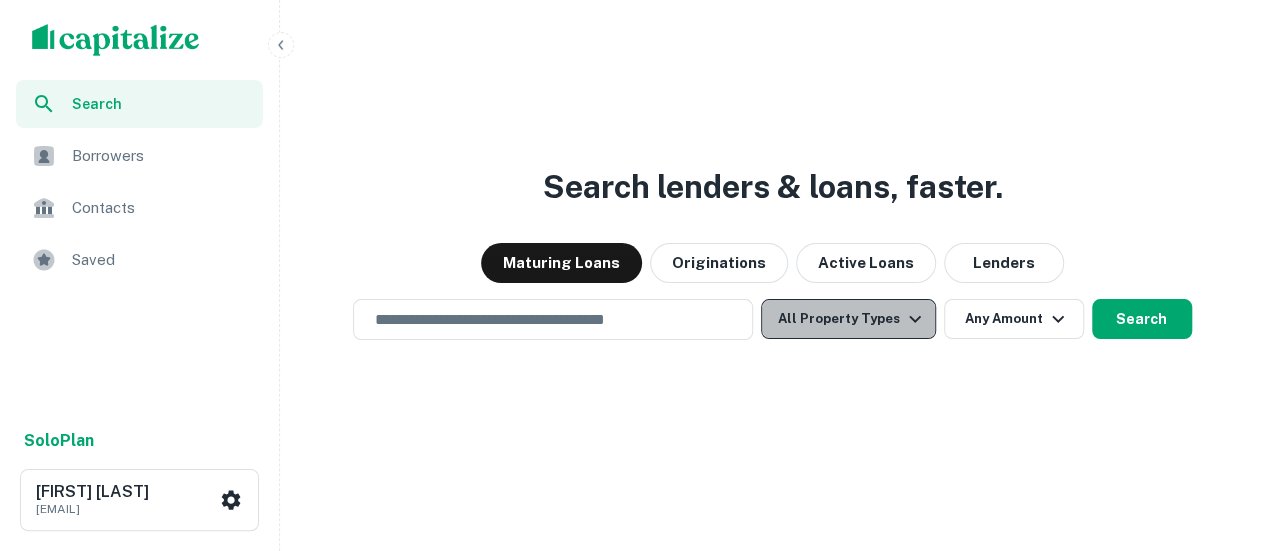 click 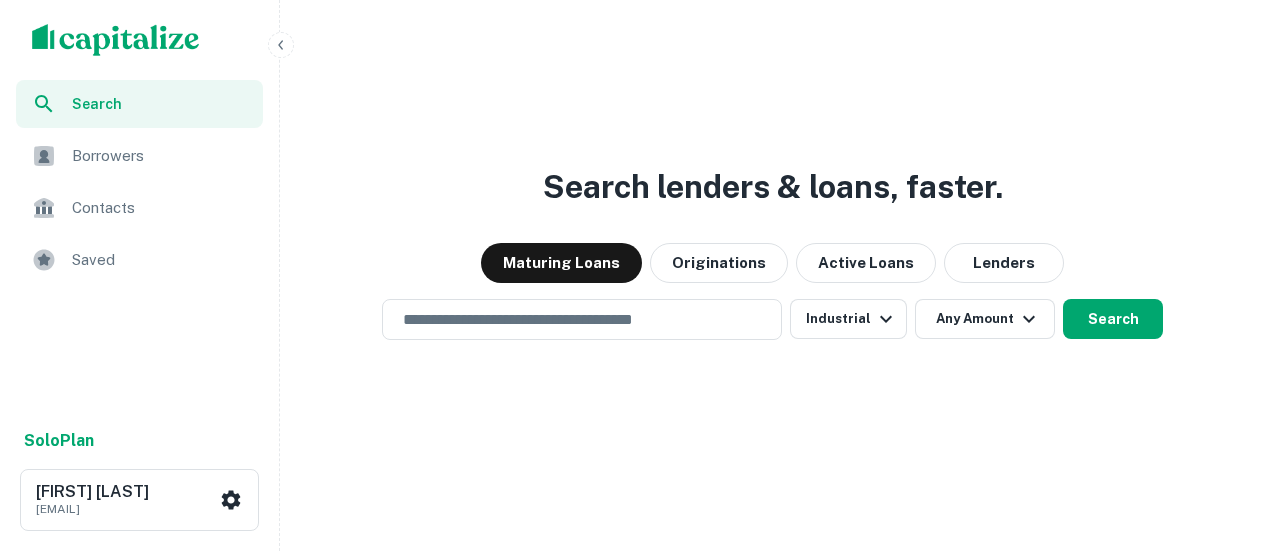 click at bounding box center (632, 551) 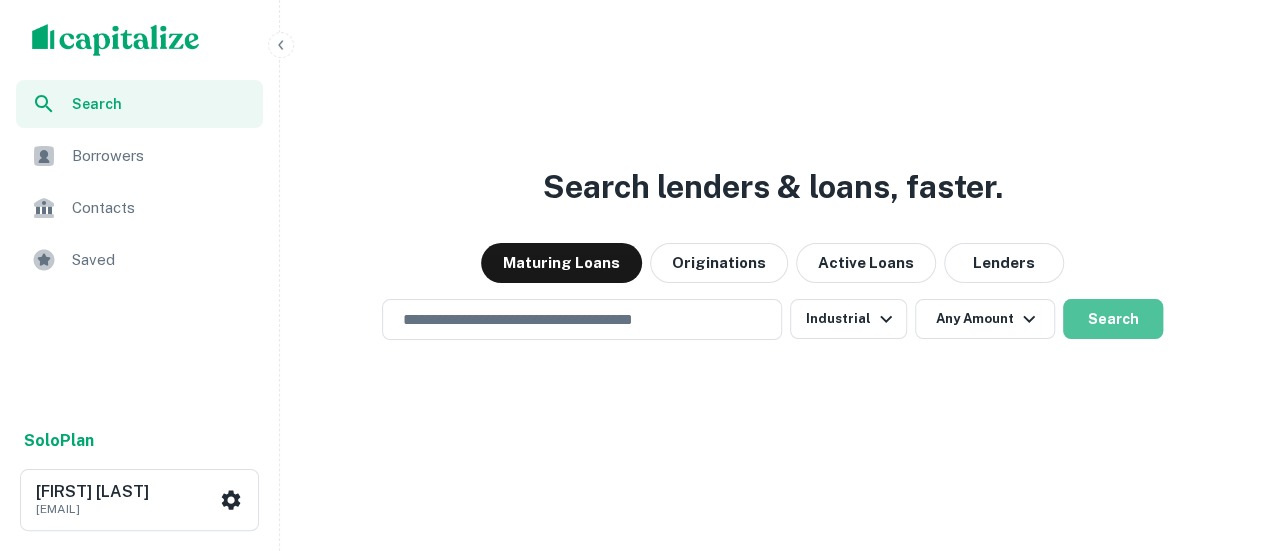 click on "Search" at bounding box center (1113, 319) 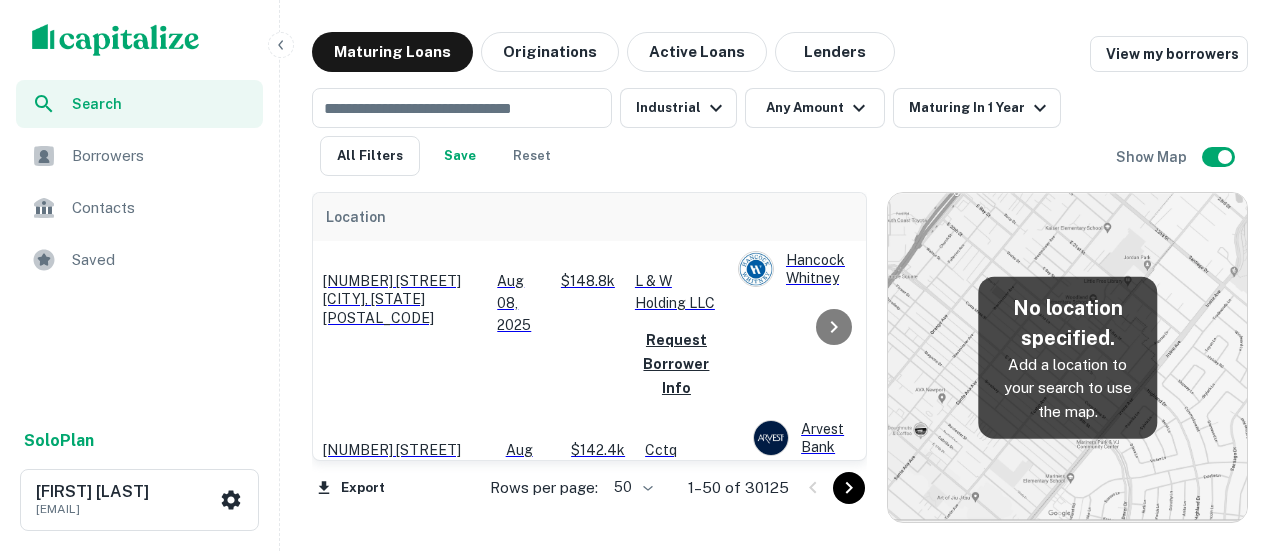click on "Add a location to your search to use the map." at bounding box center (1067, 387) 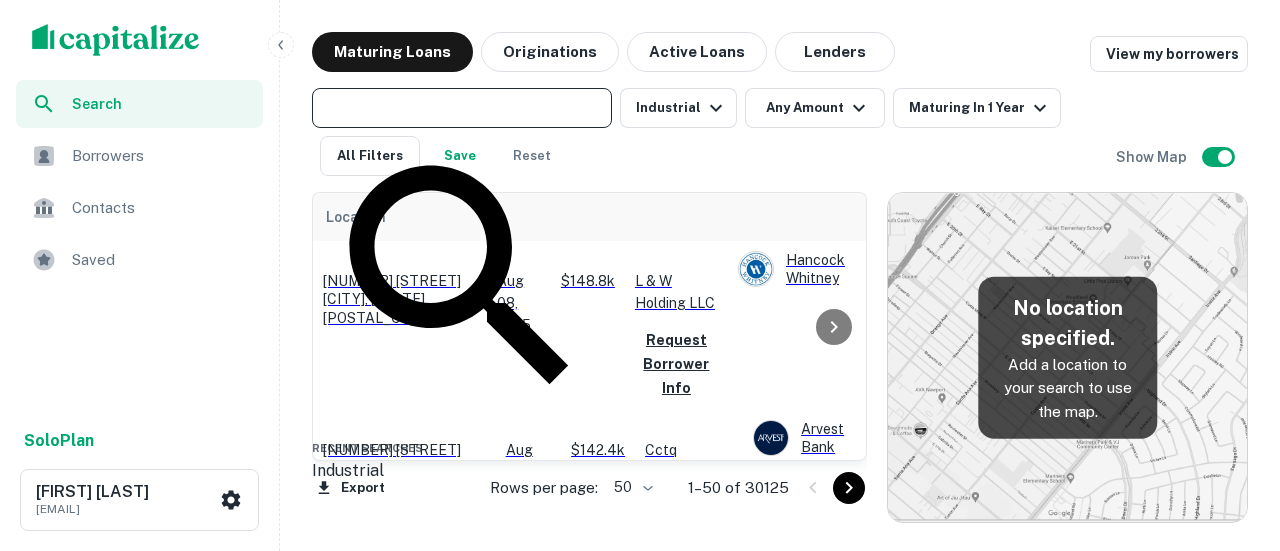 click at bounding box center [460, 108] 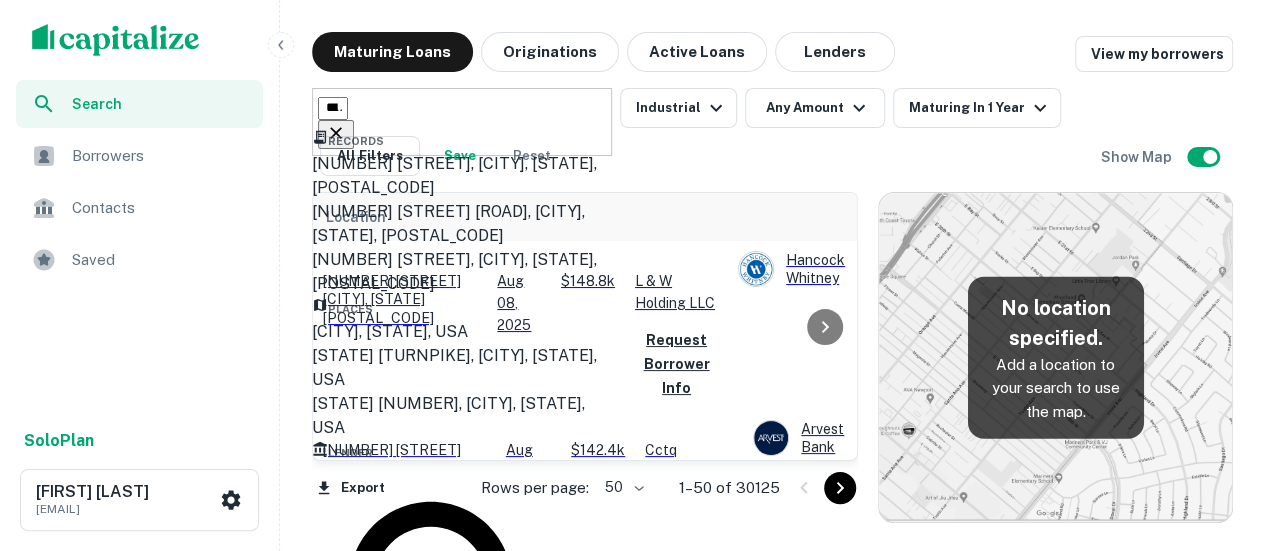 type on "**********" 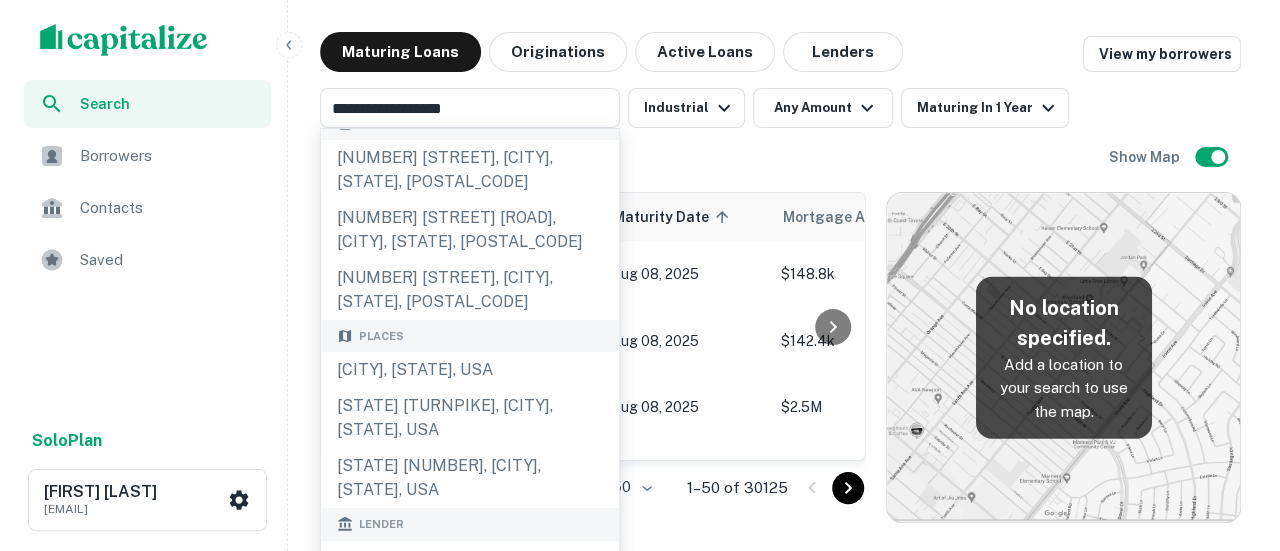 scroll, scrollTop: 0, scrollLeft: 0, axis: both 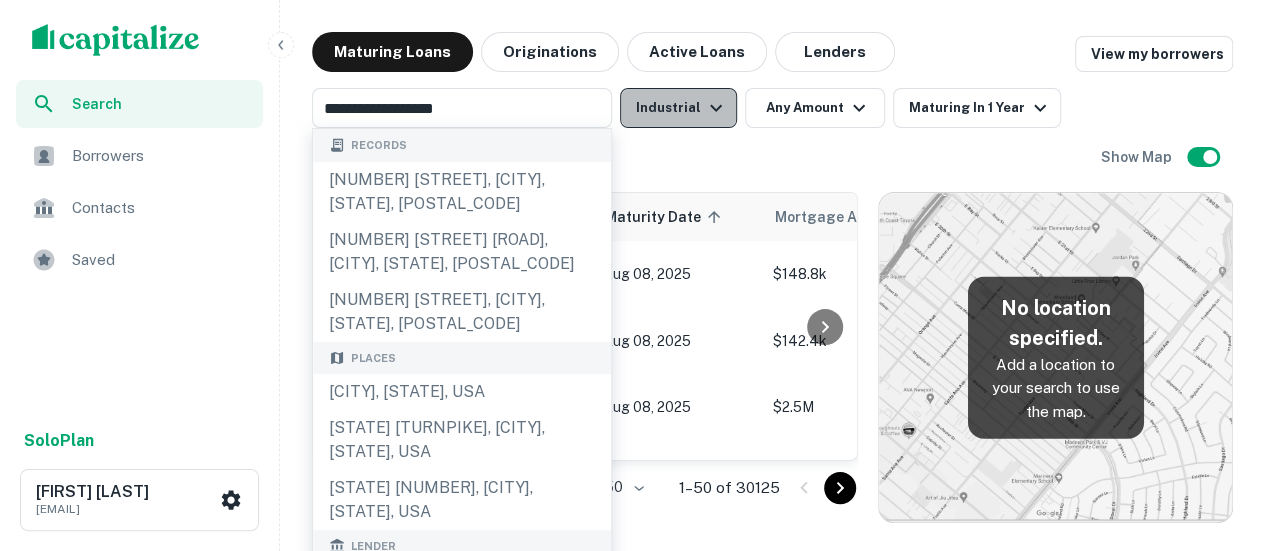 click 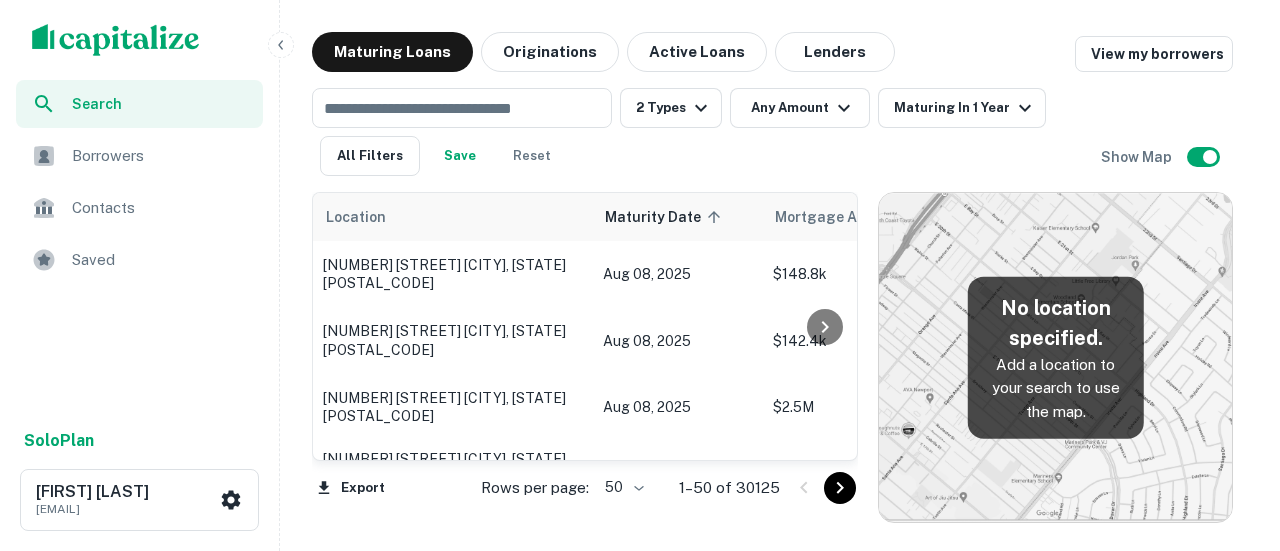 click at bounding box center [632, 551] 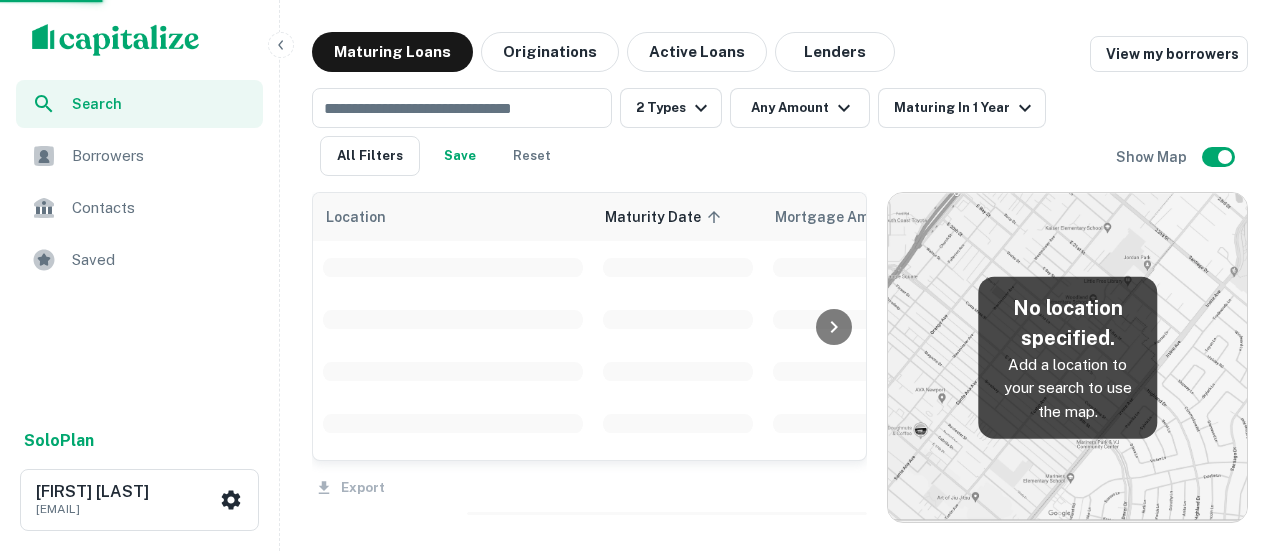 click on "Property Types All Property Types Multifamily (5+ units) Office Retail Industrial Land Mixed-Use Hospitality Mobile Home Park Special Purpose Healthcare Co-op Housing Self Storage SFR Residential (2-4 units) Apply" at bounding box center [640, 1227] 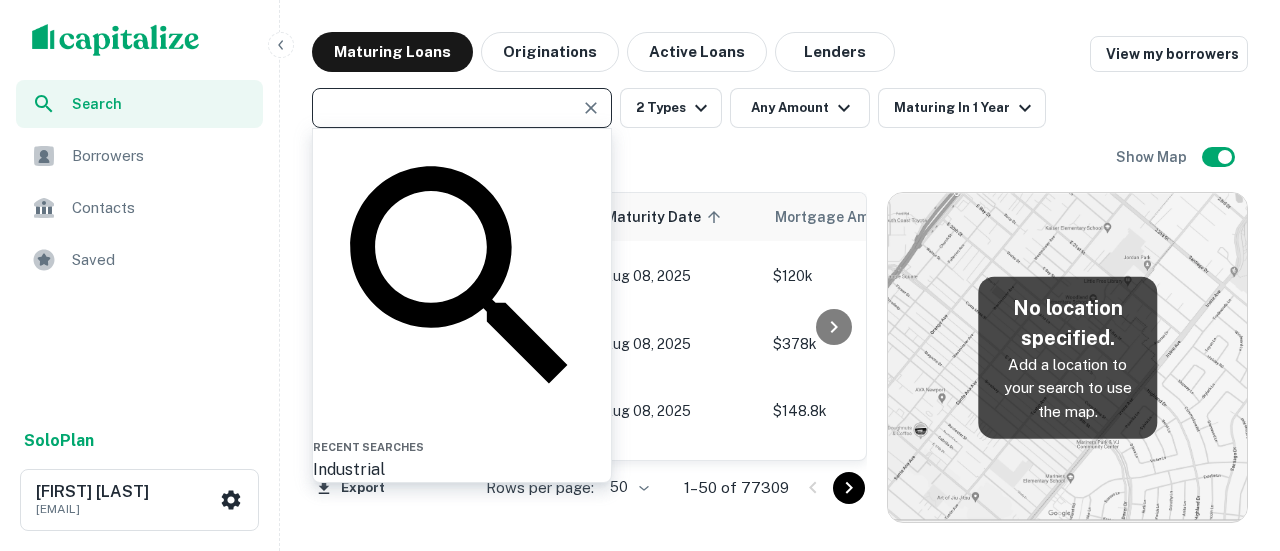 click at bounding box center [445, 108] 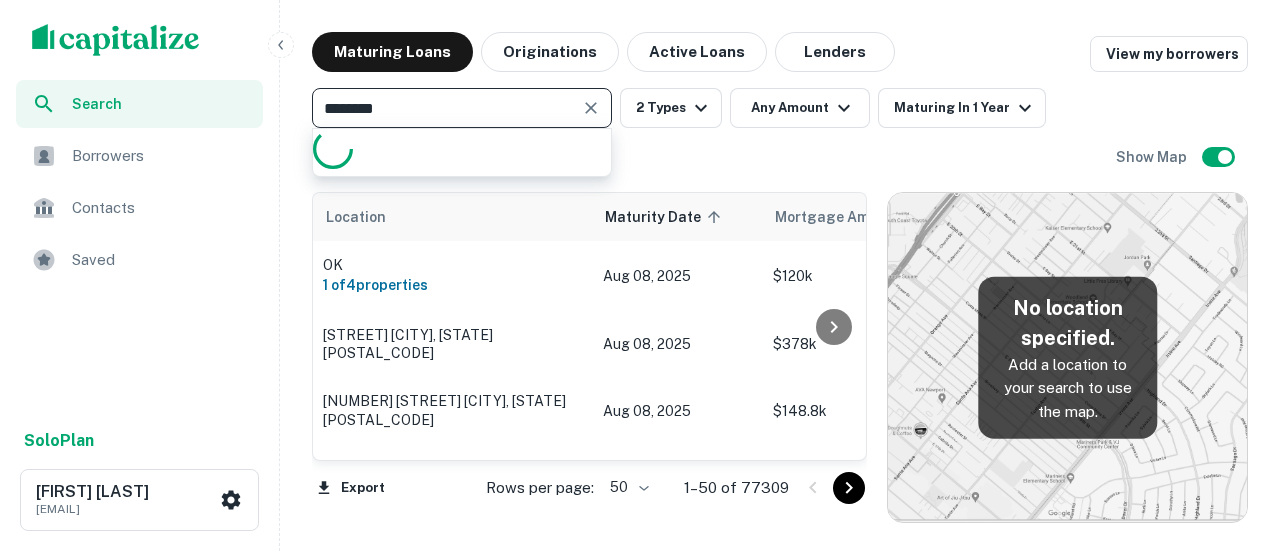 type on "*********" 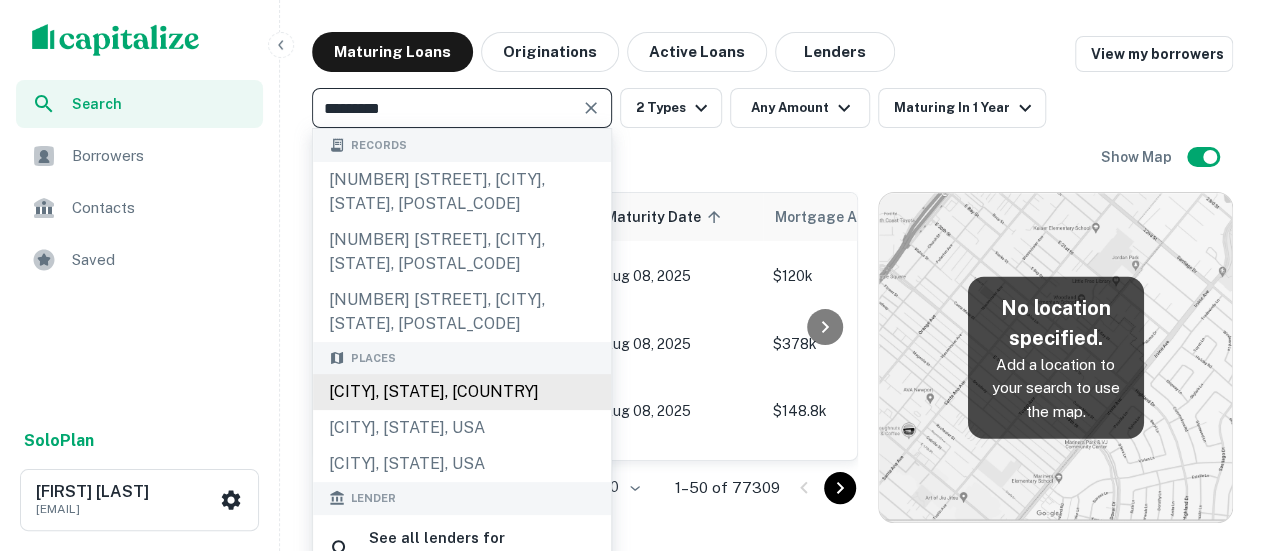 click on "[CITY], [STATE], [COUNTRY]" at bounding box center [462, 392] 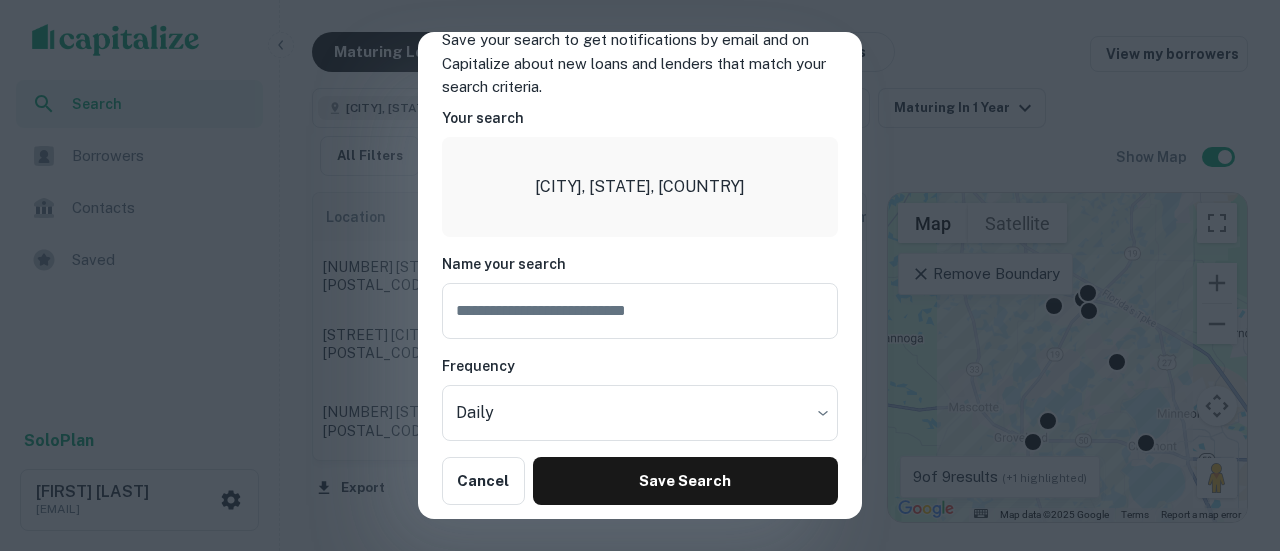scroll, scrollTop: 73, scrollLeft: 0, axis: vertical 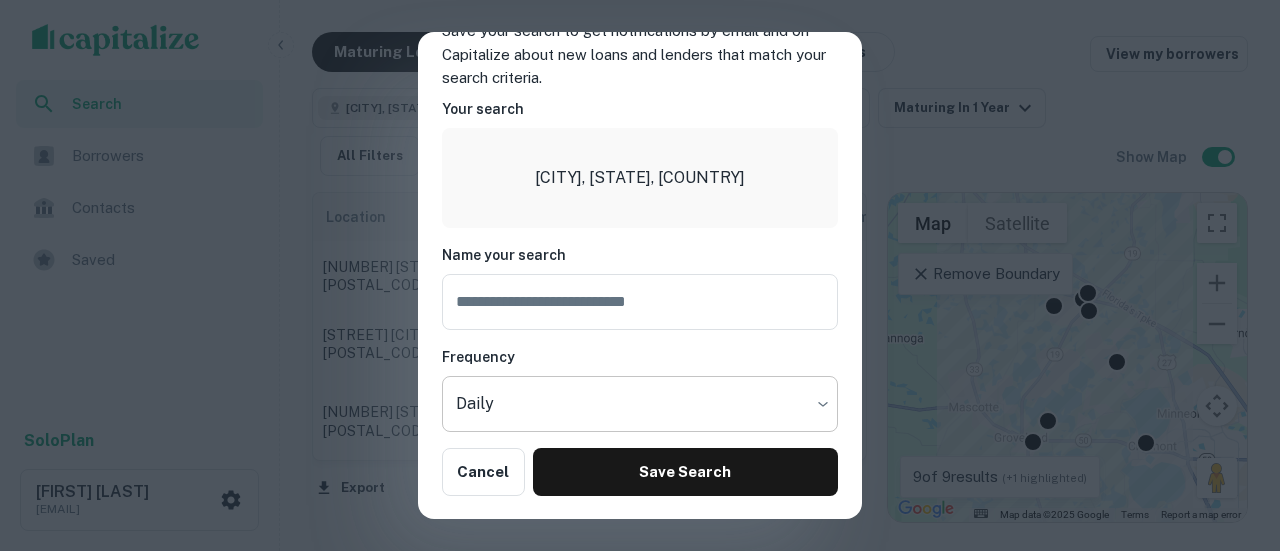 click on "Search         Borrowers         Contacts         Saved     Solo  Plan   [FIRST] [LAST] [EMAIL] Maturing Loans Originations Active Loans Lenders View my borrowers [CITY], [STATE], [COUNTRY] ​ [NUMBER] Types Any Amount Maturing In [NUMBER] Year All Filters Save Reset Show Map Location Maturity Date sorted ascending Mortgage Amount Borrower Name Lender Purpose Type Lender Type Sale Amount LTV Interest Rate Year Built Unit Count [NUMBER] [STREET] [CITY], [STATE][POSTAL_CODE]  [MONTH] [DAY], [YEAR] [PRICE] [ENTITY] Request Borrower Info [FIRST] [LAST] [LOAN_TYPE] [LOAN_TYPE] [LOAN_TYPE] [LOAN_TYPE] - - [INTEREST_RATE]% [NUMBER] - [STREET] [CITY], [STATE][POSTAL_CODE]  [MONTH] [DAY], [YEAR] [PRICE] [ENTITY] Request Borrower Info [FIRST] [LAST] [LOAN_TYPE] [LOAN_TYPE] [PRICE] [PERCENTAGE]% [PERCENTAGE]% [NUMBER] - [NUMBER] [NUMBER] [STREET] [CITY], [STATE][POSTAL_CODE]  [MONTH] [DAY], [YEAR] [PRICE] [ENTITY] Request Borrower Info [FIRST] [LAST] [LOAN_TYPE] [LOAN_TYPE] [PRICE] [PERCENTAGE]% [PERCENTAGE]% [YEAR] - [NUMBER] [NUMBER] [NUMBER] [STREET] [CITY], [STATE][POSTAL_CODE]  [MONTH] [DAY], [YEAR] [PRICE] [ENTITY]" at bounding box center (640, 275) 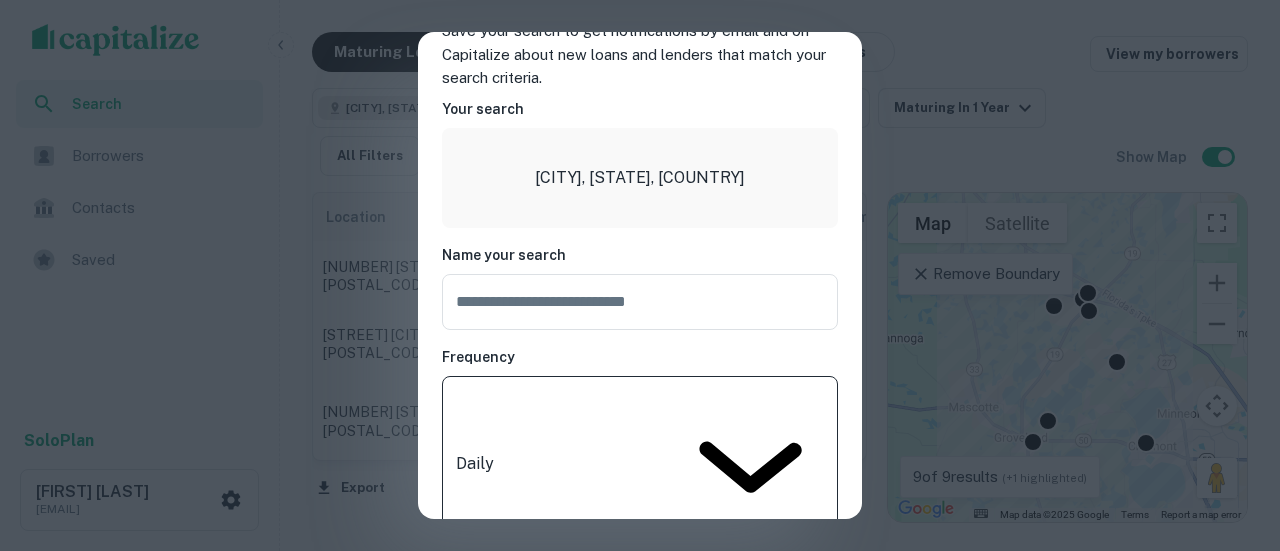 click on "Daily" at bounding box center (640, 563) 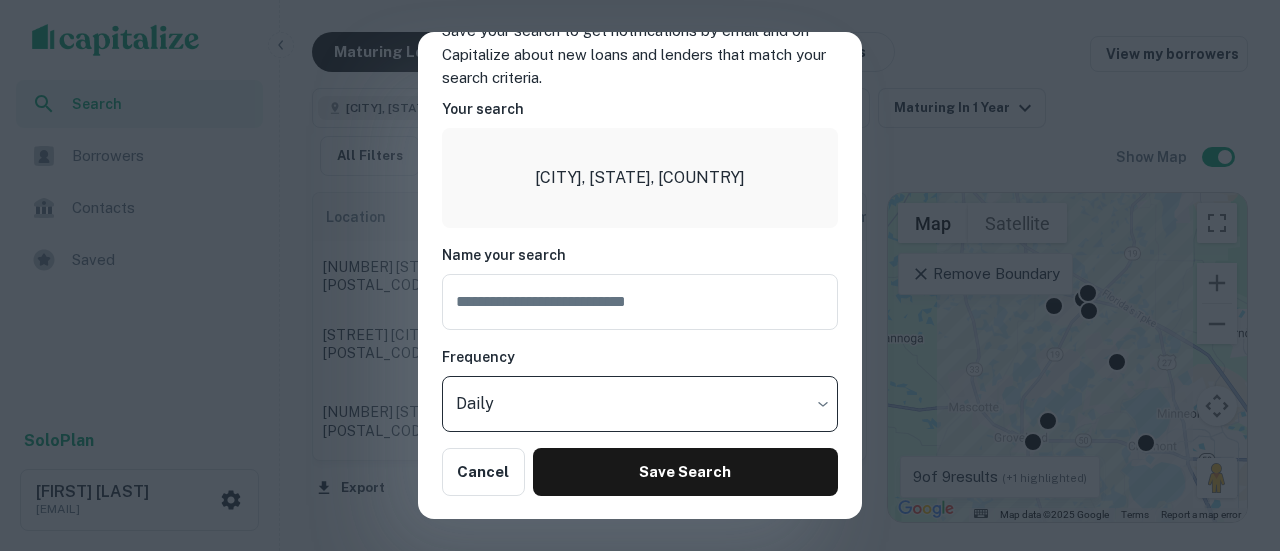 scroll, scrollTop: 0, scrollLeft: 0, axis: both 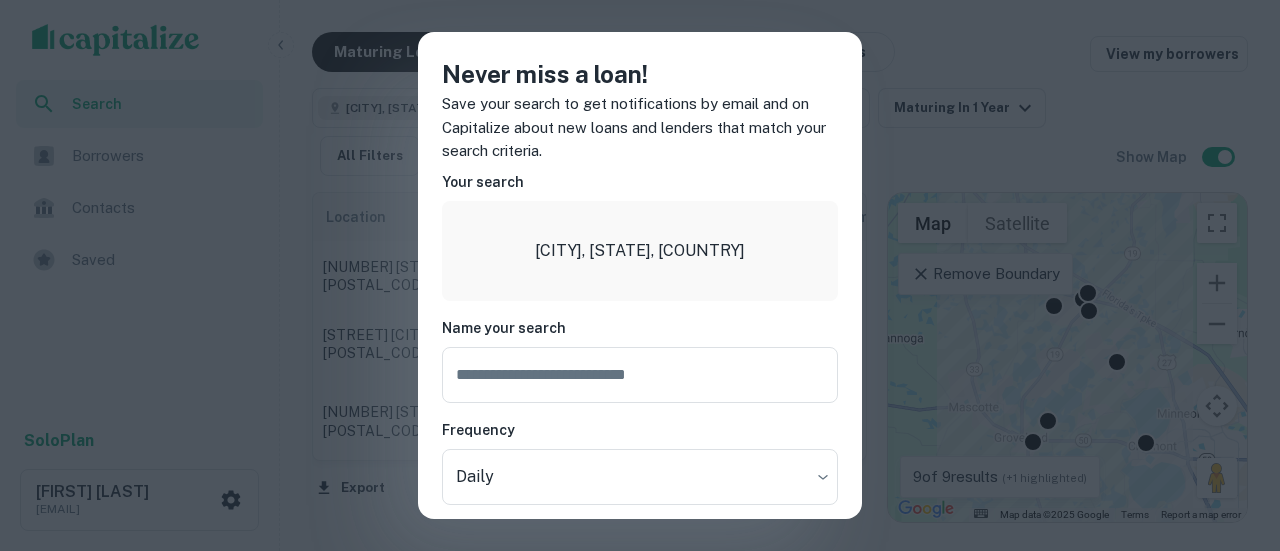 click on "Never miss a loan!   Save your search to get notifications by email and on Capitalize about new loans and lenders that match your search criteria. Your search [CITY], [STATE], USA • Industrial, Land • Within 200 miles Name your search ​ Frequency Daily ***** ​ Cancel Save Search" at bounding box center [640, 275] 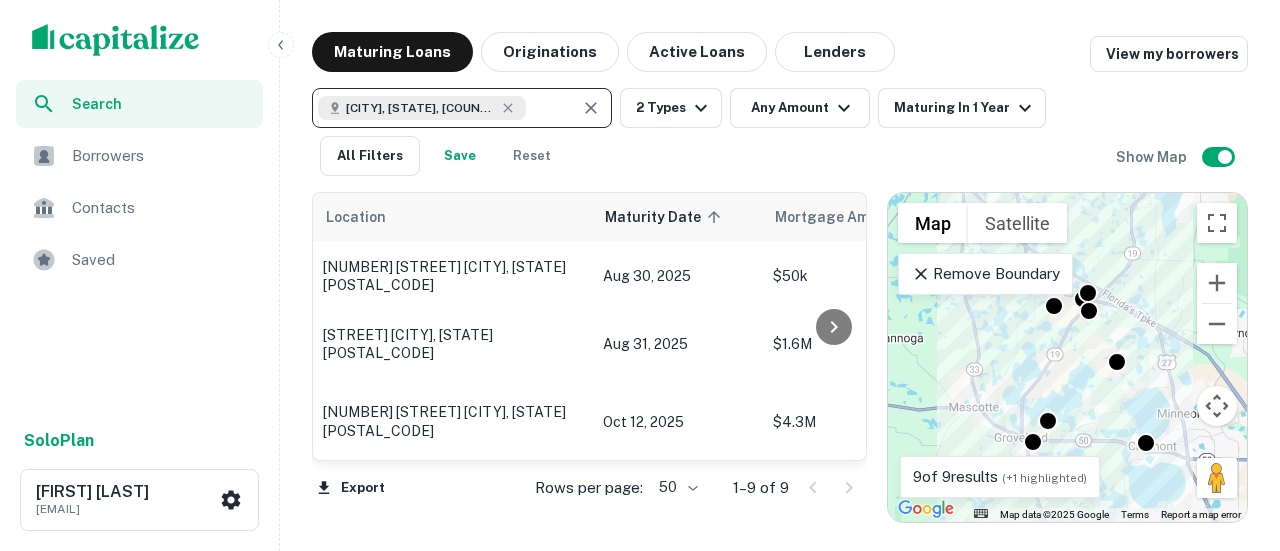scroll, scrollTop: 221, scrollLeft: 0, axis: vertical 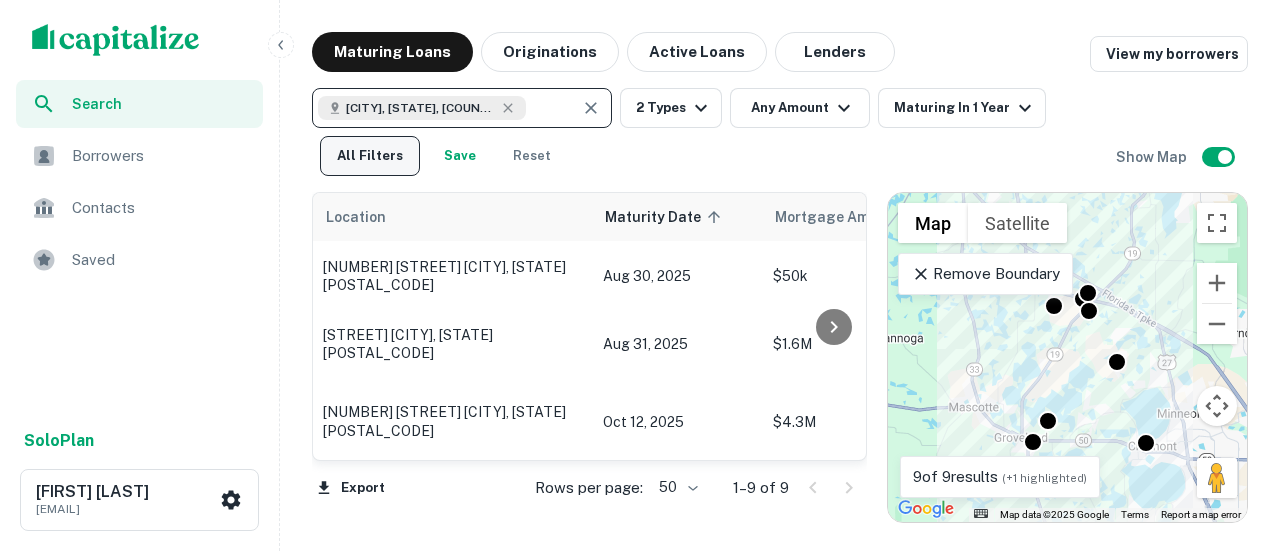 click on "All Filters" at bounding box center [370, 156] 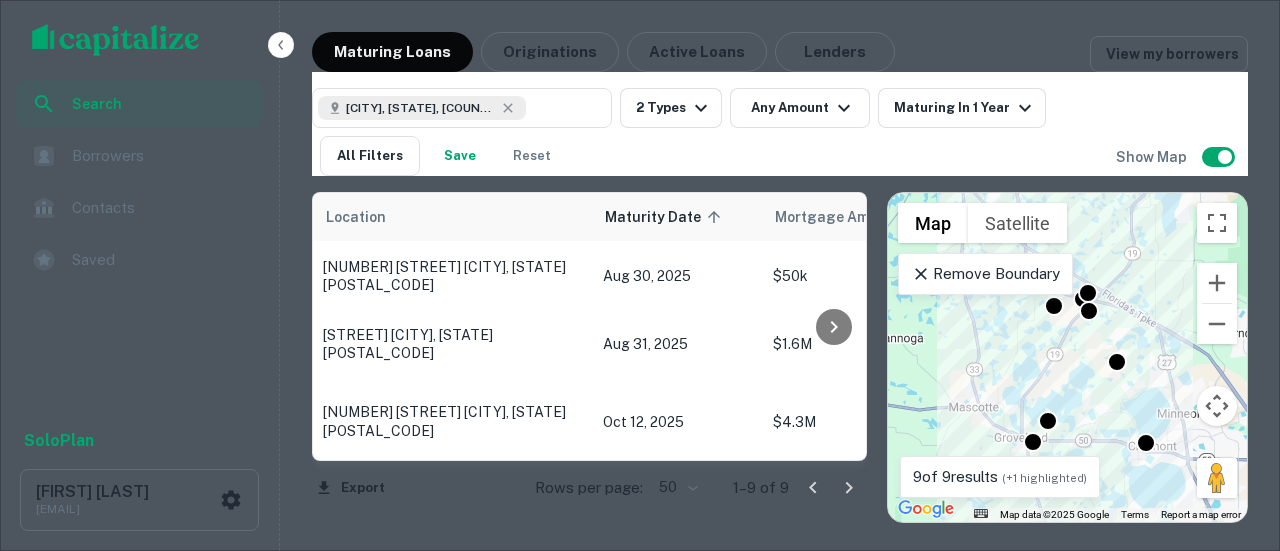 scroll, scrollTop: 949, scrollLeft: 0, axis: vertical 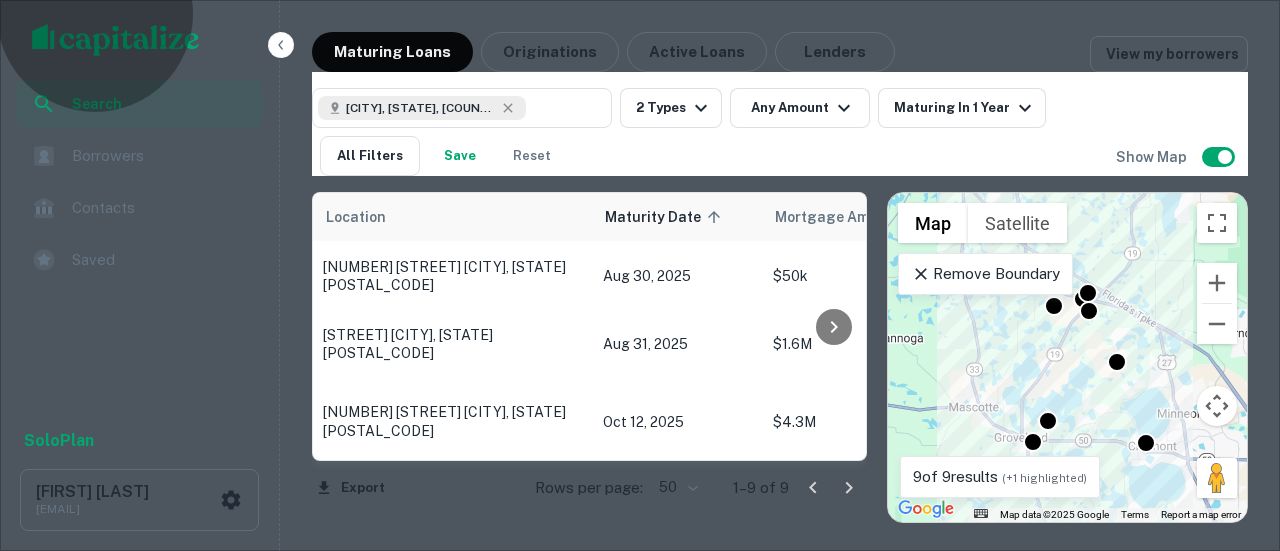 click on "5 Years" at bounding box center (144, 5038) 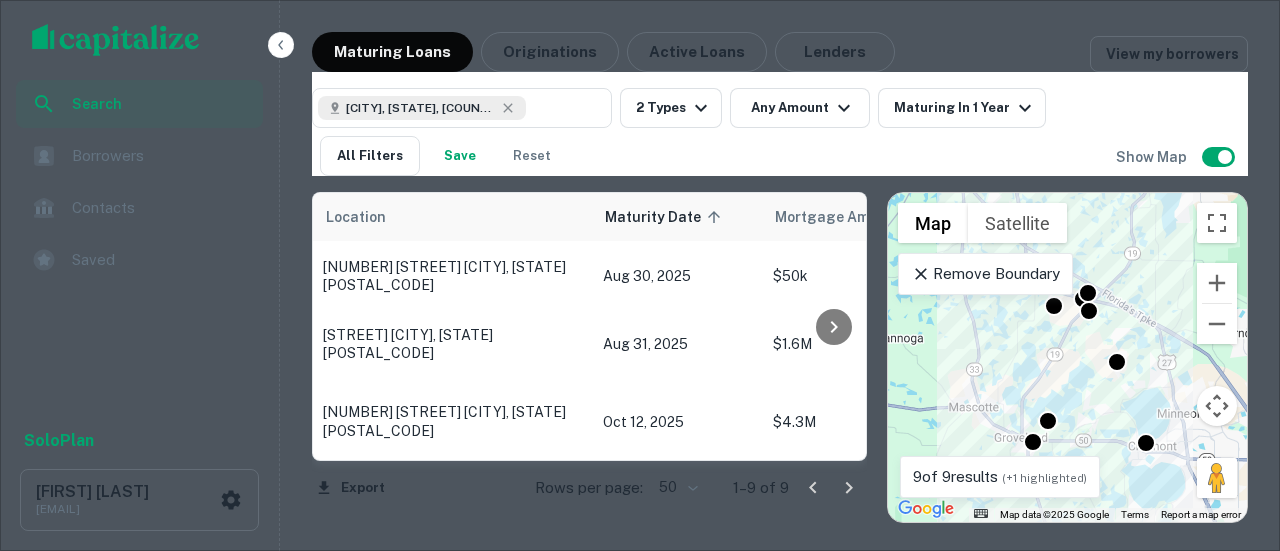 click on "Reset Filters" at bounding box center [139, 5765] 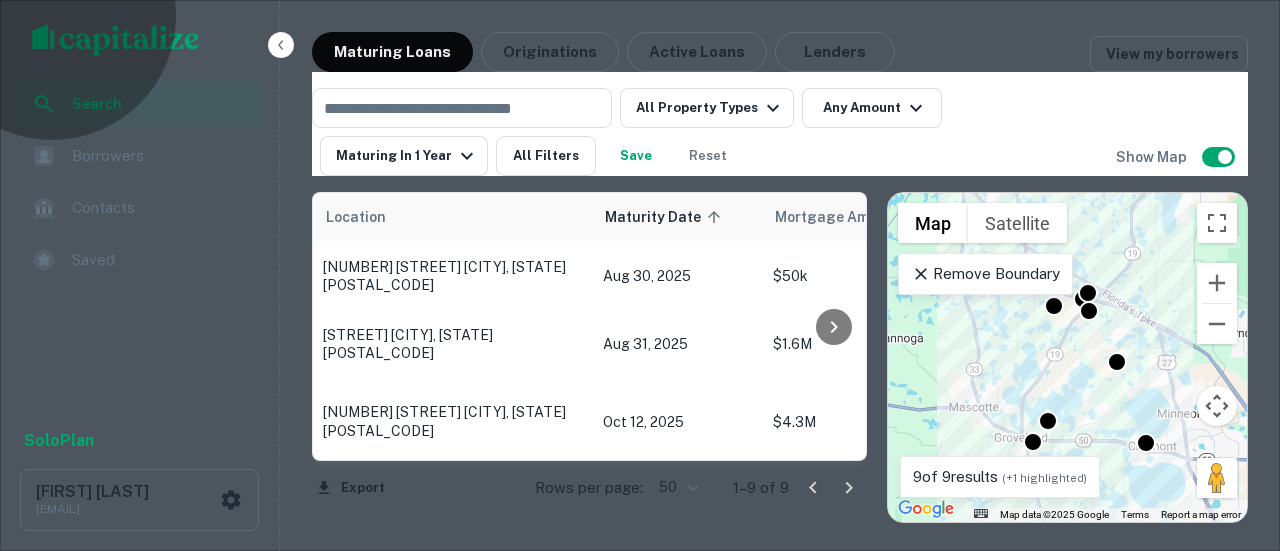 click on "5 Years" at bounding box center [144, 5038] 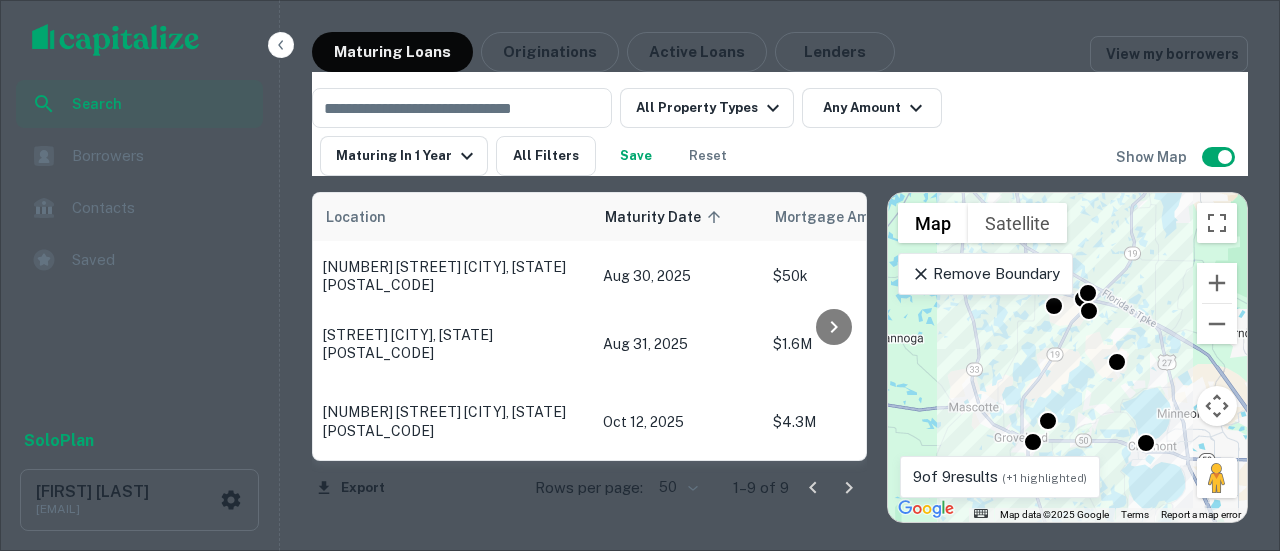 click on "Reset Filters" at bounding box center [139, 5765] 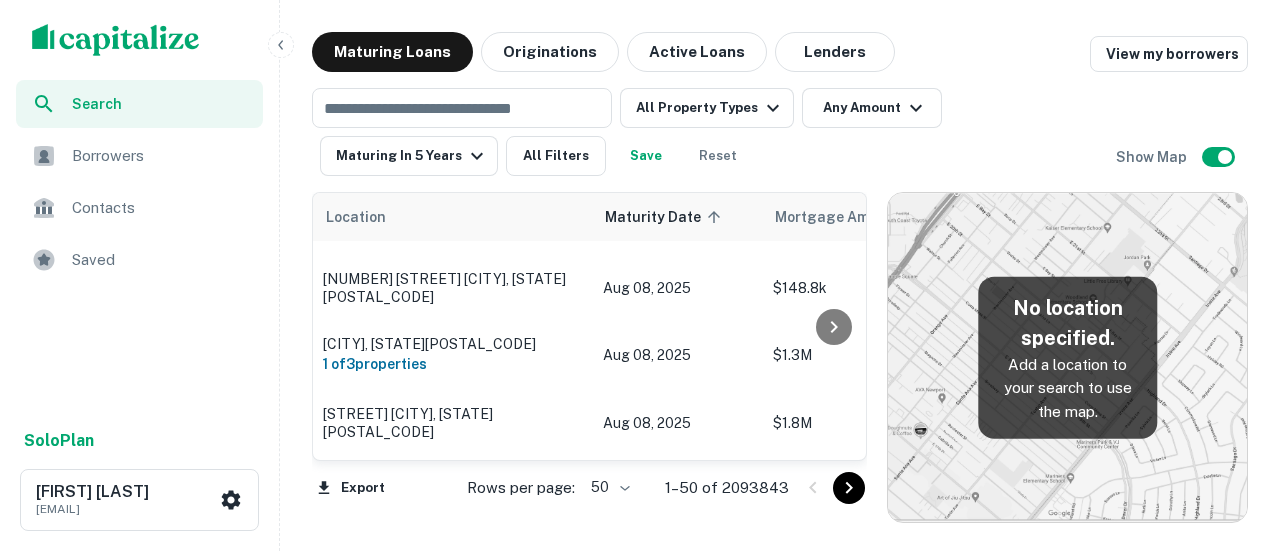 scroll, scrollTop: 560, scrollLeft: 0, axis: vertical 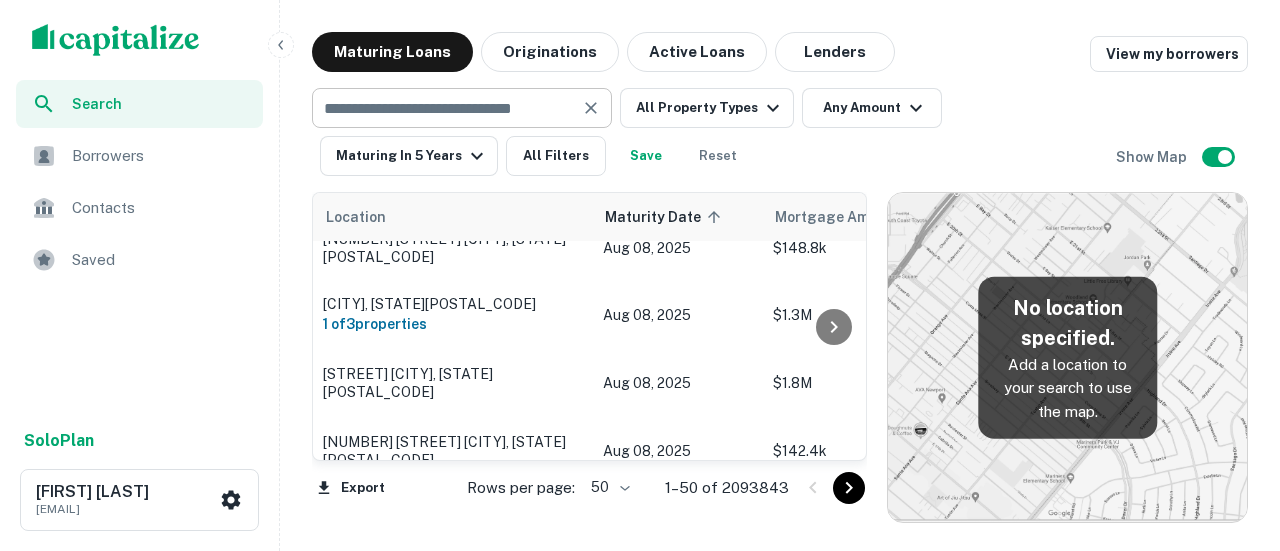 click at bounding box center [445, 108] 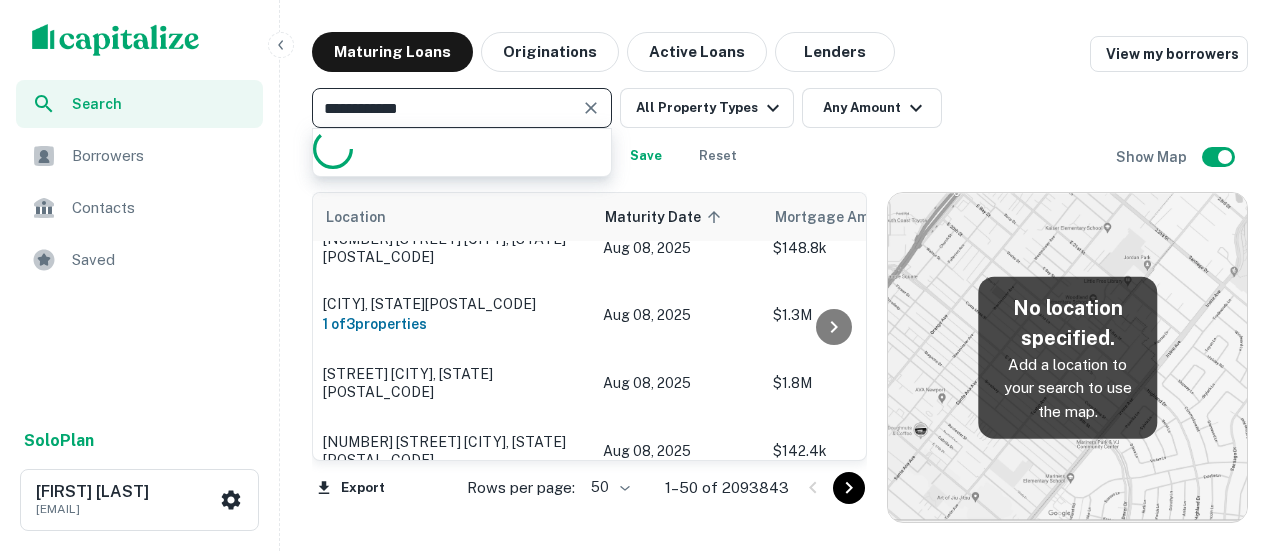 type on "**********" 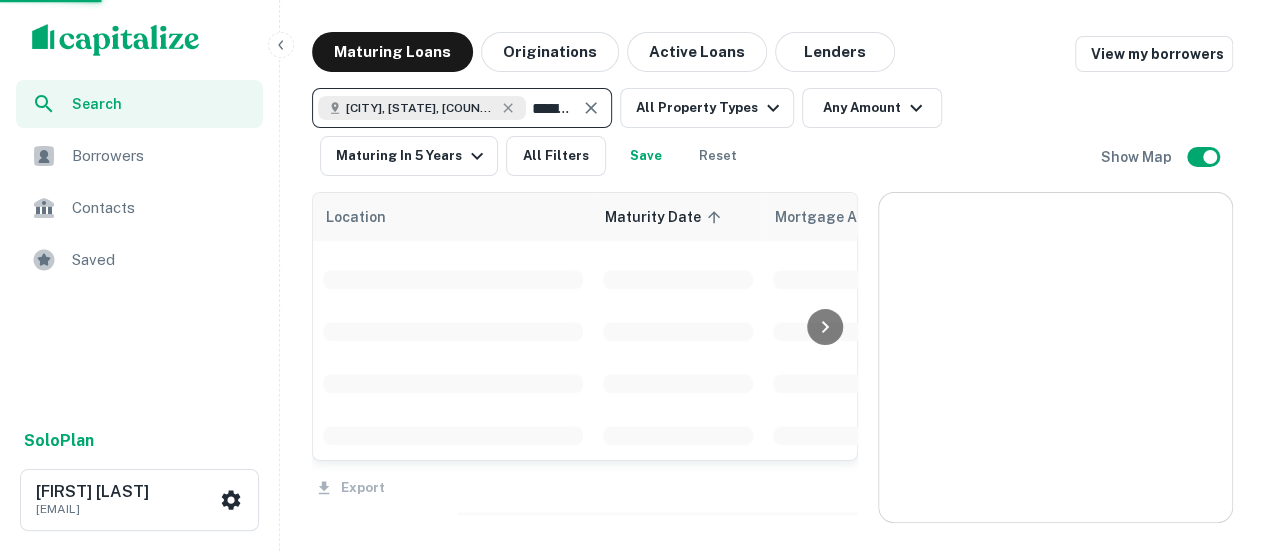 type 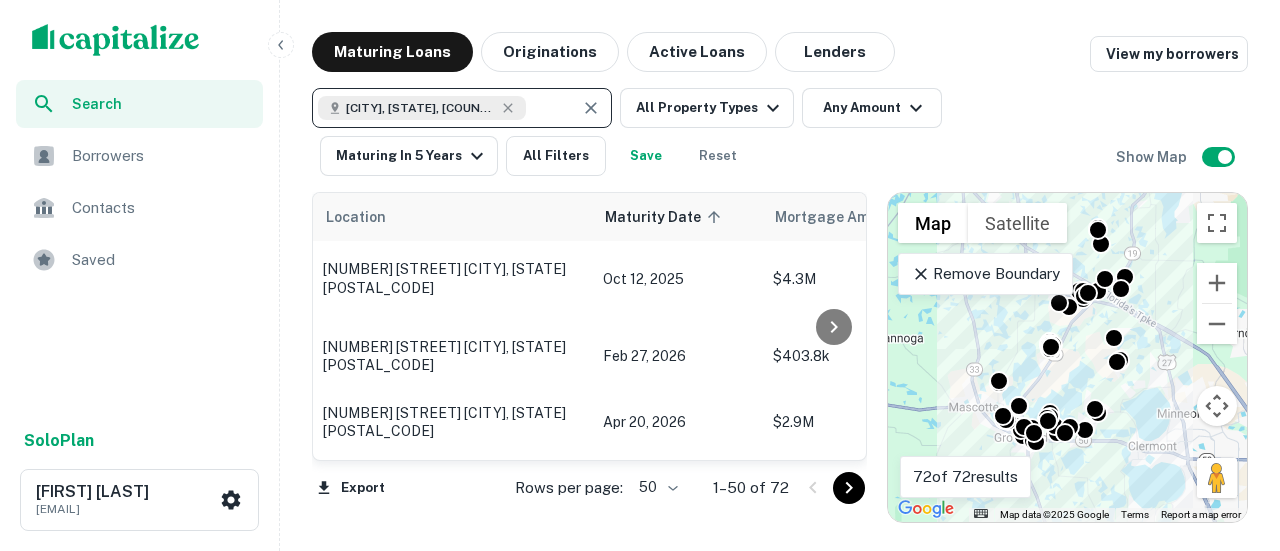 scroll, scrollTop: 0, scrollLeft: 0, axis: both 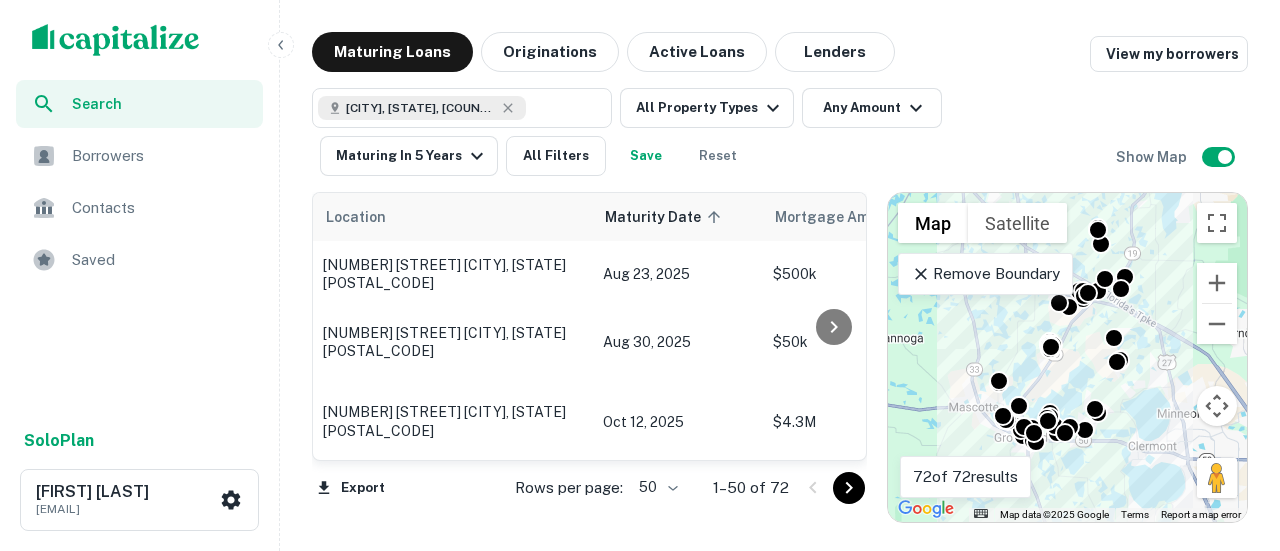 click at bounding box center [834, 326] 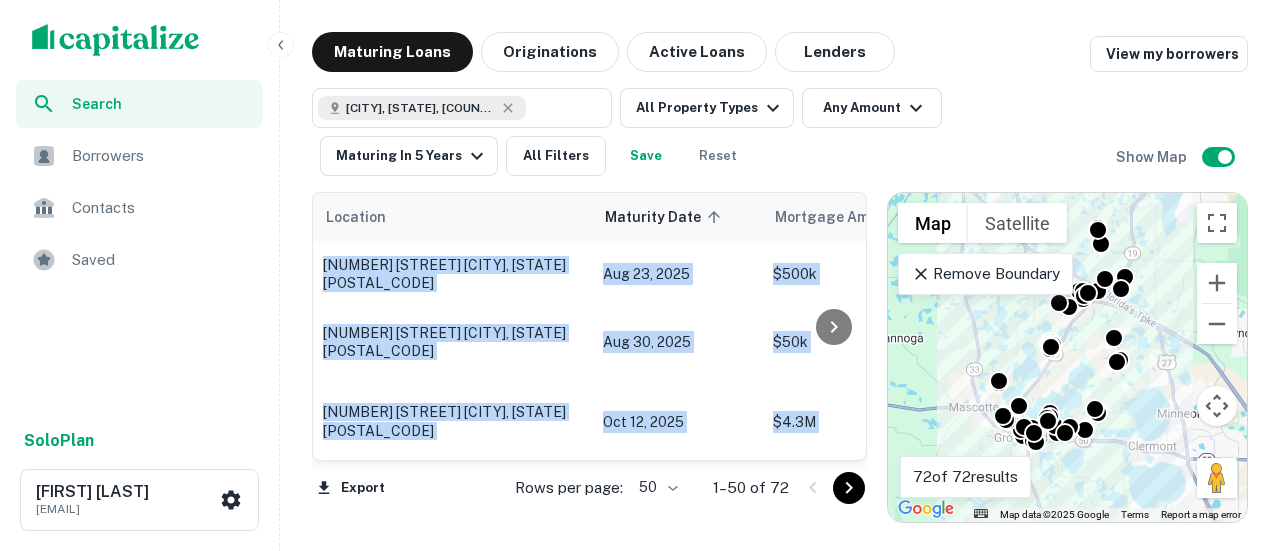 click at bounding box center (834, 326) 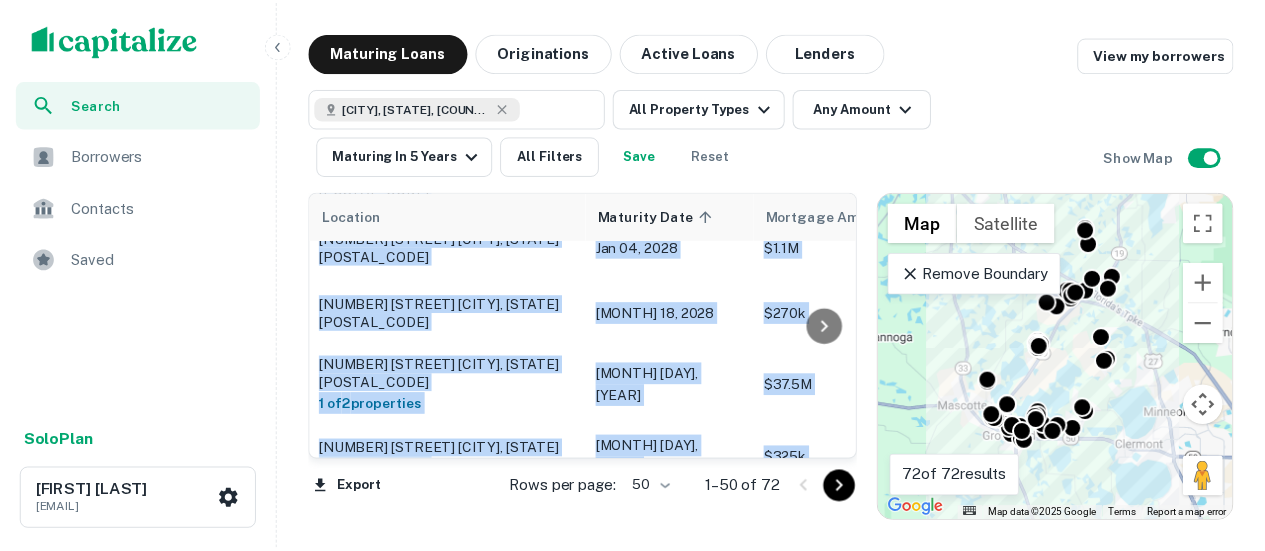 scroll, scrollTop: 1880, scrollLeft: 0, axis: vertical 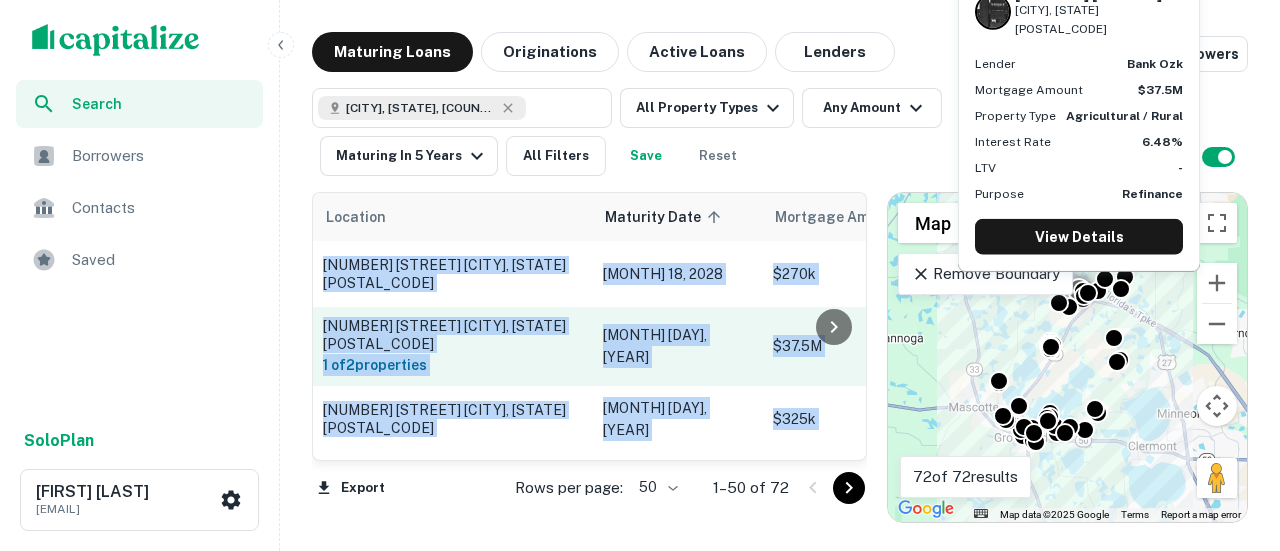 click on "[NUMBER] [STREET] [CITY], [STATE][POSTAL_CODE]" at bounding box center (453, 335) 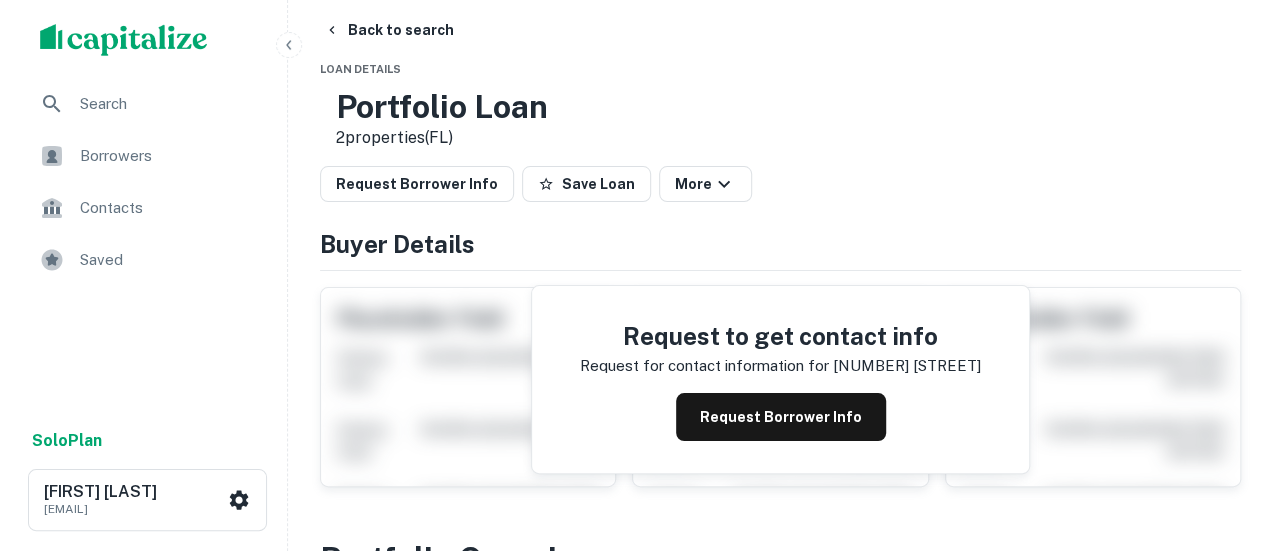 scroll, scrollTop: 0, scrollLeft: 0, axis: both 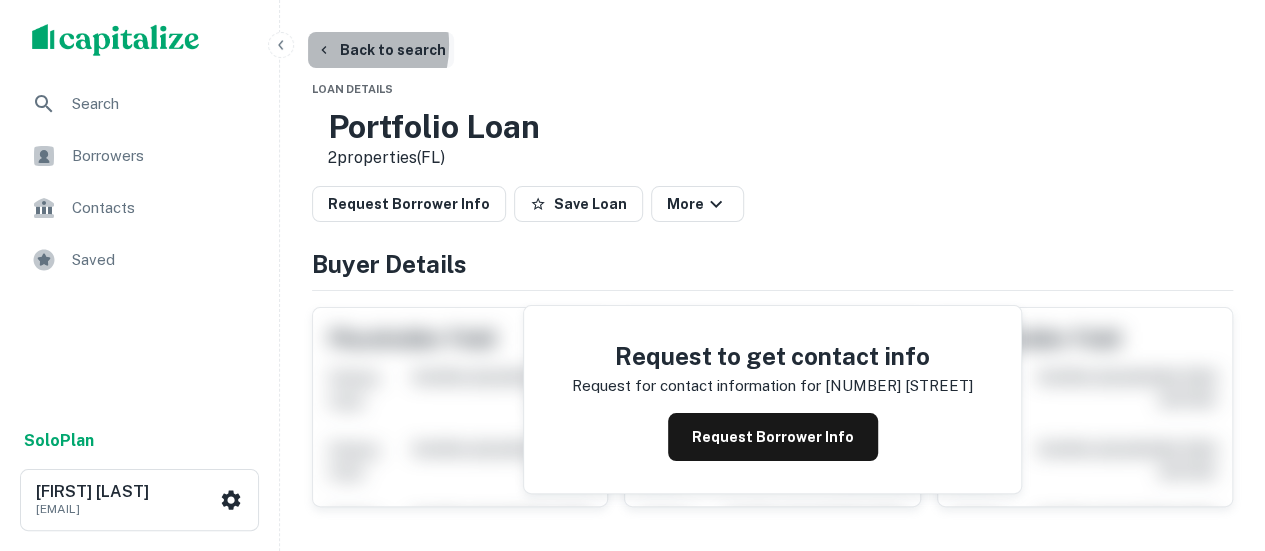 click 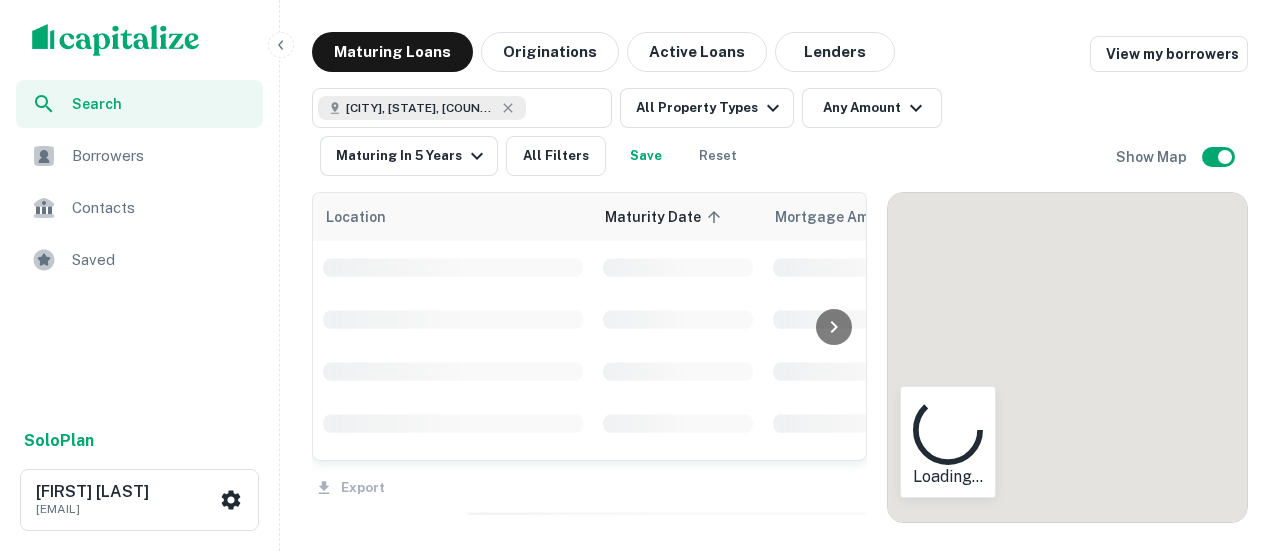 scroll, scrollTop: 1880, scrollLeft: 0, axis: vertical 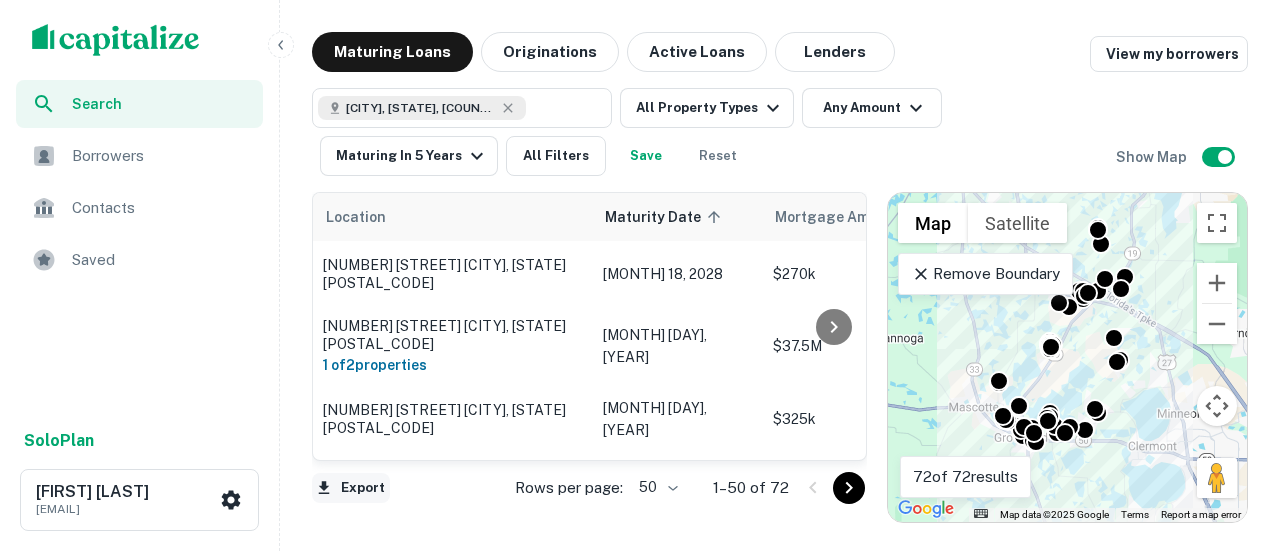 click on "Export" at bounding box center (351, 488) 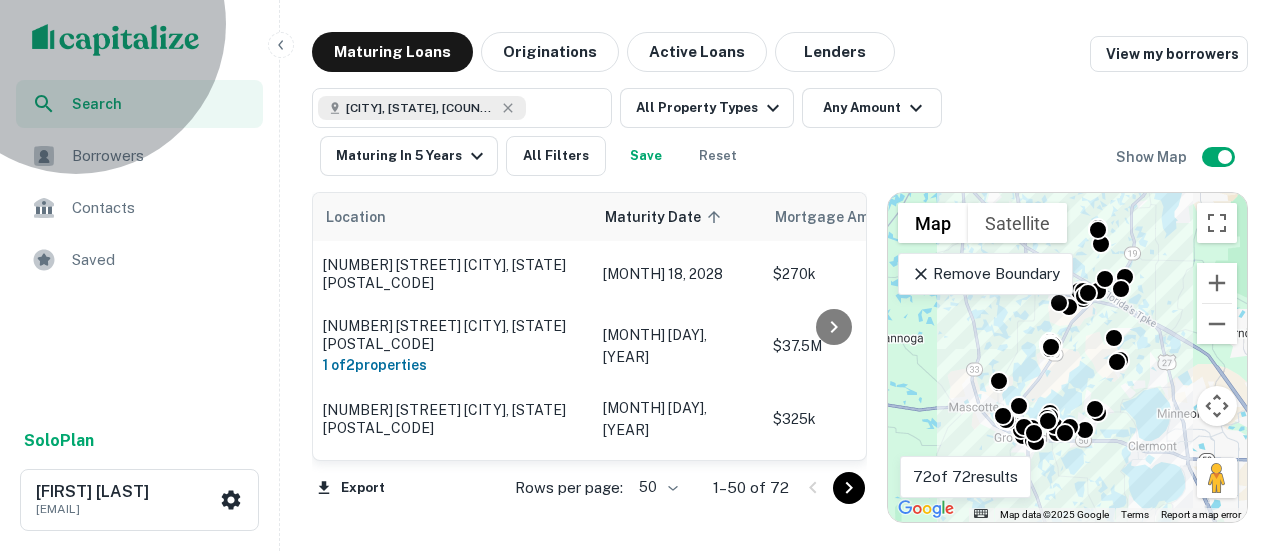 click on "Export as Excel (.xlsx)" at bounding box center (640, 1882) 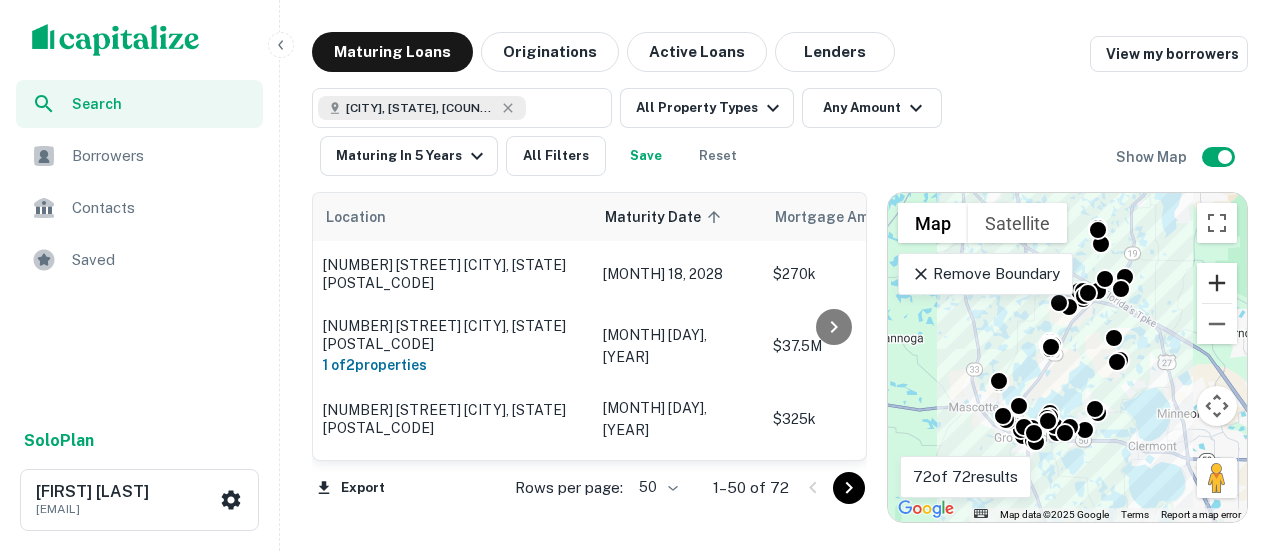 click at bounding box center (1217, 283) 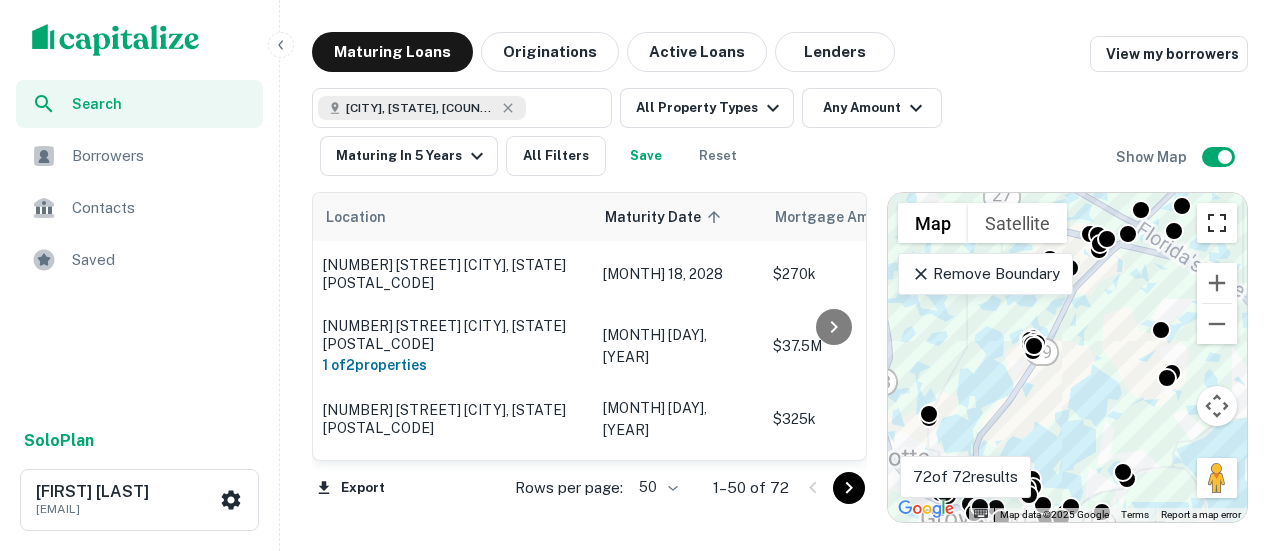 click at bounding box center [1217, 223] 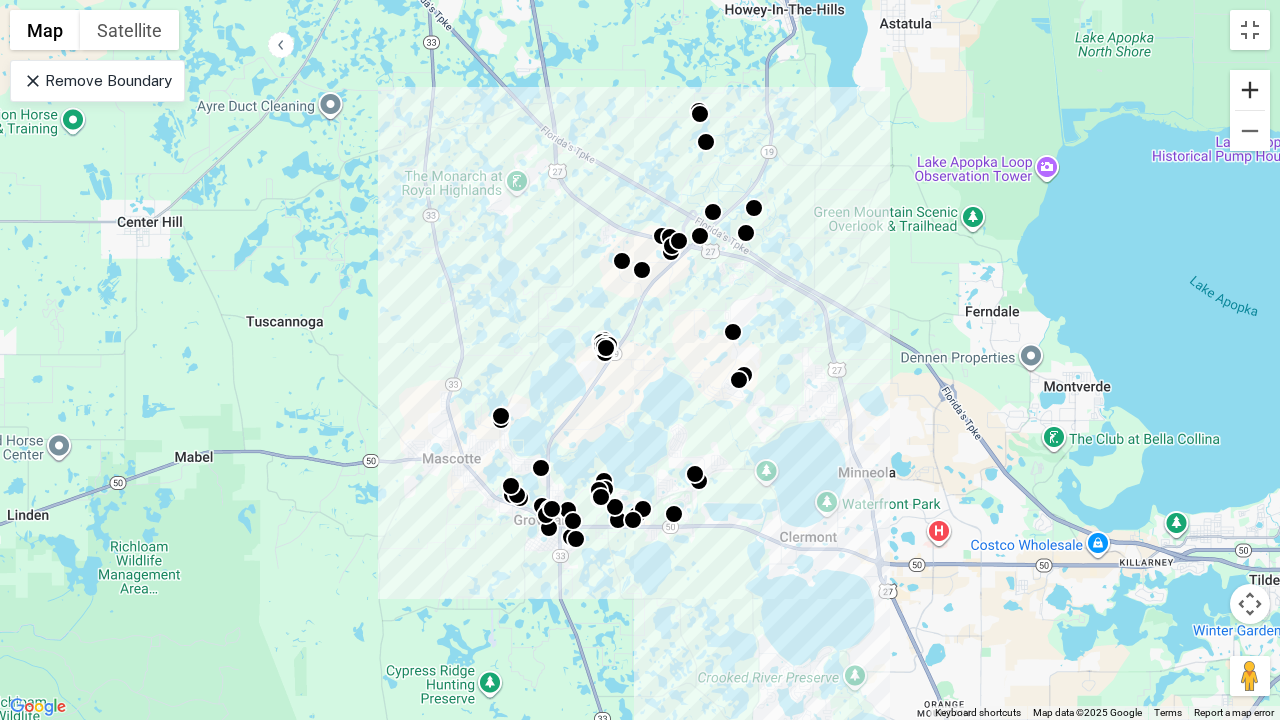 click at bounding box center [1250, 90] 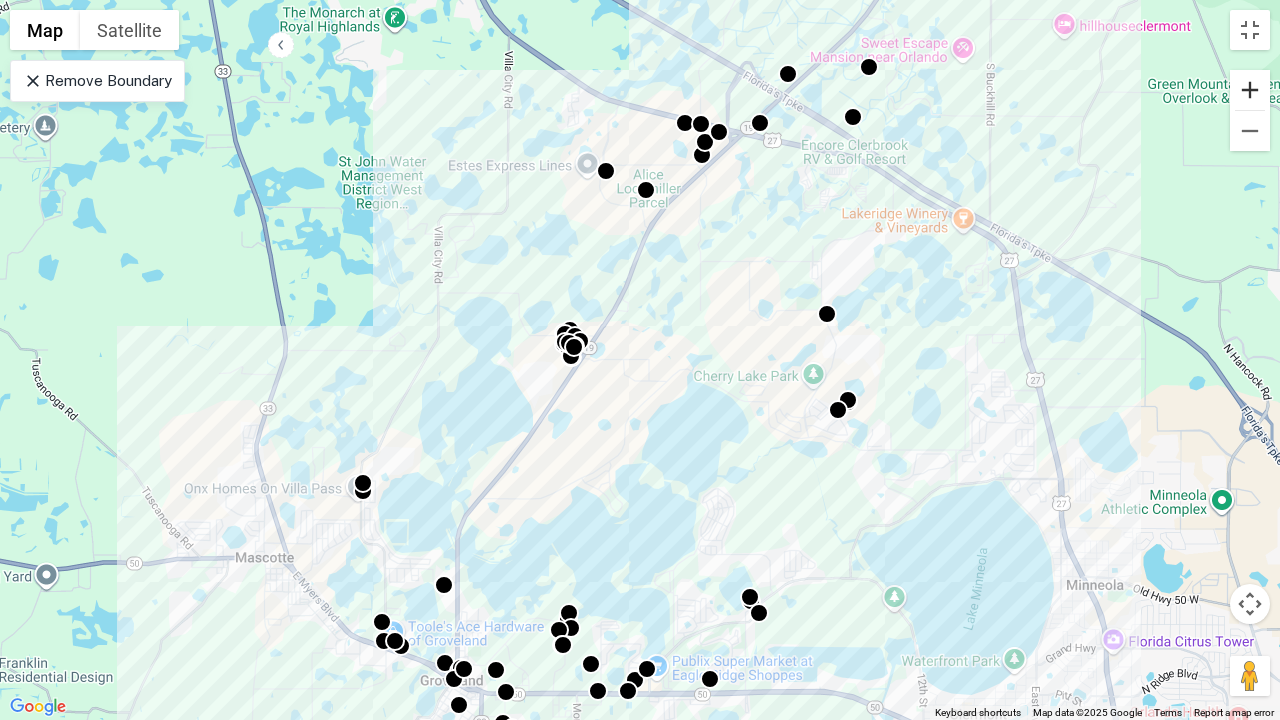 click at bounding box center [1250, 90] 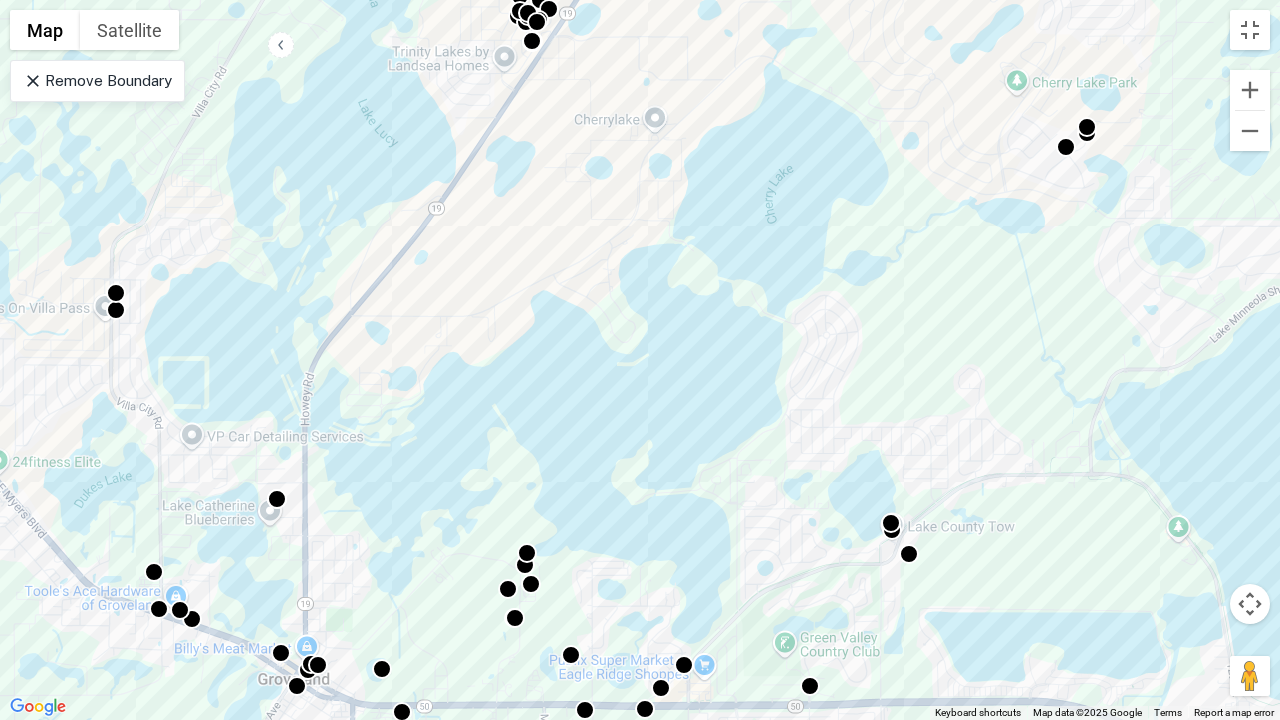 drag, startPoint x: 728, startPoint y: 494, endPoint x: 760, endPoint y: 164, distance: 331.54788 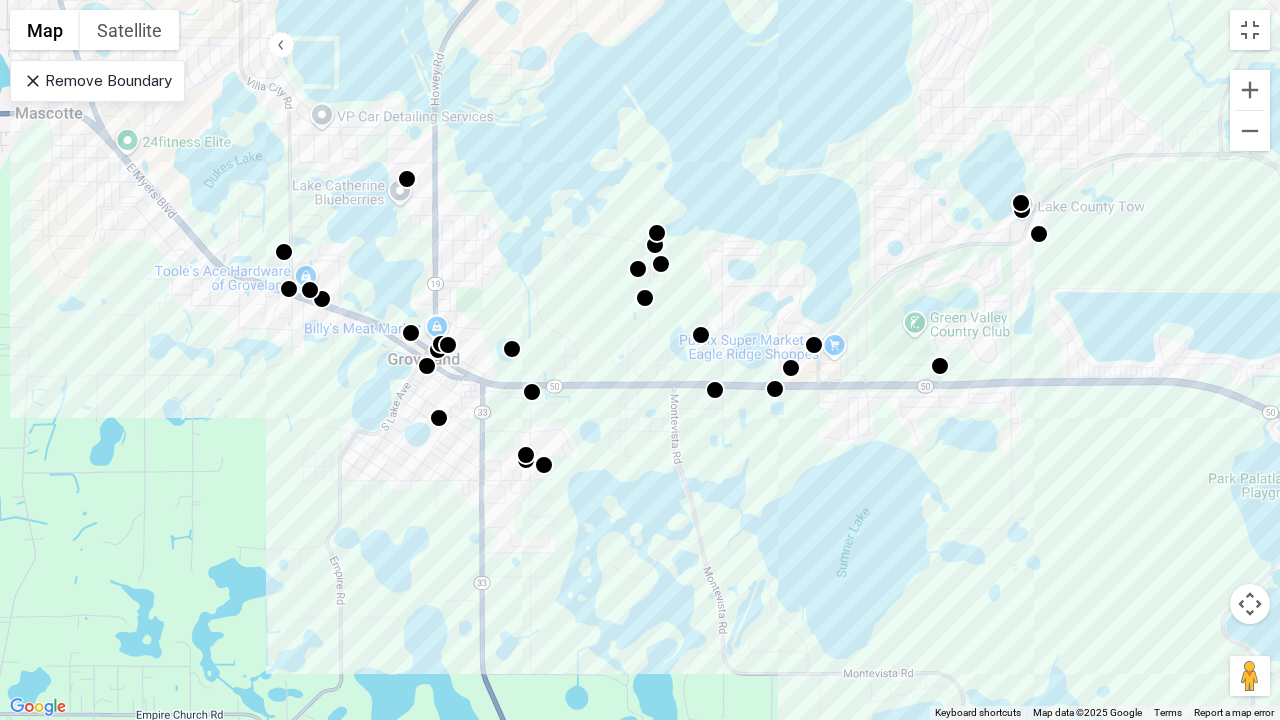 drag, startPoint x: 628, startPoint y: 458, endPoint x: 754, endPoint y: 146, distance: 336.4818 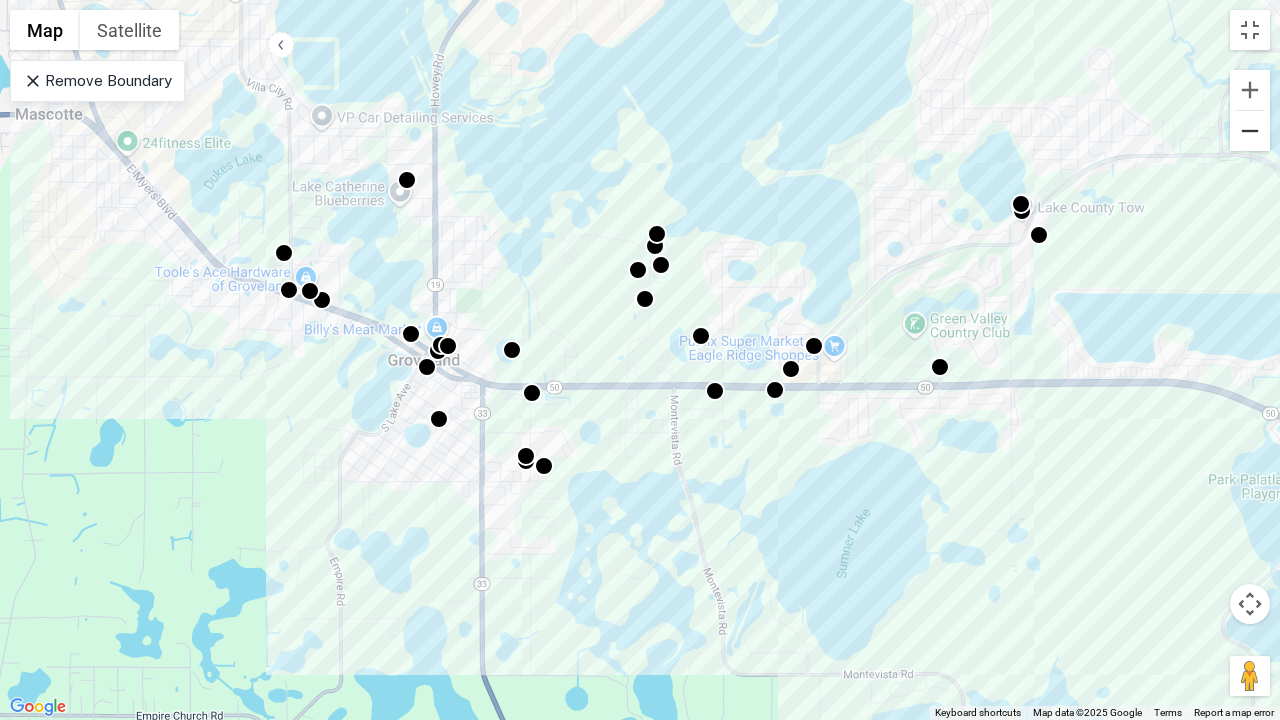 click at bounding box center [1250, 131] 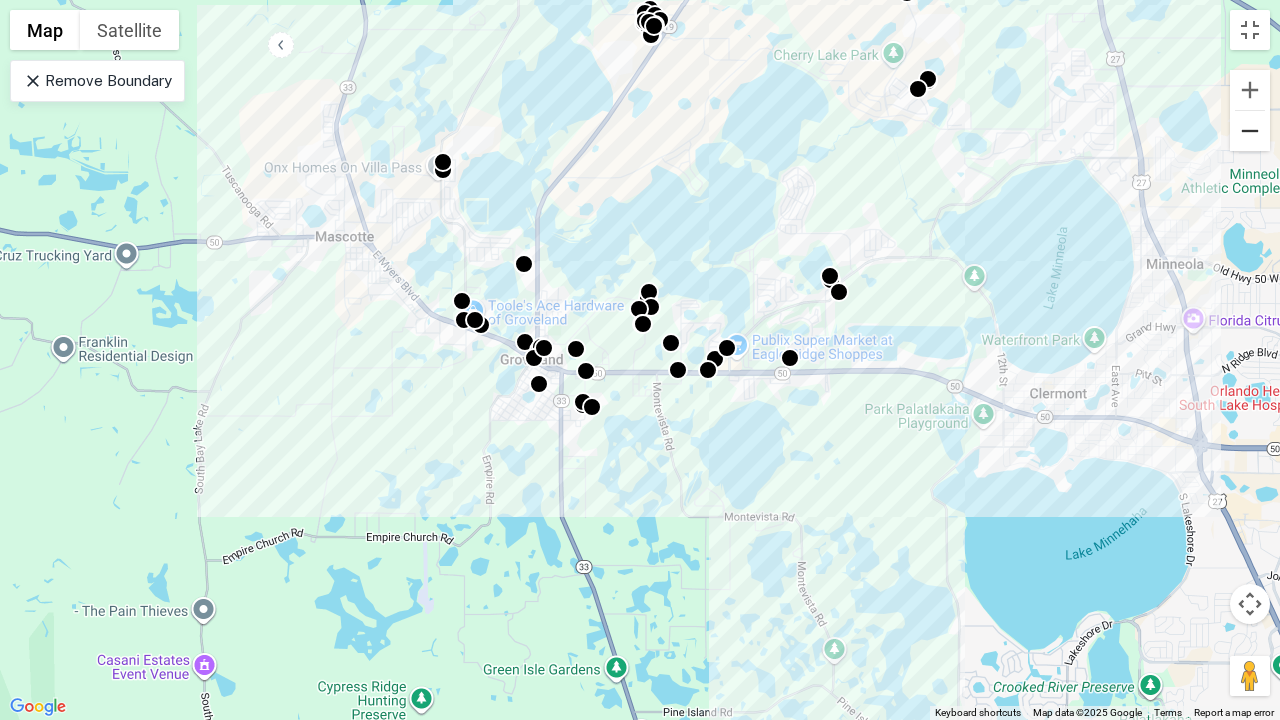 click at bounding box center [1250, 131] 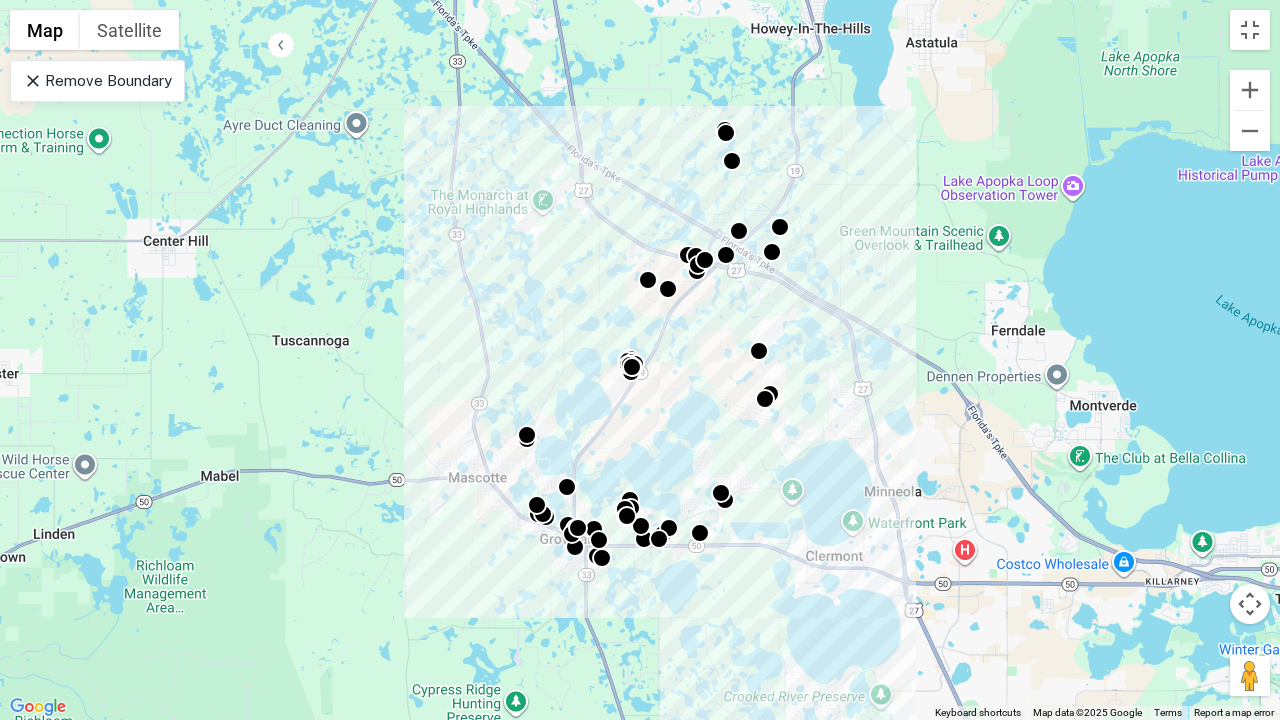 drag, startPoint x: 895, startPoint y: 152, endPoint x: 874, endPoint y: 340, distance: 189.16924 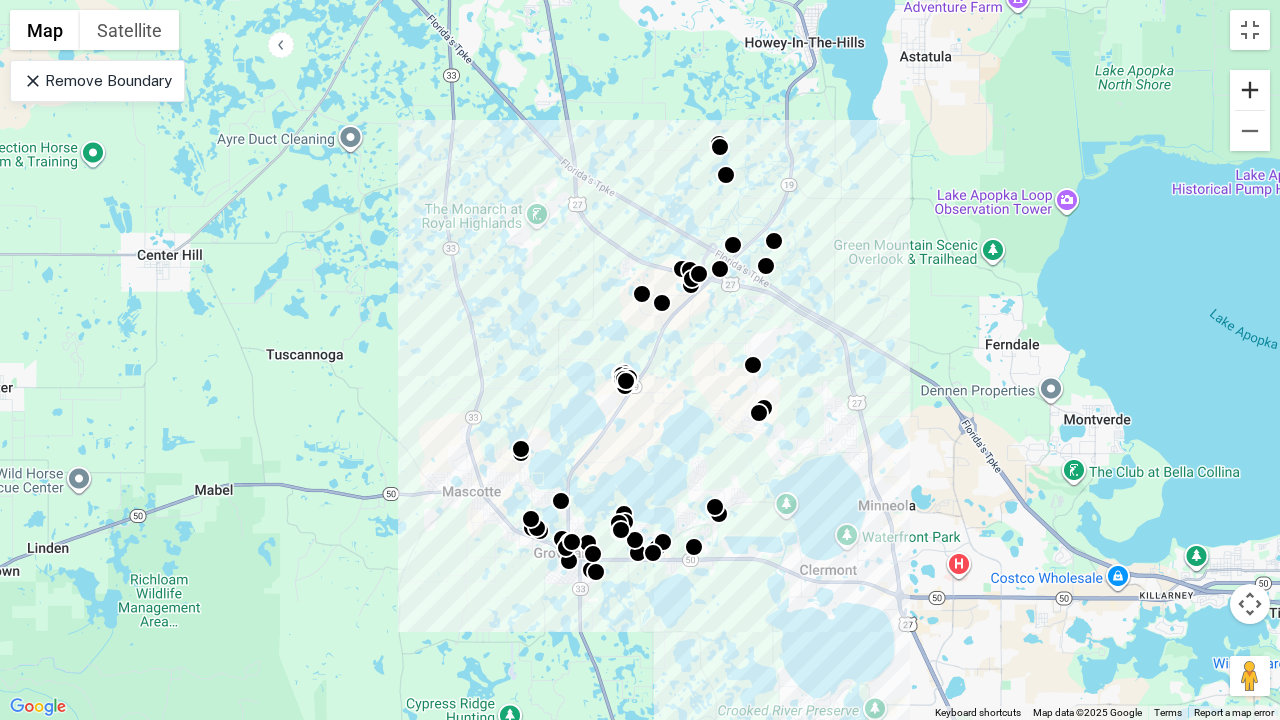 click at bounding box center (1250, 90) 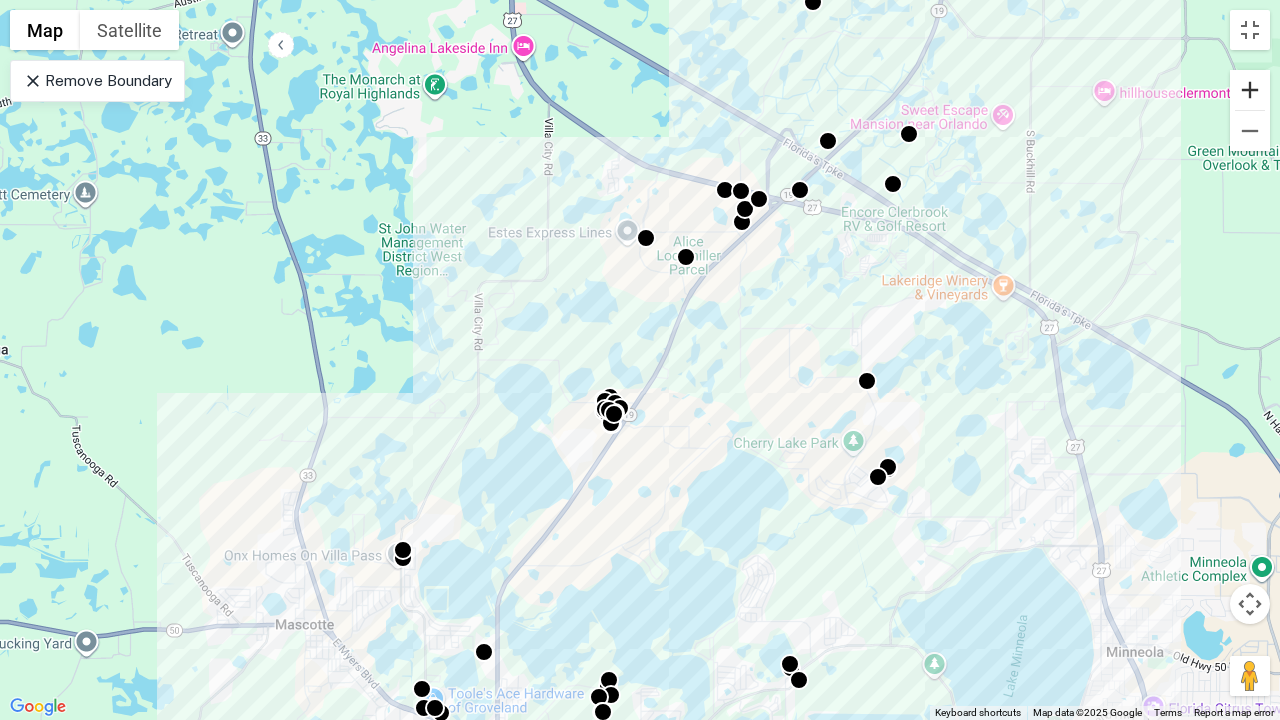 click at bounding box center [1250, 90] 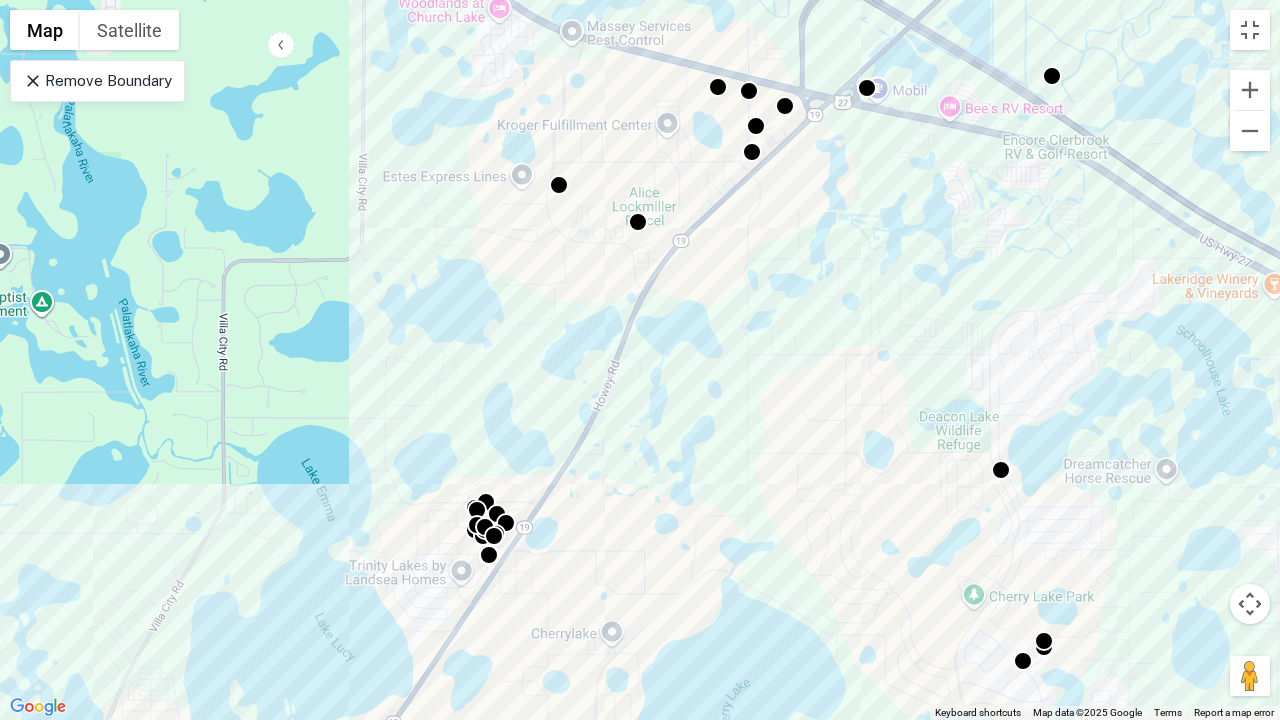 drag, startPoint x: 854, startPoint y: 329, endPoint x: 758, endPoint y: 386, distance: 111.64677 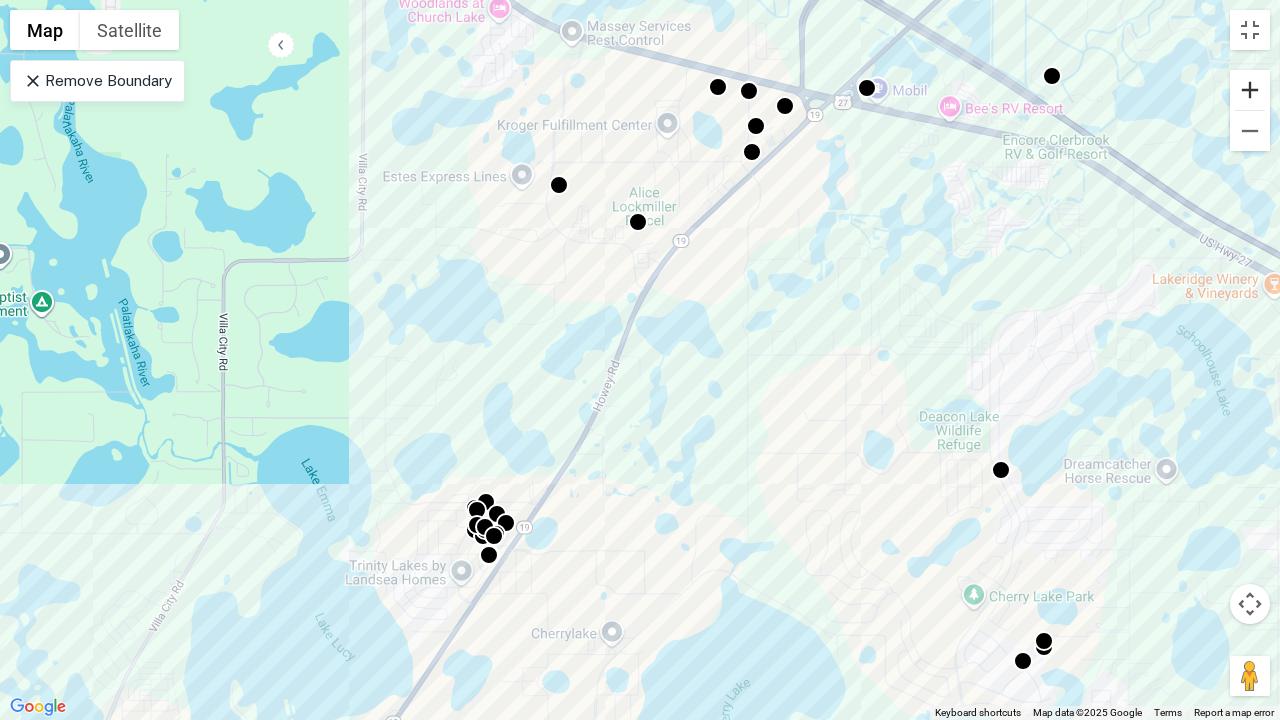 click at bounding box center (1250, 90) 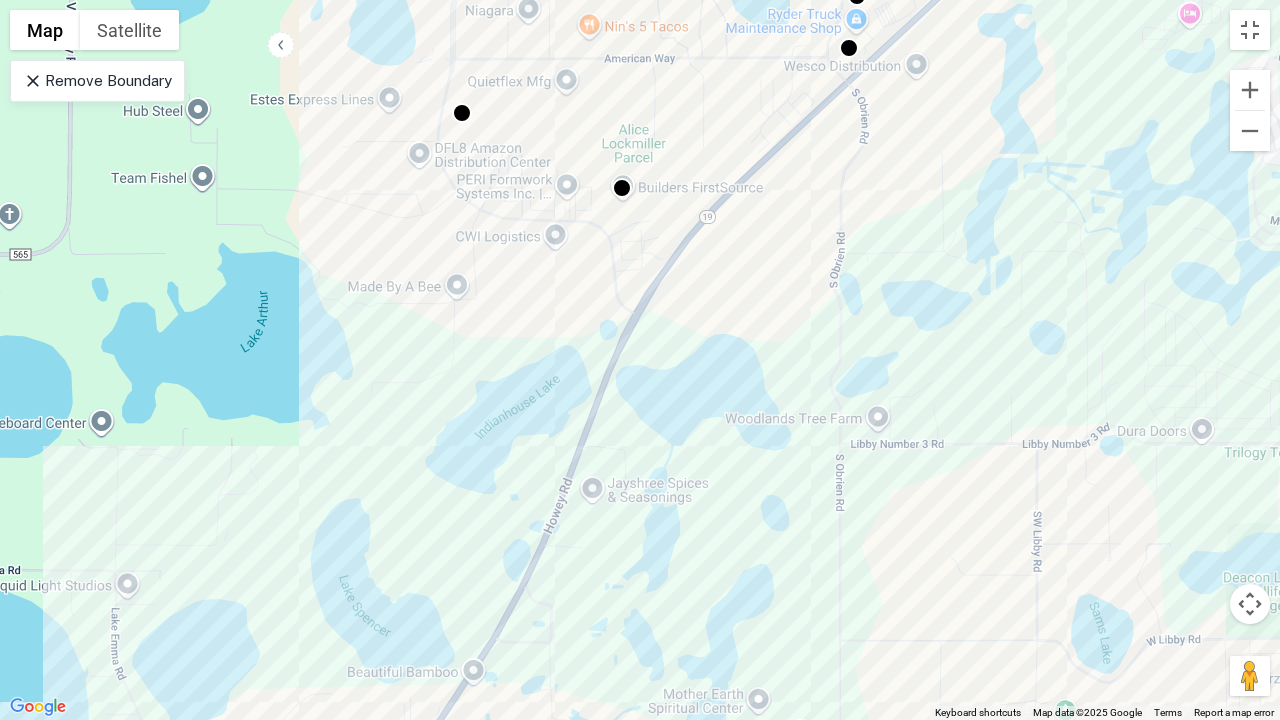 drag, startPoint x: 798, startPoint y: 285, endPoint x: 781, endPoint y: 387, distance: 103.40696 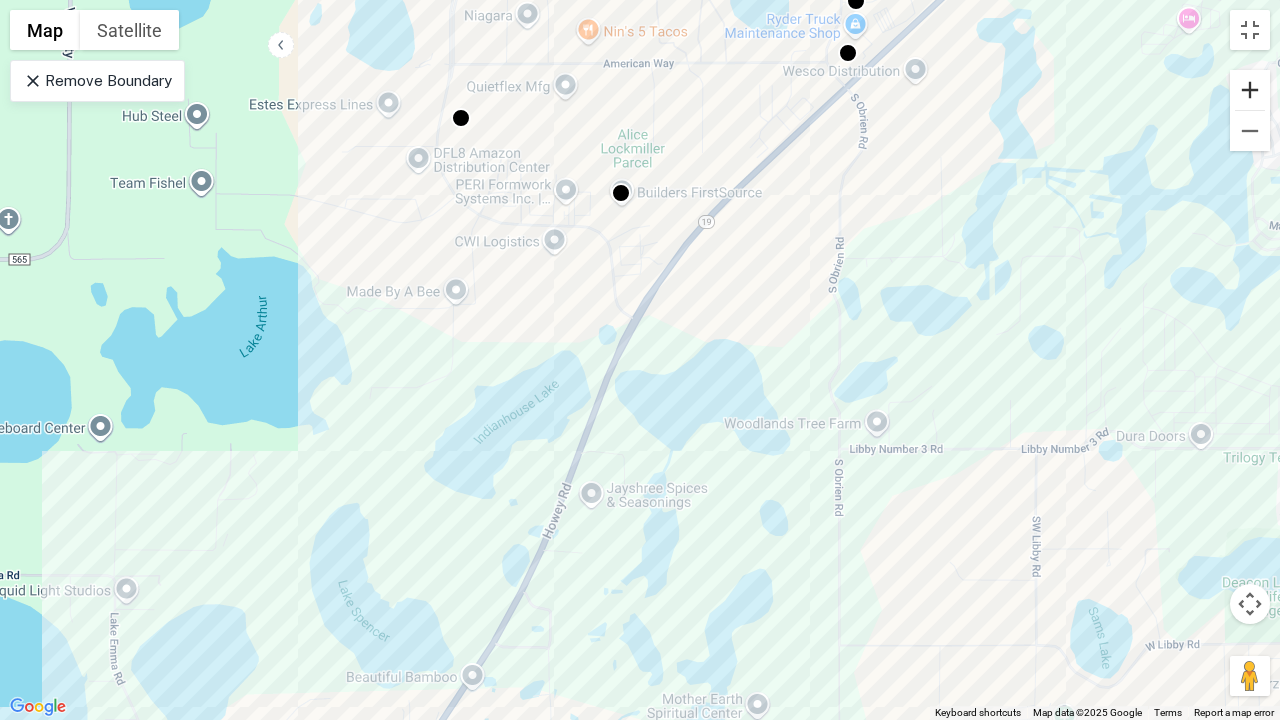 click at bounding box center [1250, 90] 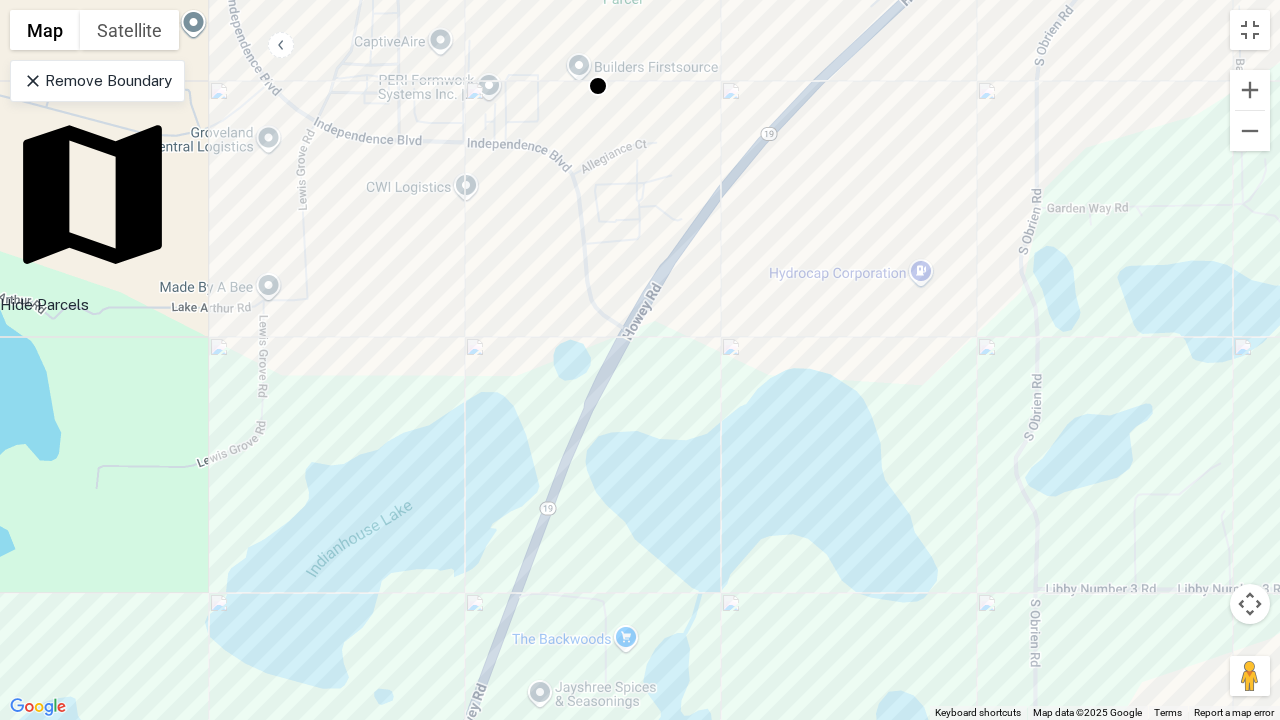 drag, startPoint x: 822, startPoint y: 266, endPoint x: 819, endPoint y: 322, distance: 56.0803 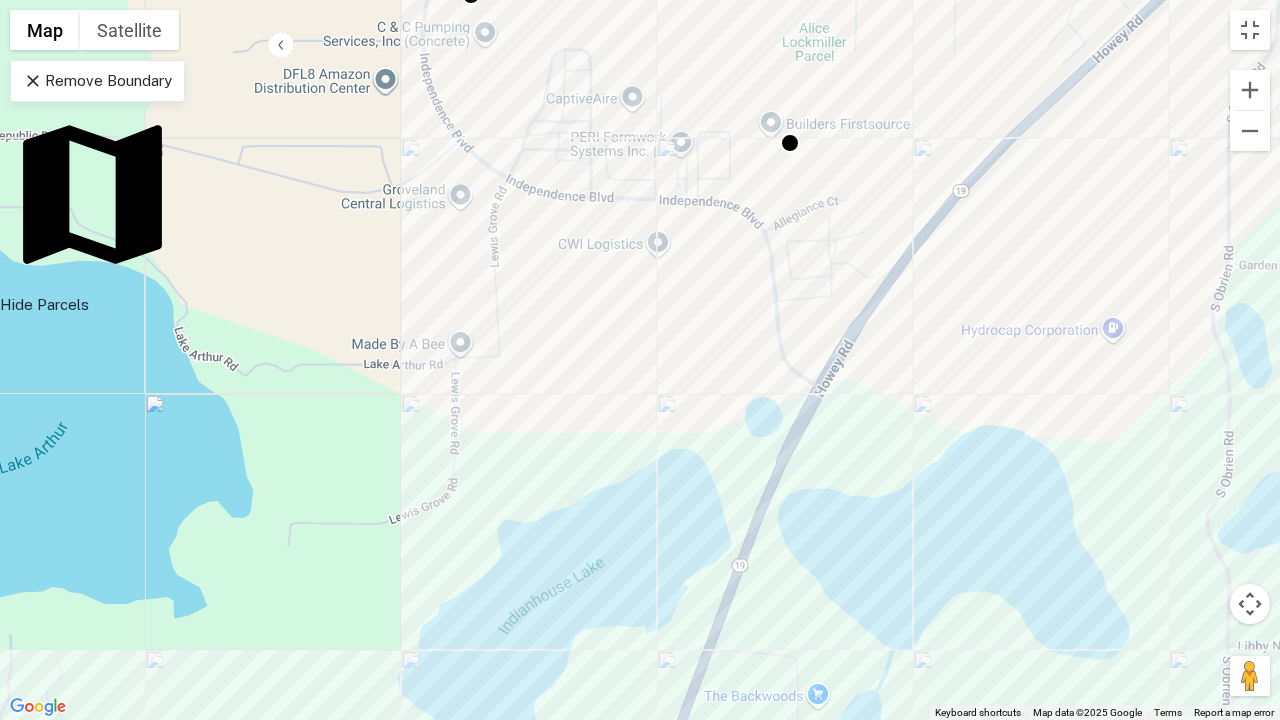 drag, startPoint x: 175, startPoint y: 277, endPoint x: 370, endPoint y: 333, distance: 202.88174 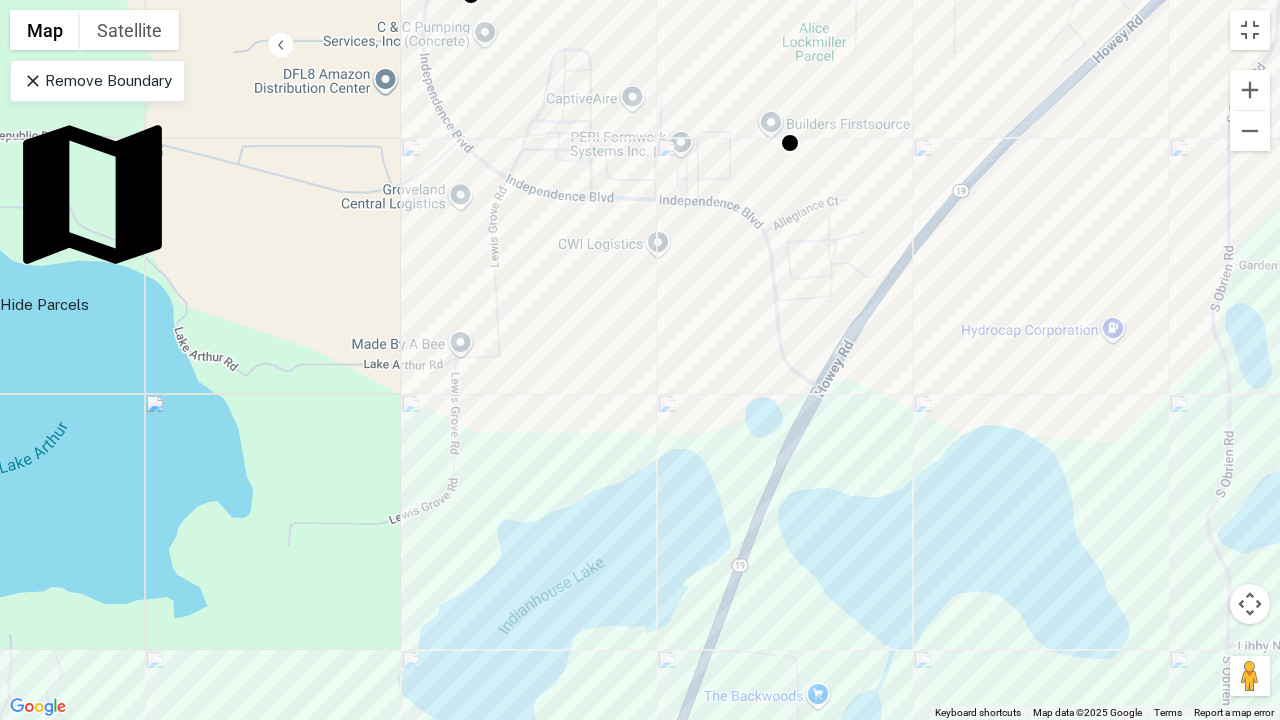 click on "To activate drag with keyboard, press Alt + Enter. Once in keyboard drag state, use the arrow keys to move the marker. To complete the drag, press the Enter key. To cancel, press Escape." at bounding box center (640, 360) 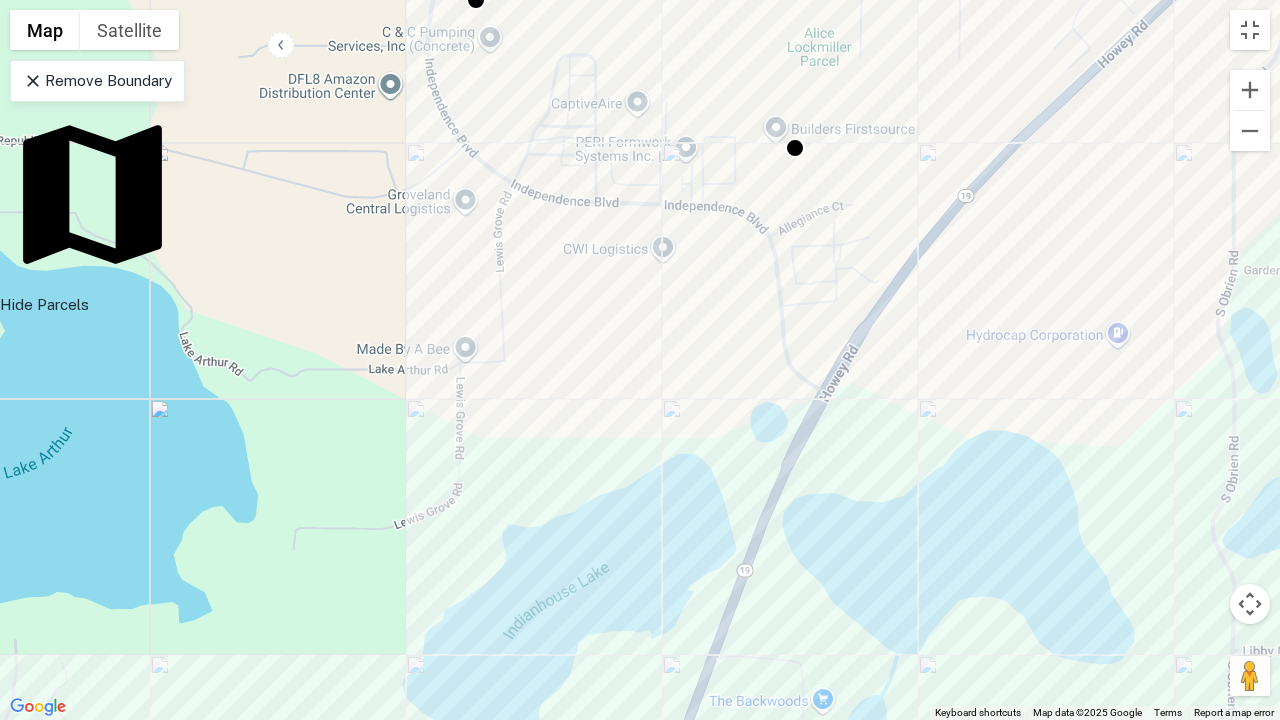 click on "To activate drag with keyboard, press Alt + Enter. Once in keyboard drag state, use the arrow keys to move the marker. To complete the drag, press the Enter key. To cancel, press Escape." at bounding box center [640, 360] 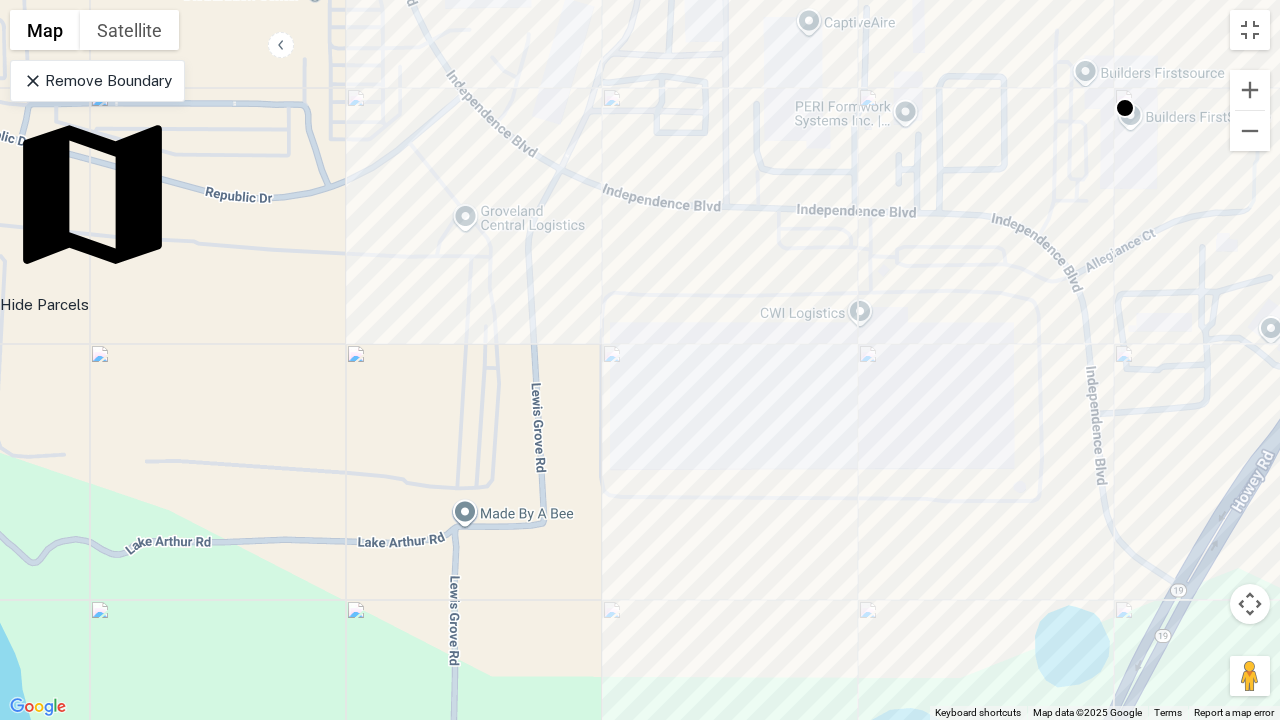 click on "To activate drag with keyboard, press Alt + Enter. Once in keyboard drag state, use the arrow keys to move the marker. To complete the drag, press the Enter key. To cancel, press Escape." at bounding box center (640, 360) 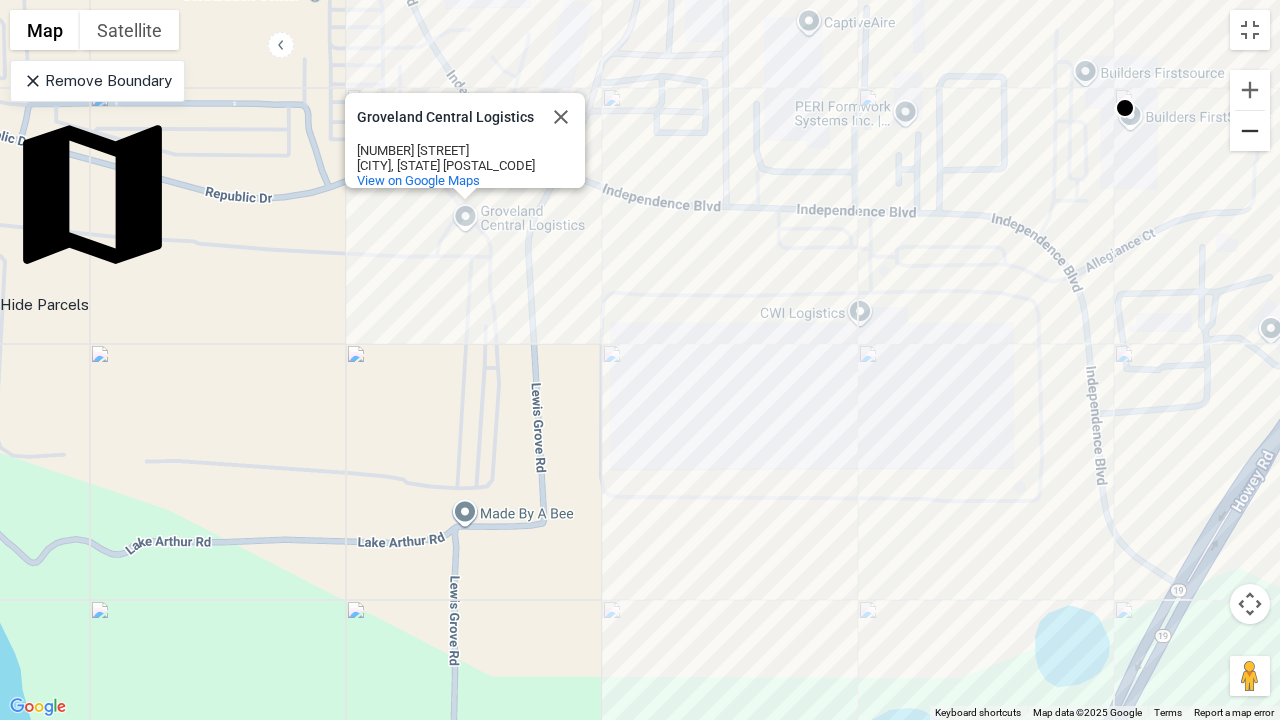 click at bounding box center [1250, 131] 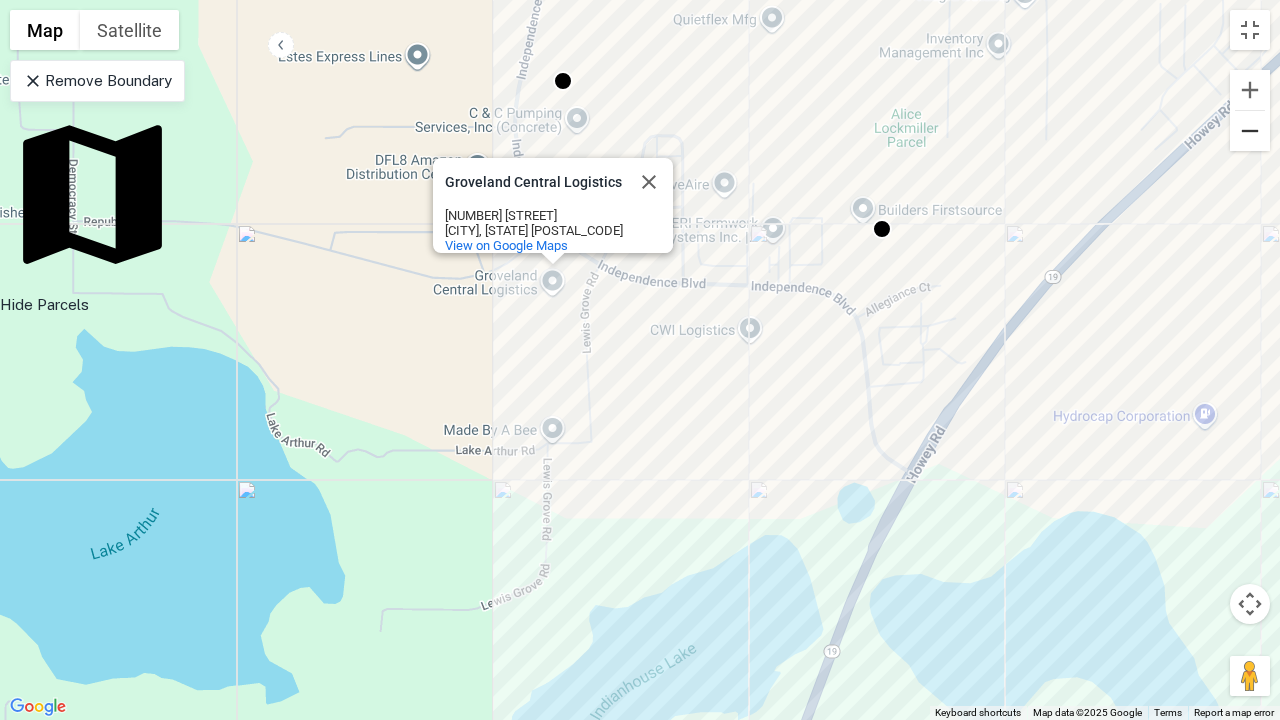 click at bounding box center [1250, 131] 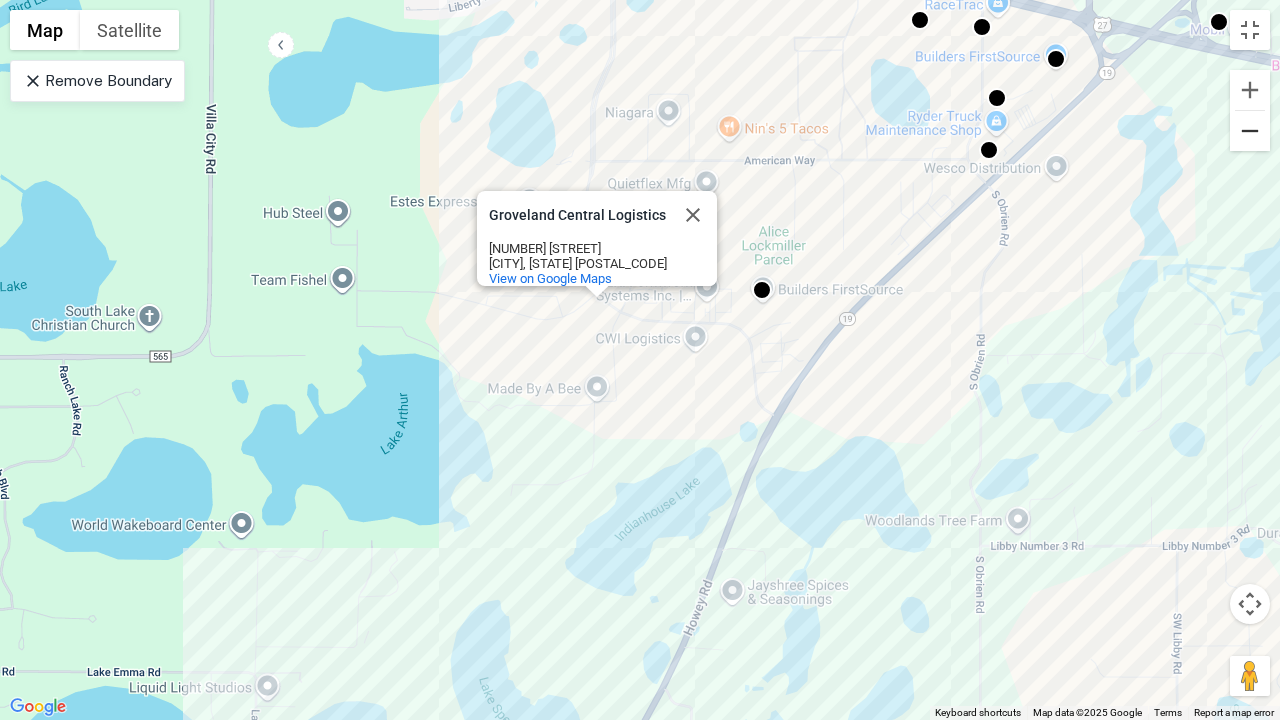 click at bounding box center [1250, 131] 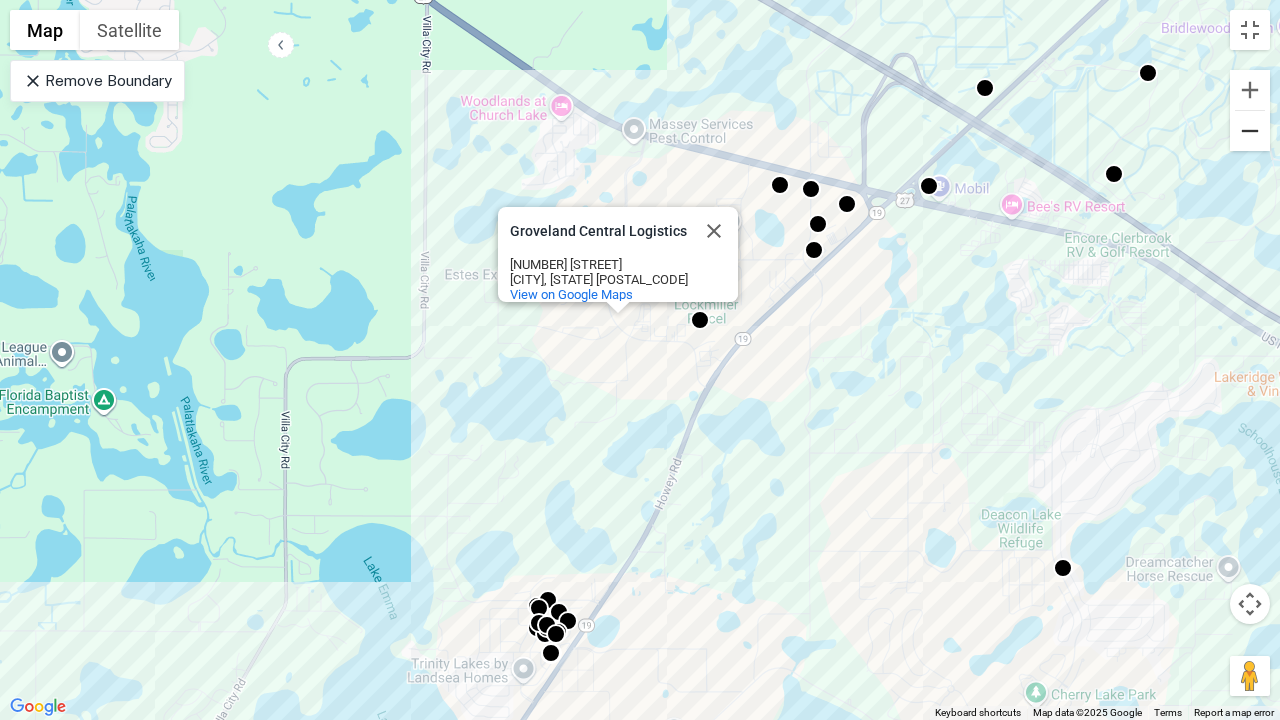 click at bounding box center [1250, 131] 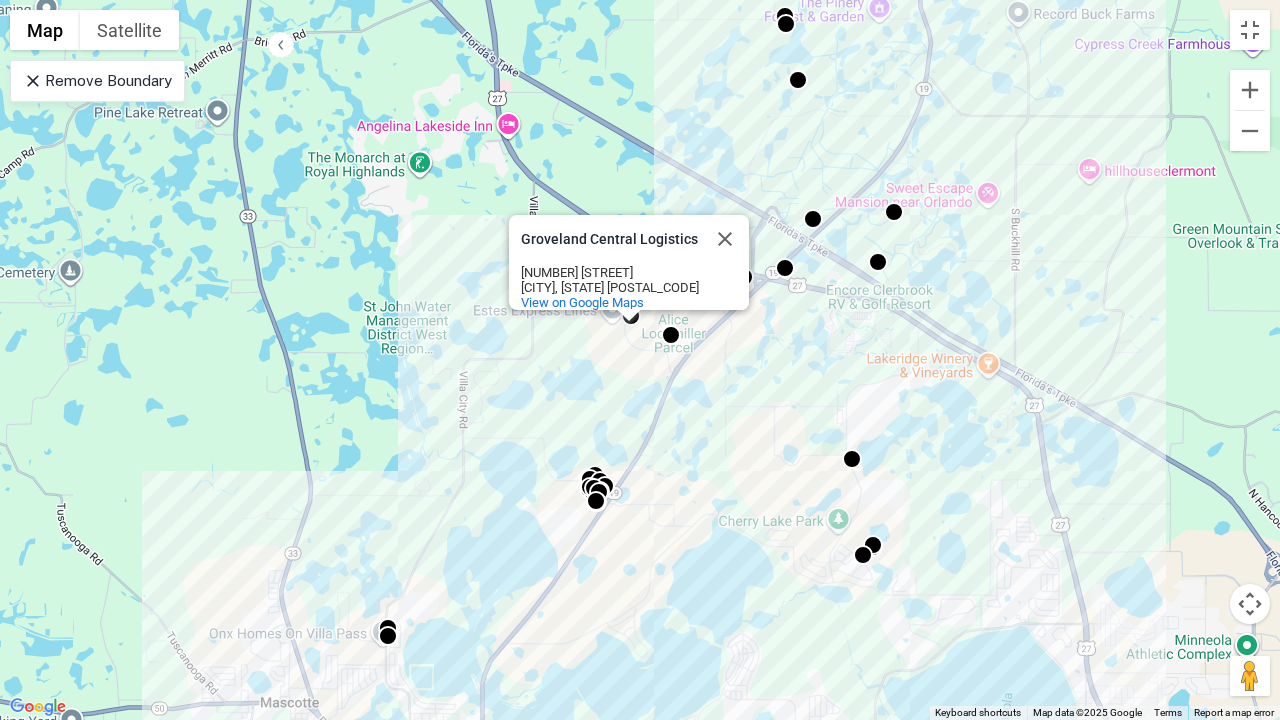 click 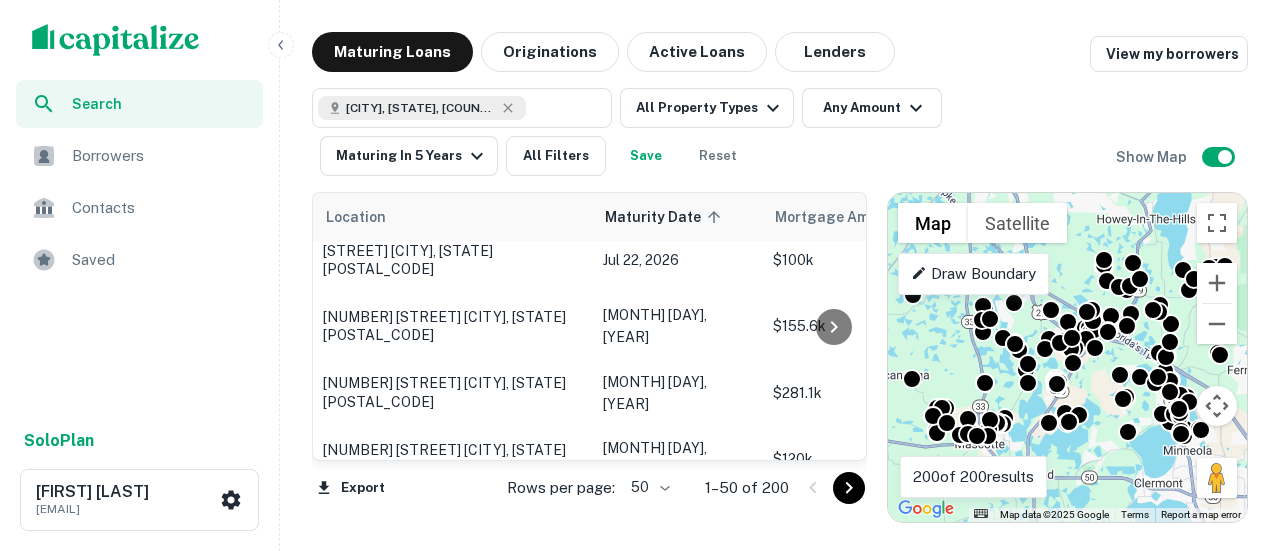 click on "To activate drag with keyboard, press Alt + Enter. Once in keyboard drag state, use the arrow keys to move the marker. To complete the drag, press the Enter key. To cancel, press Escape." at bounding box center (1067, 357) 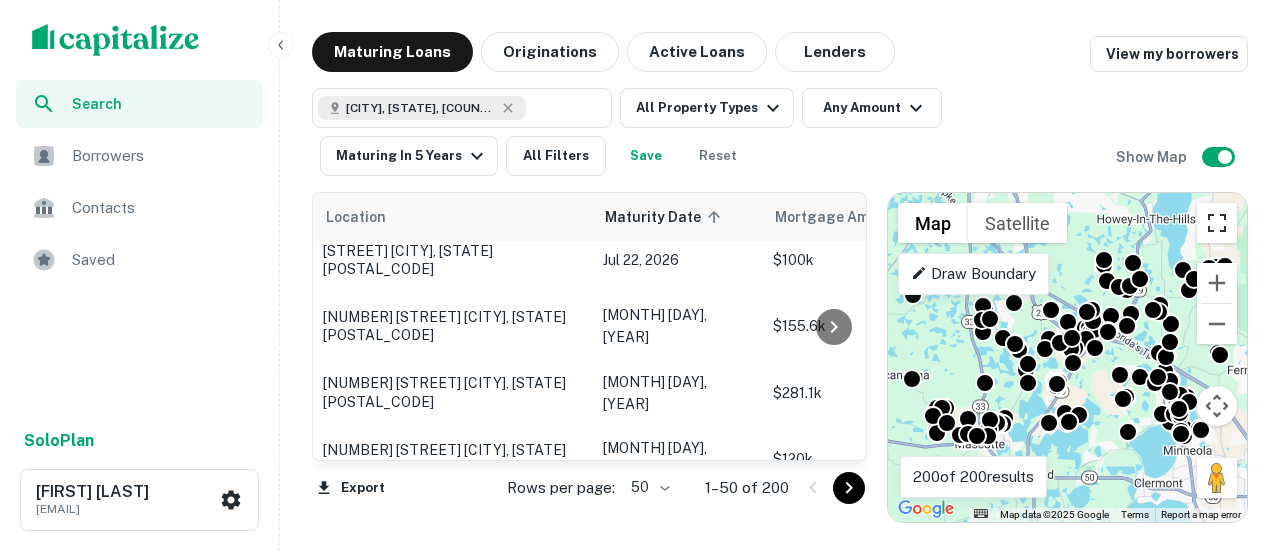 click at bounding box center [1217, 223] 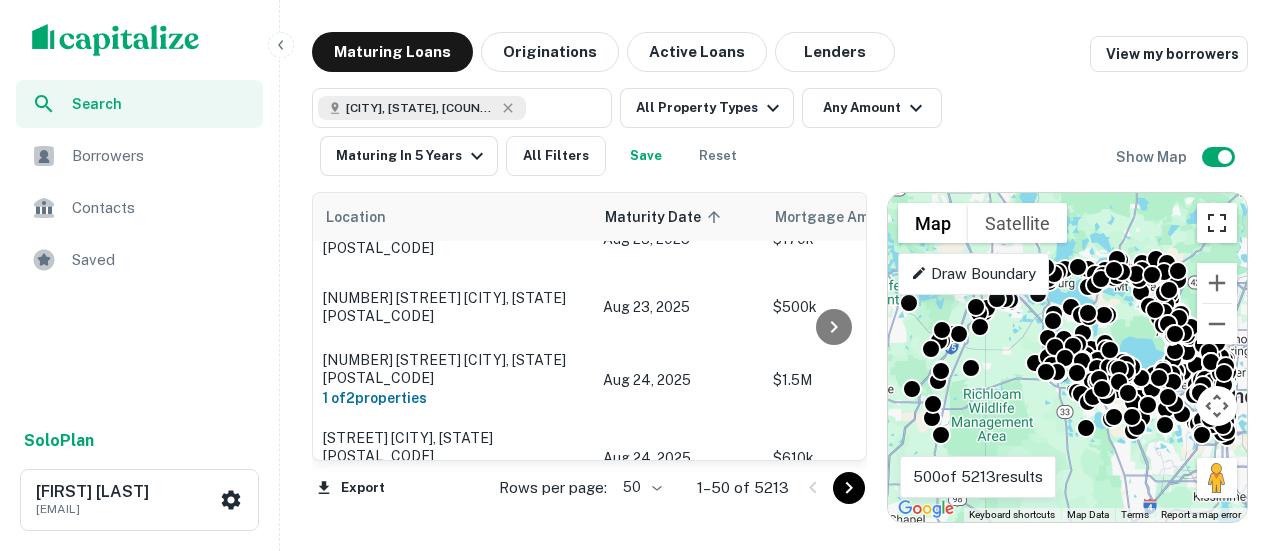 click at bounding box center (1217, 223) 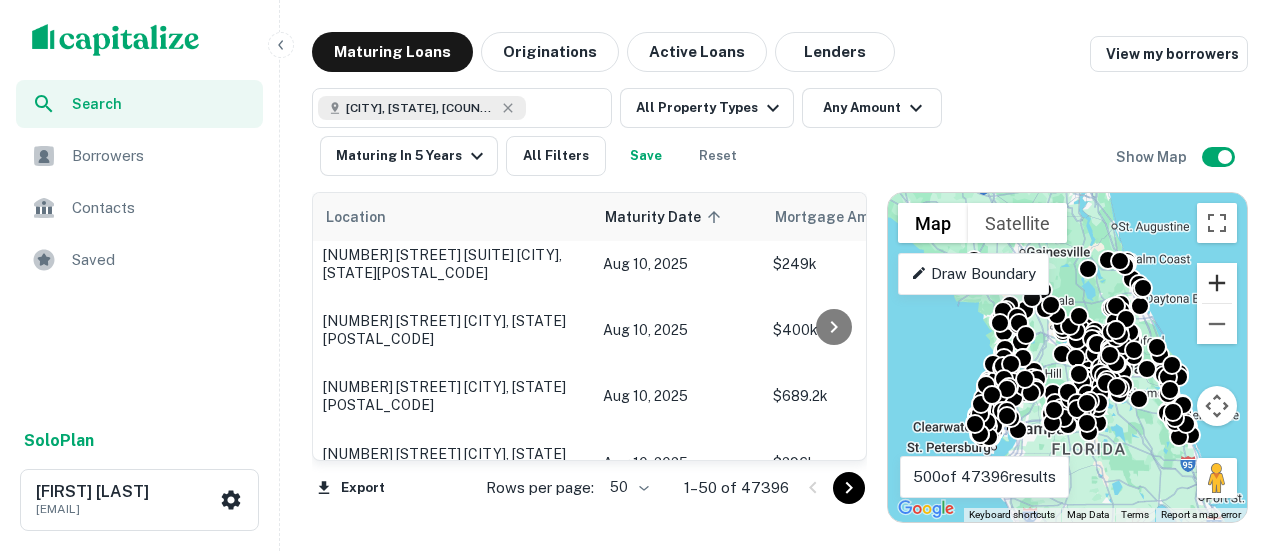 click at bounding box center (1217, 283) 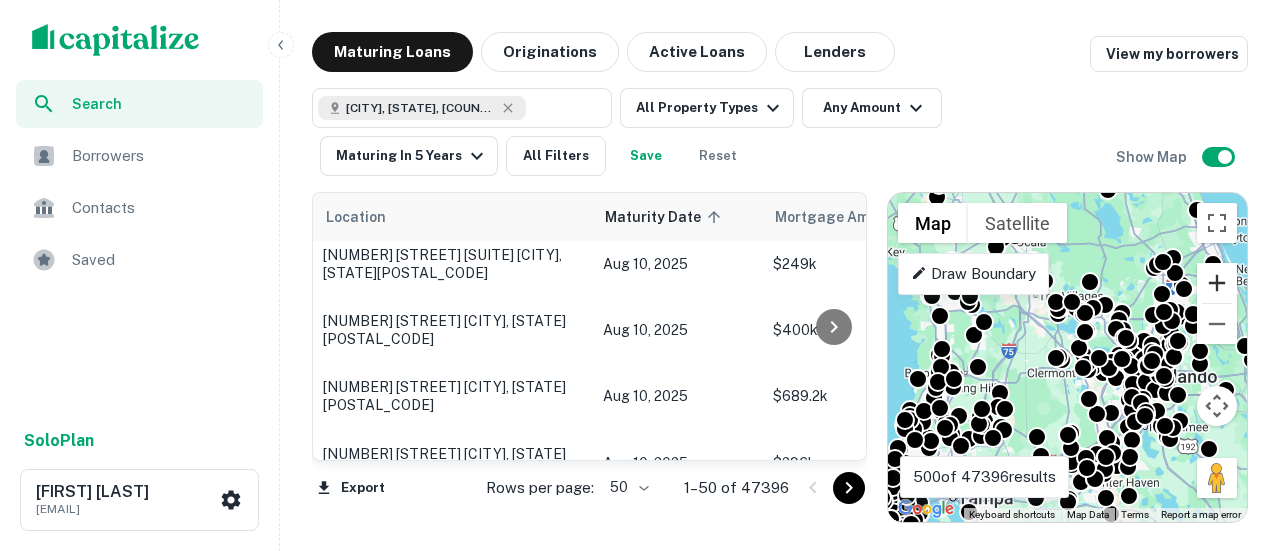 click at bounding box center (1217, 283) 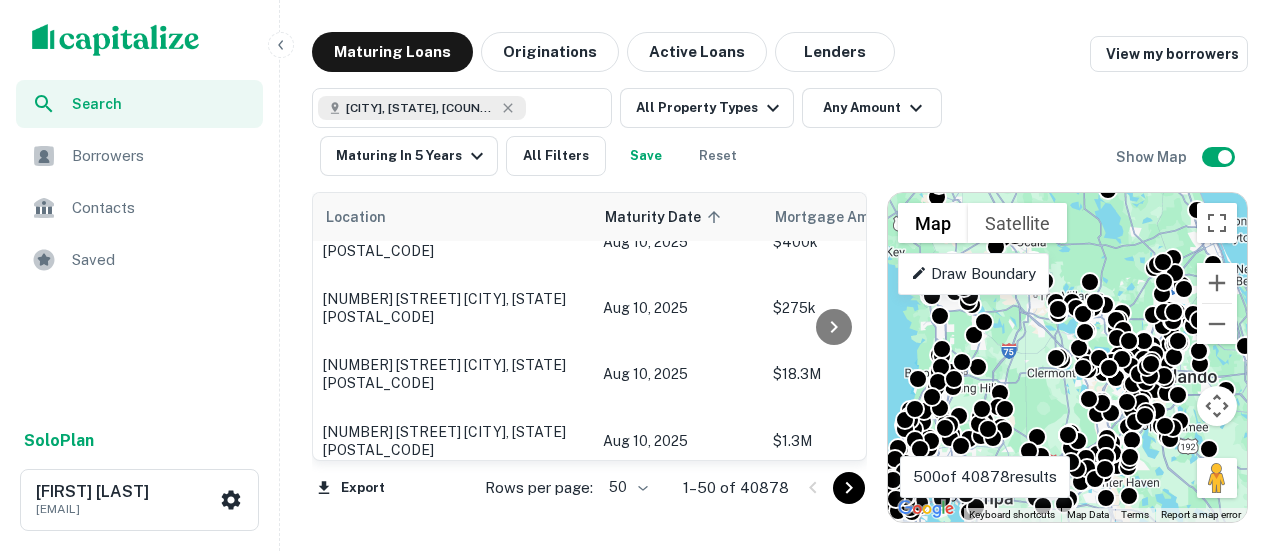 click on "To activate drag with keyboard, press Alt + Enter. Once in keyboard drag state, use the arrow keys to move the marker. To complete the drag, press the Enter key. To cancel, press Escape." at bounding box center (1067, 357) 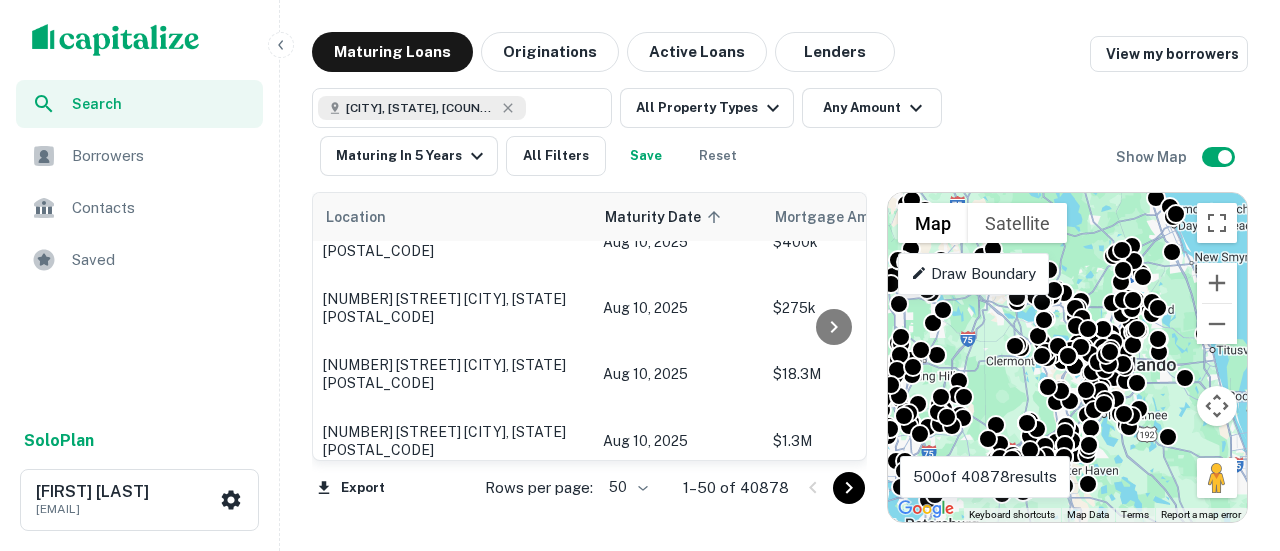drag, startPoint x: 1027, startPoint y: 391, endPoint x: 984, endPoint y: 378, distance: 44.922153 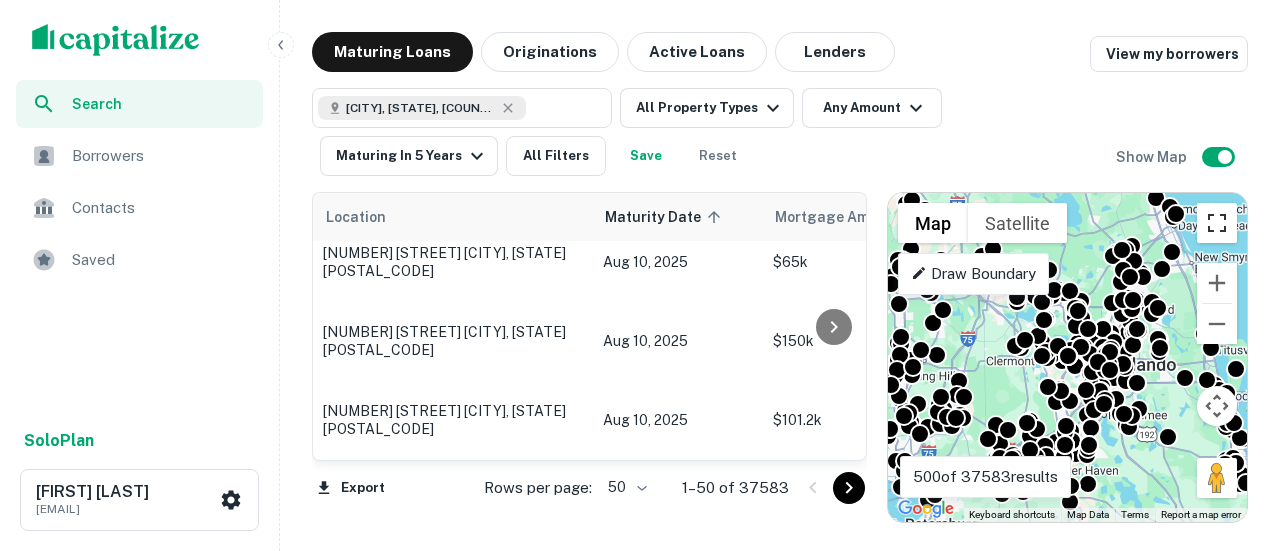 click at bounding box center [1217, 223] 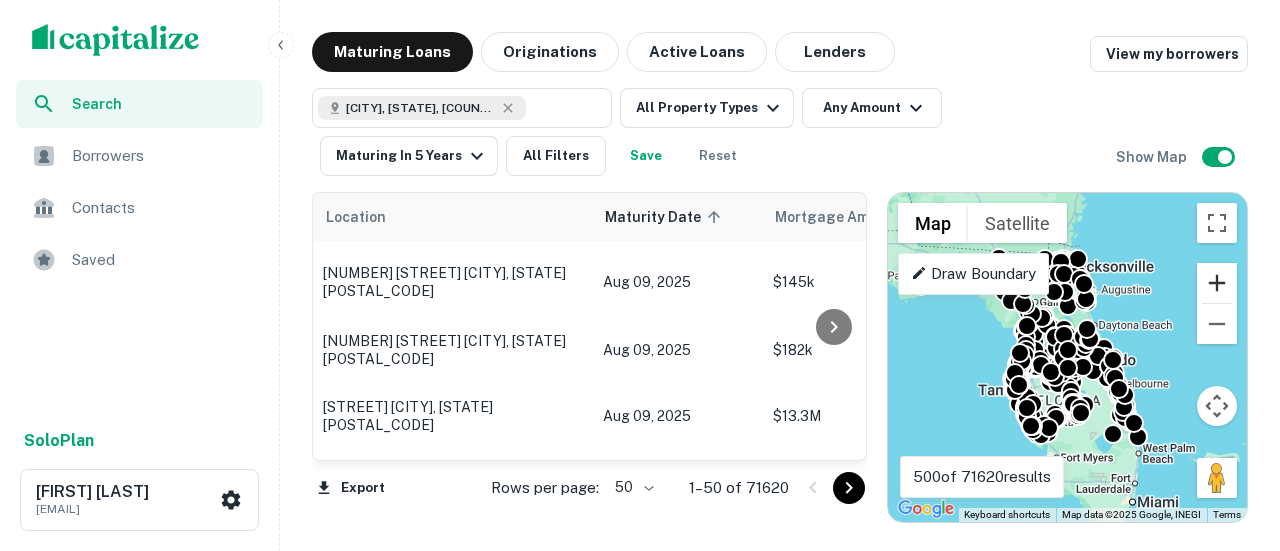 click at bounding box center (1217, 283) 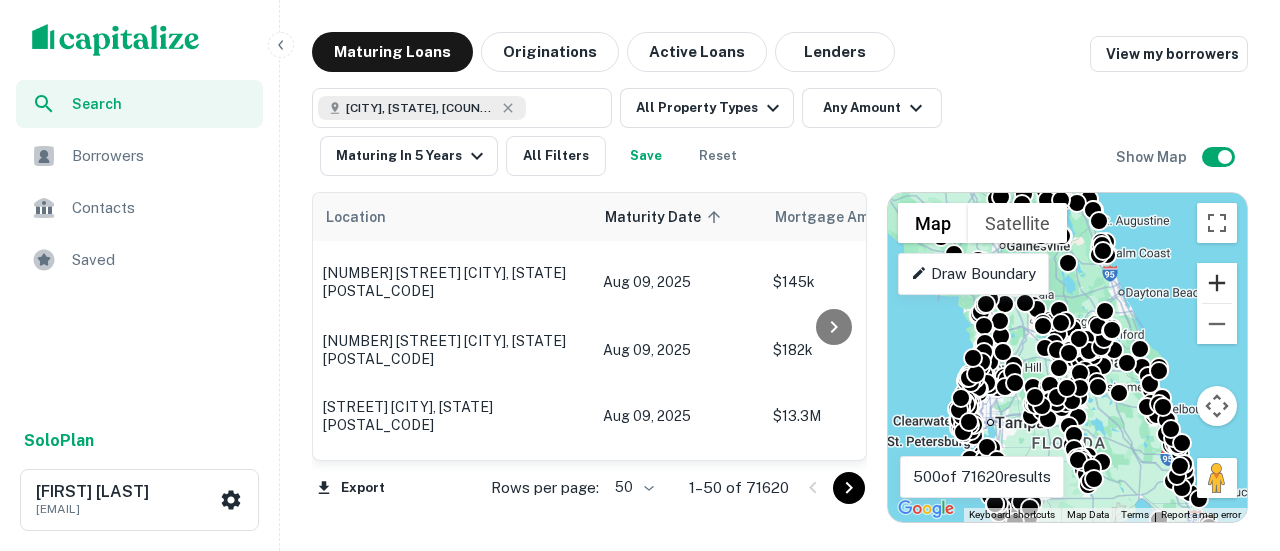 click at bounding box center (1217, 283) 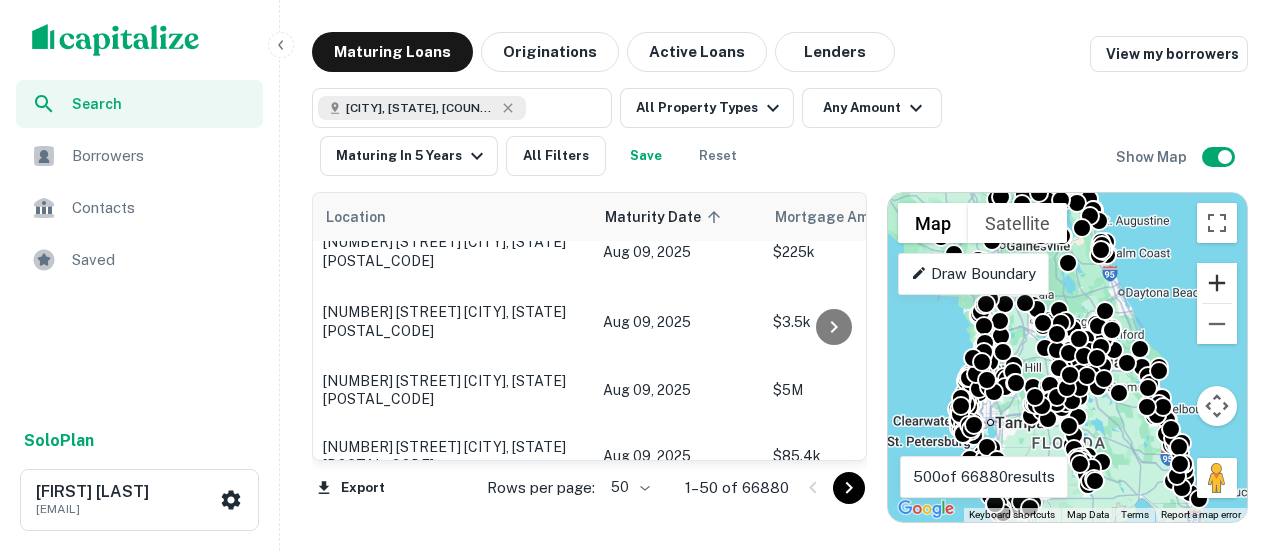 click at bounding box center (1217, 283) 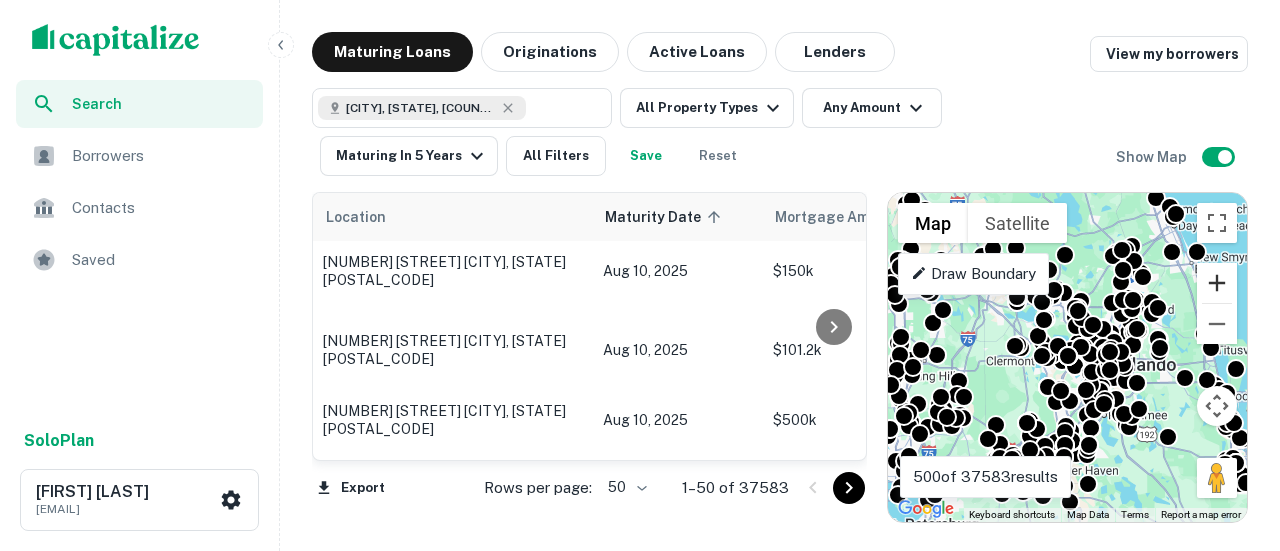 click at bounding box center [1217, 283] 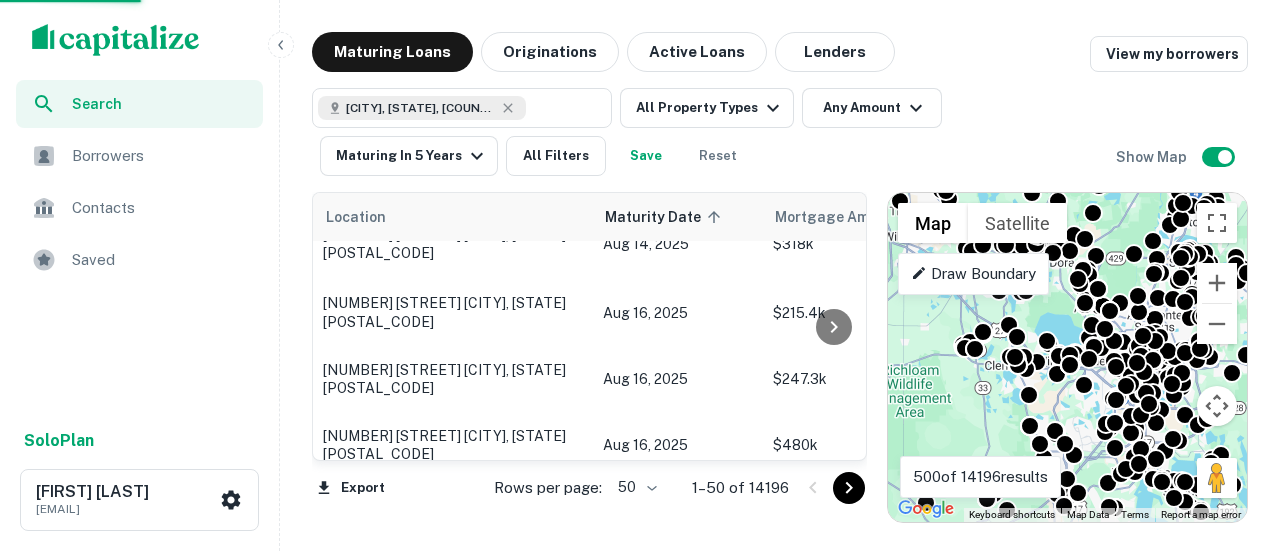 click at bounding box center [1217, 283] 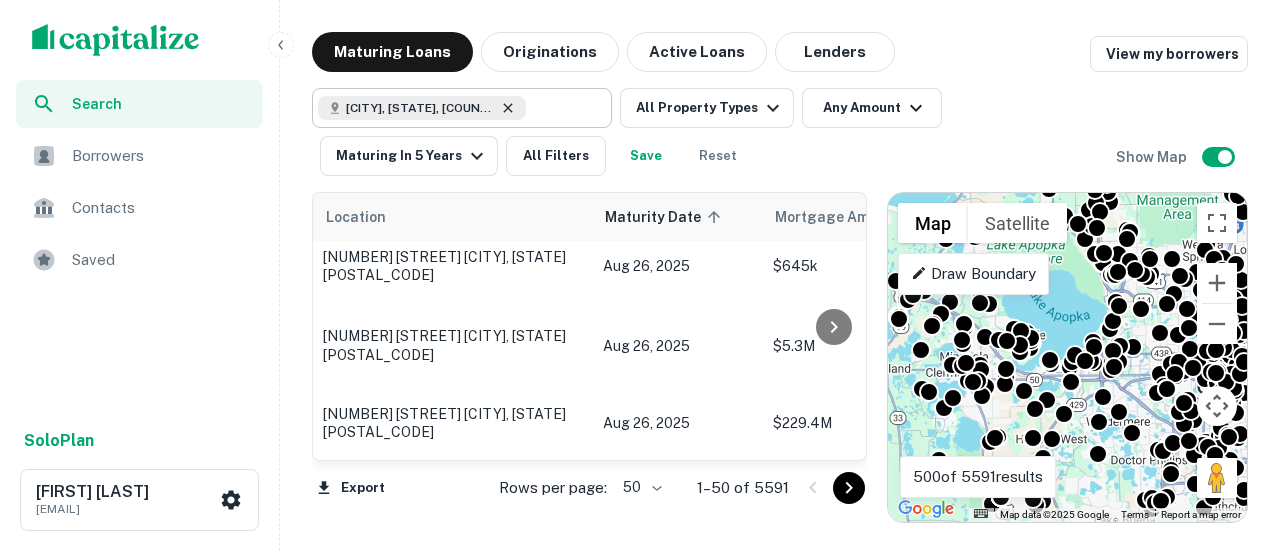 click 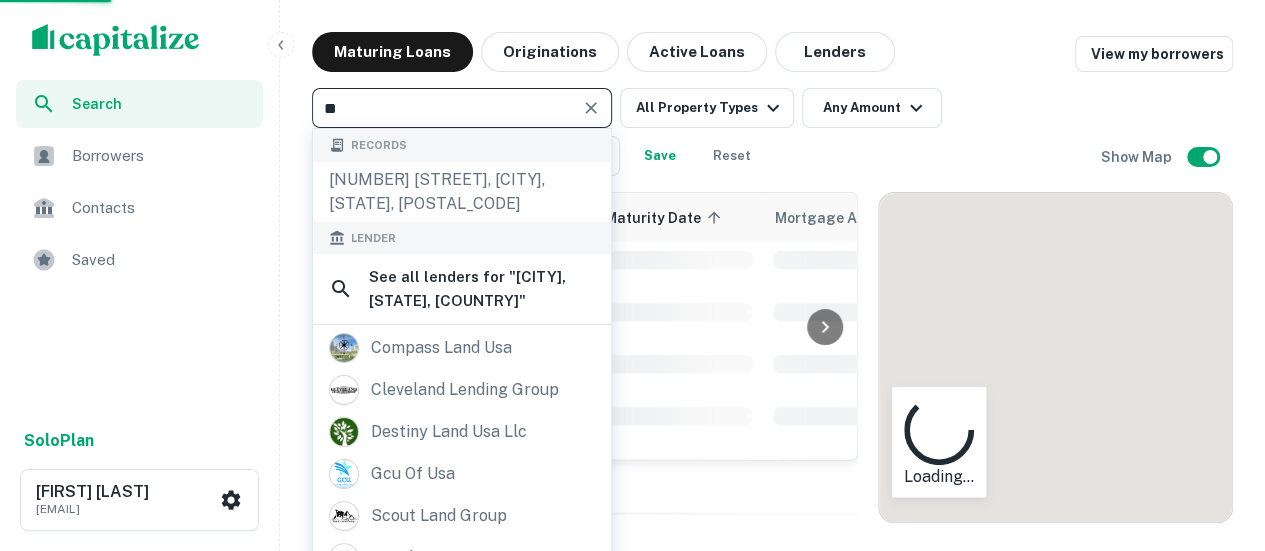 type on "*" 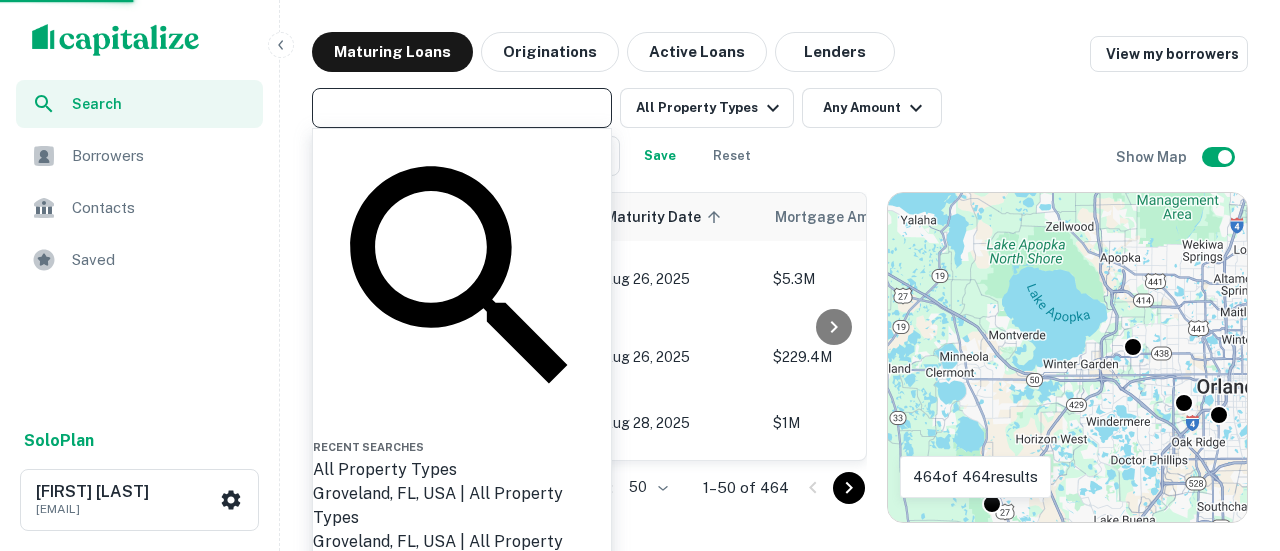 click at bounding box center [460, 108] 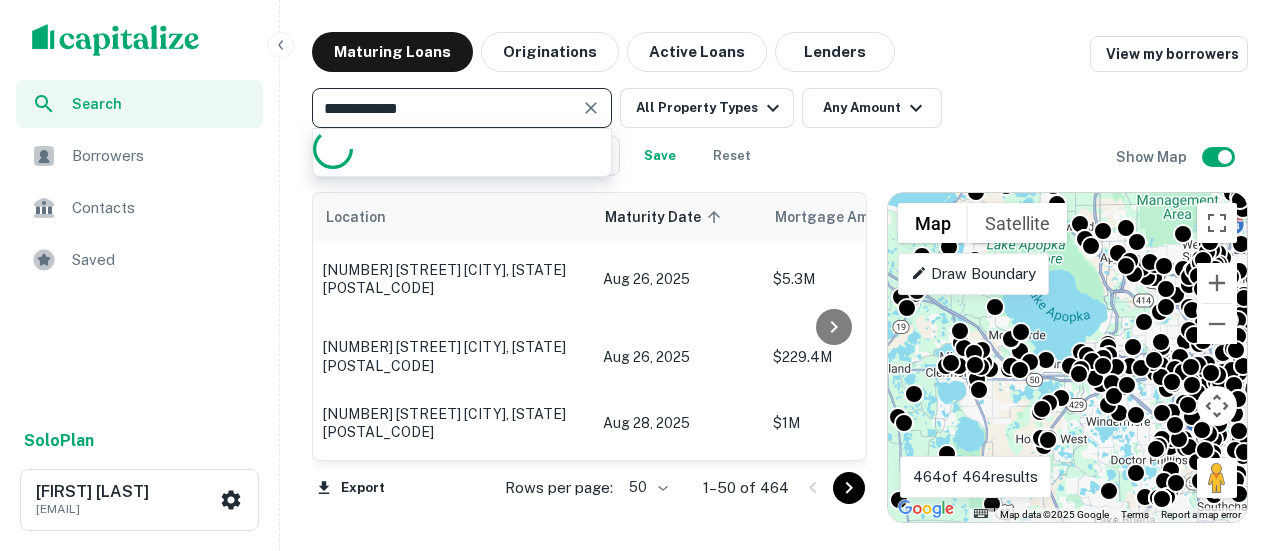 type on "**********" 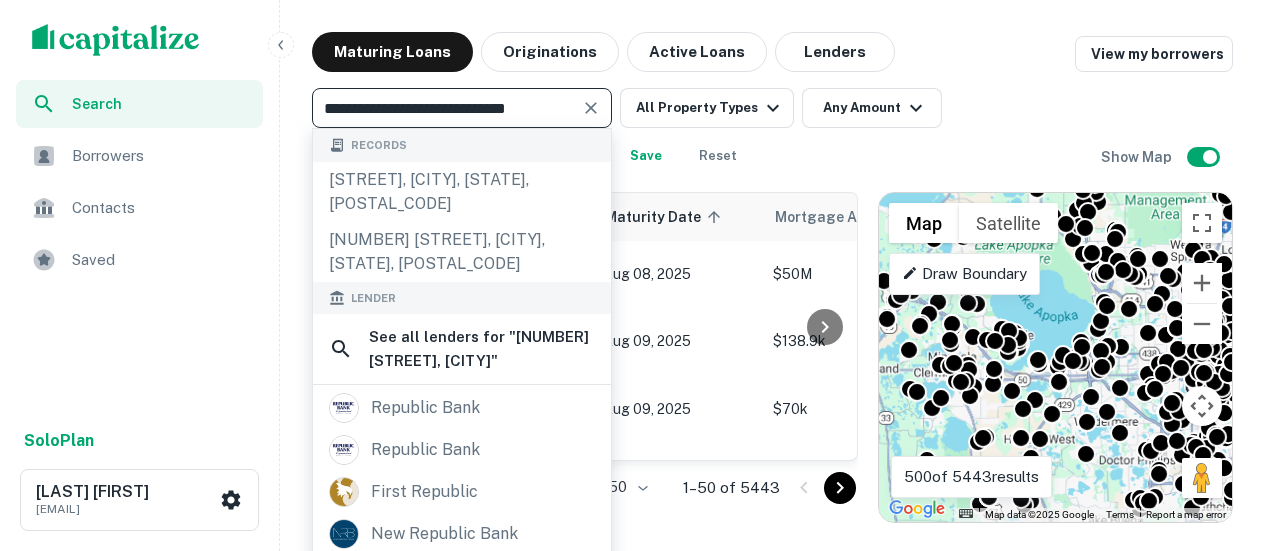 scroll, scrollTop: 0, scrollLeft: 0, axis: both 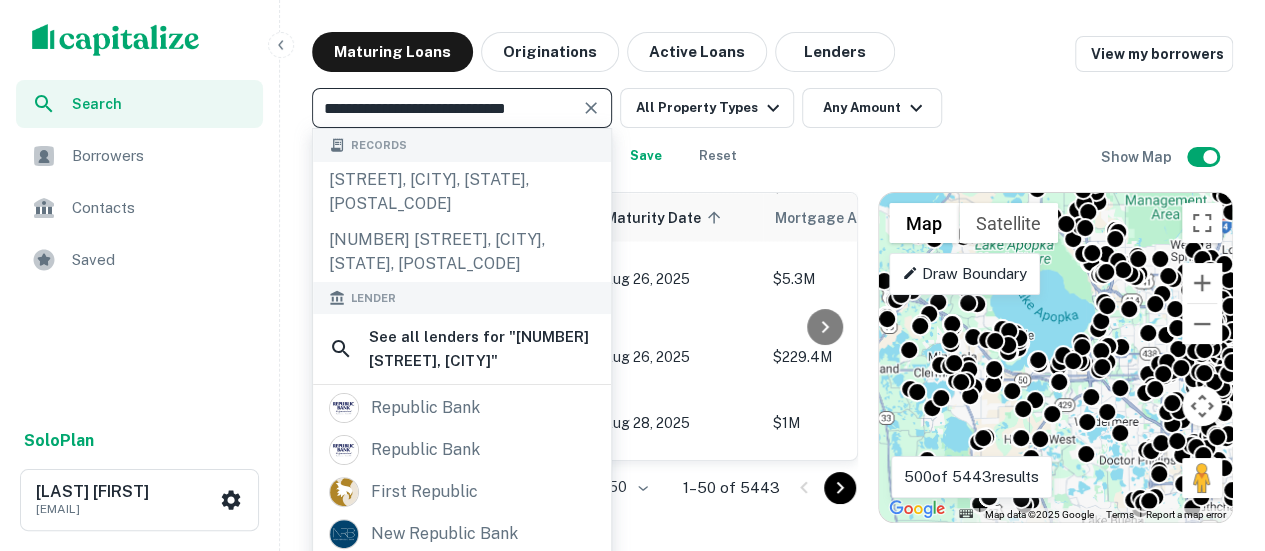 type on "**********" 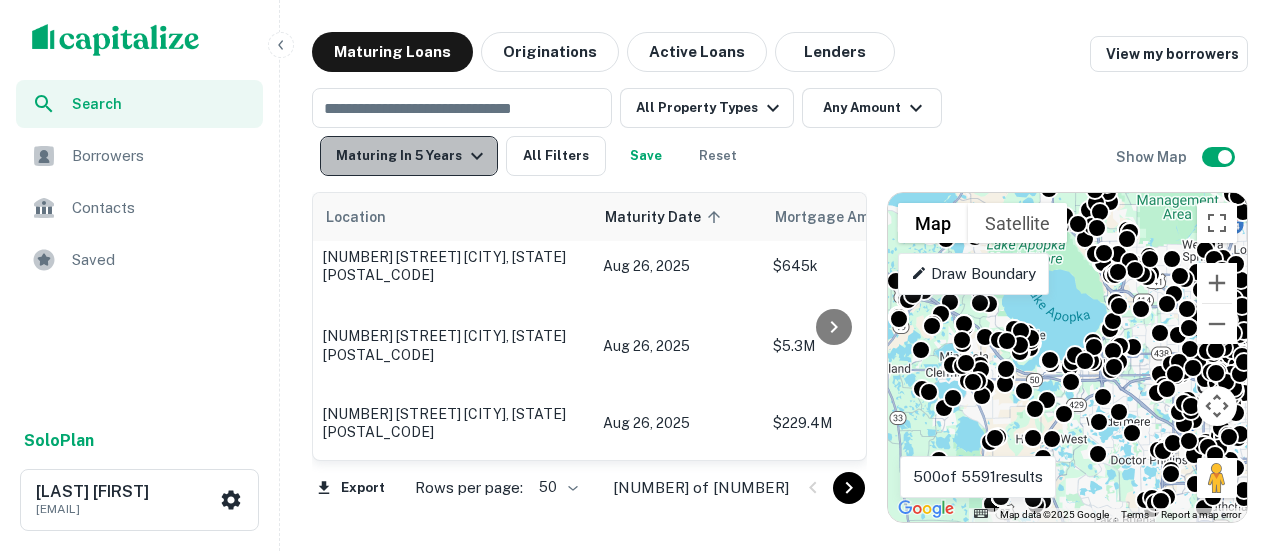 click 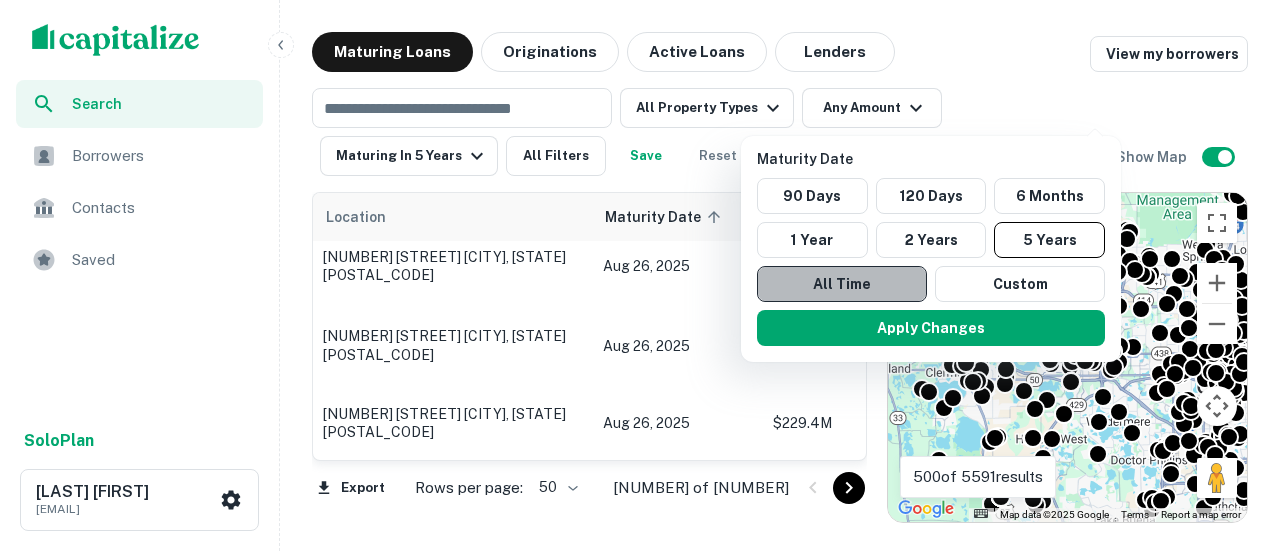 click on "All Time" at bounding box center [842, 284] 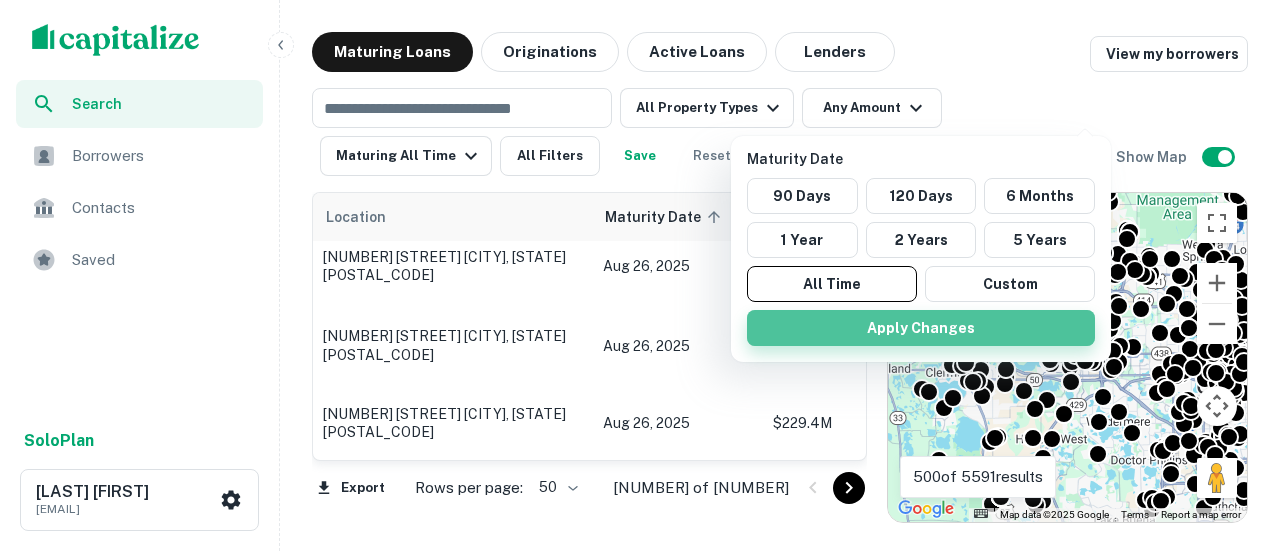 click on "Apply Changes" at bounding box center (921, 328) 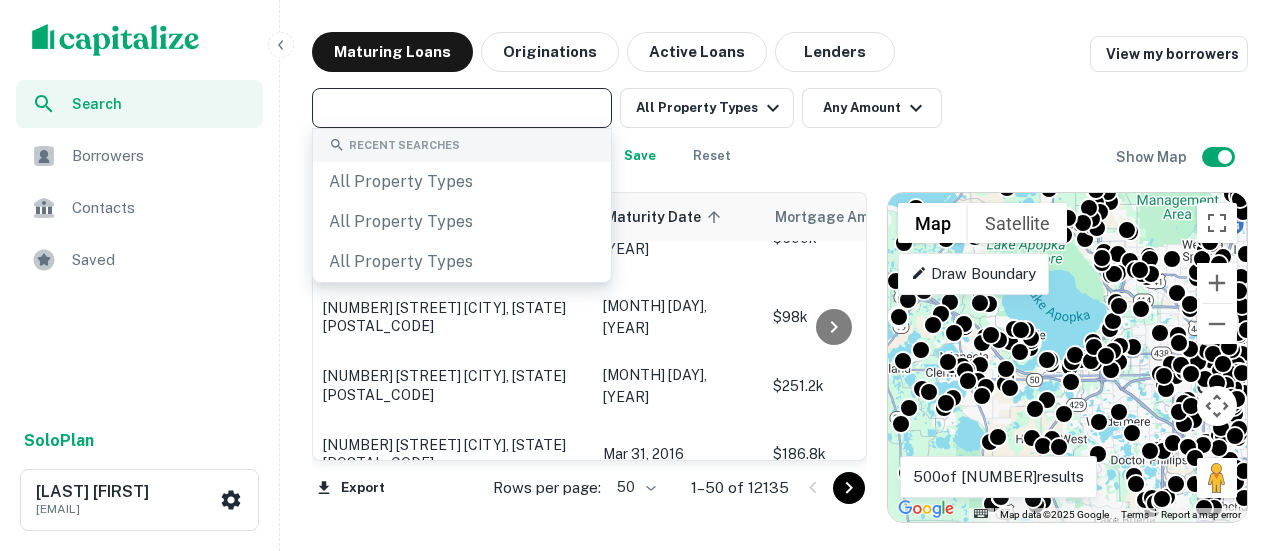 click at bounding box center [460, 108] 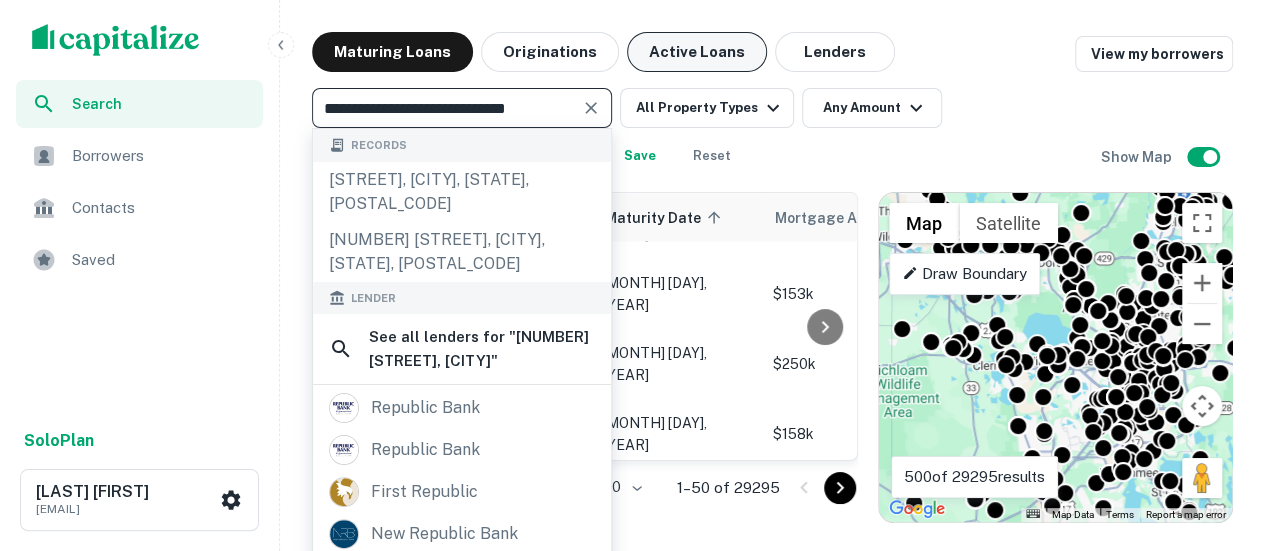 type on "**********" 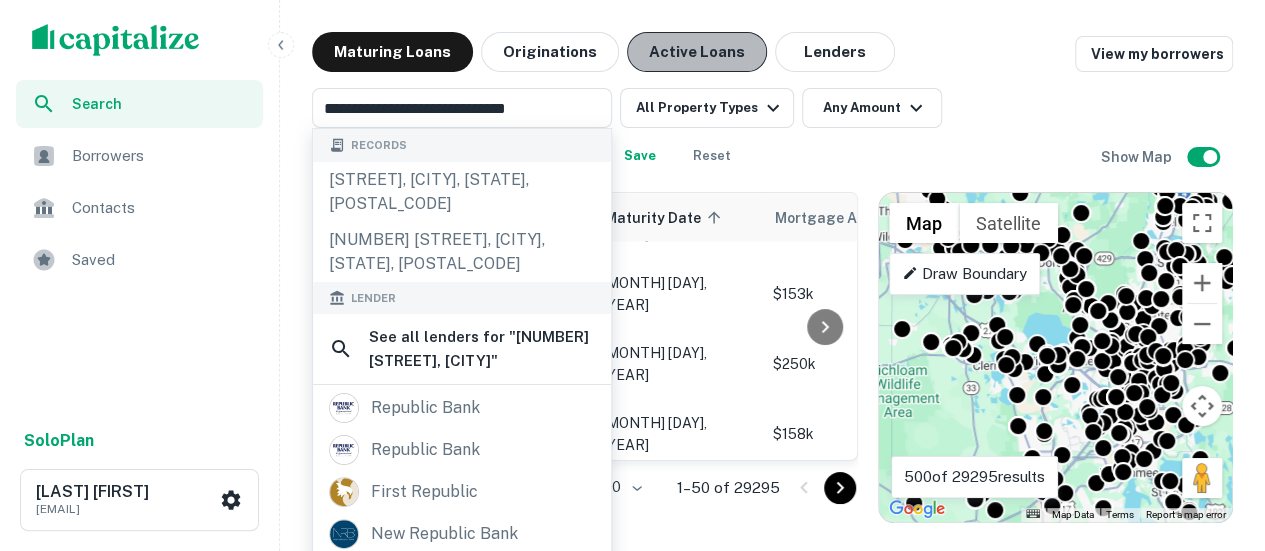 click on "Active Loans" at bounding box center (697, 52) 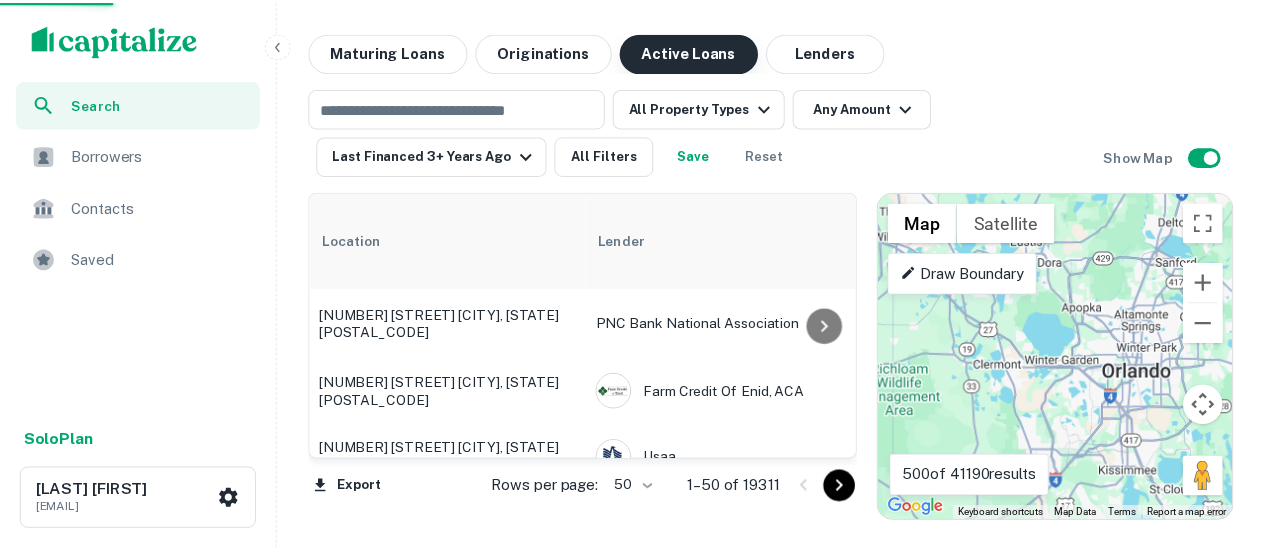 scroll, scrollTop: 1880, scrollLeft: 0, axis: vertical 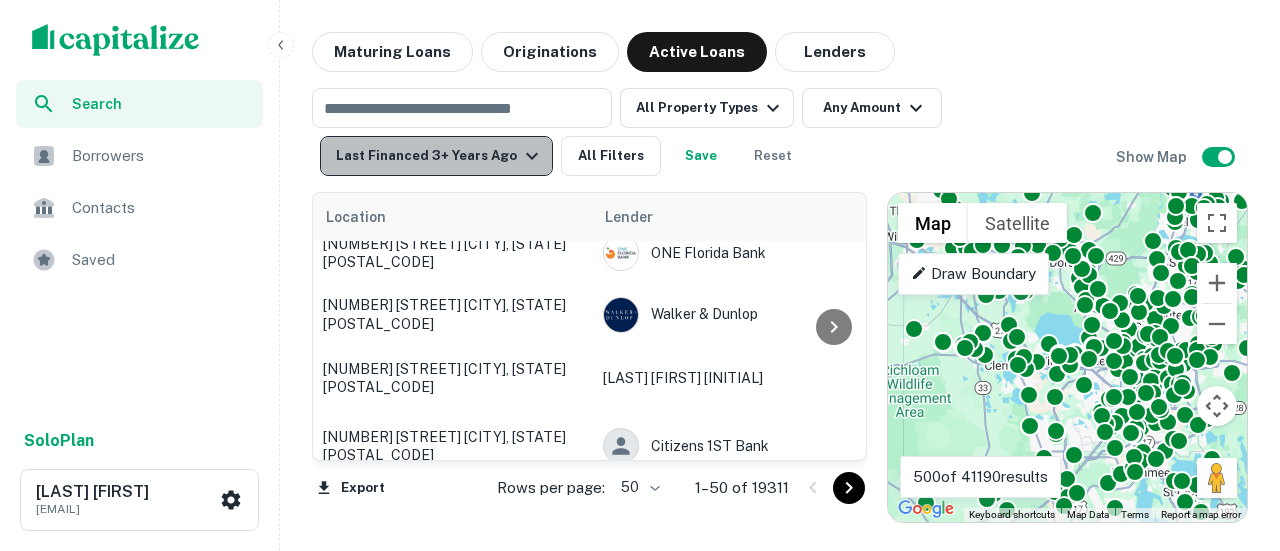 click 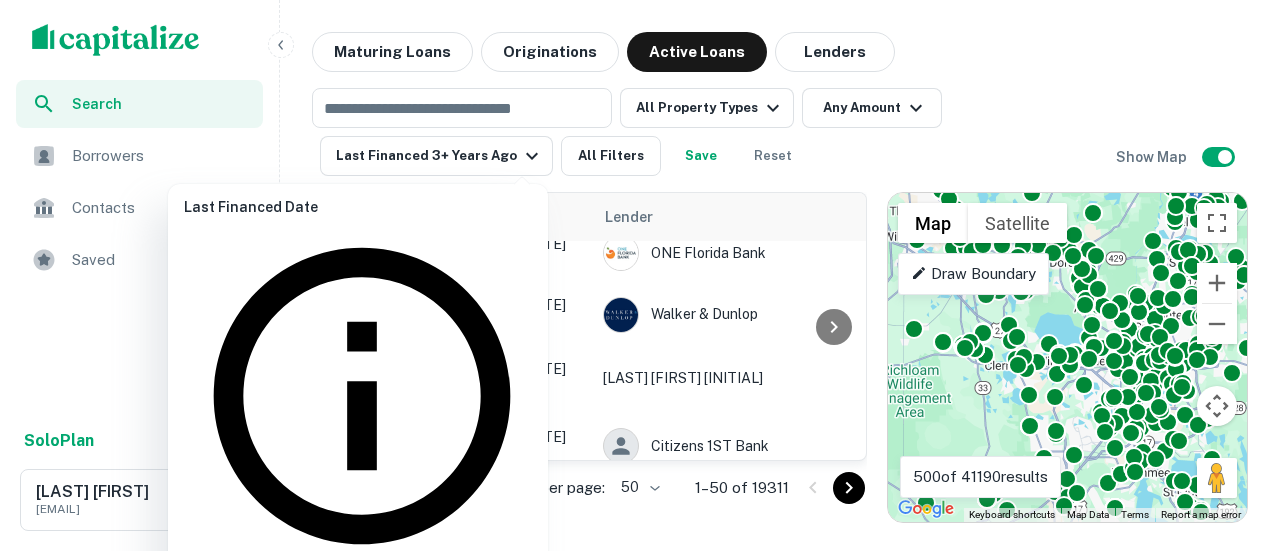 click on "10 Years" at bounding box center [476, 694] 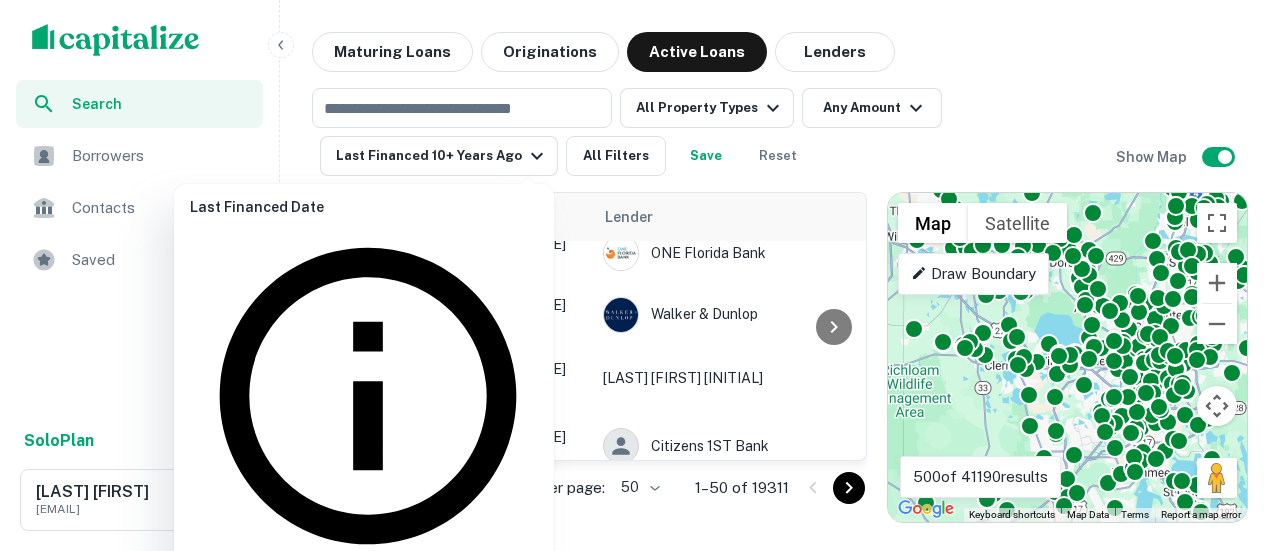 click on "Apply Changes" at bounding box center (364, 782) 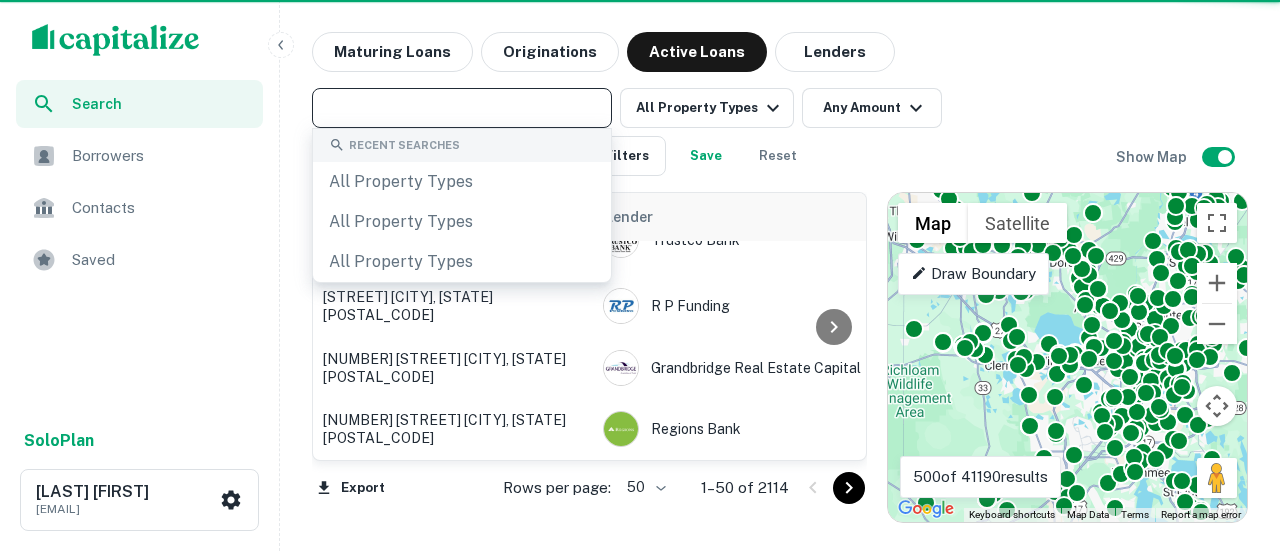 click at bounding box center [460, 108] 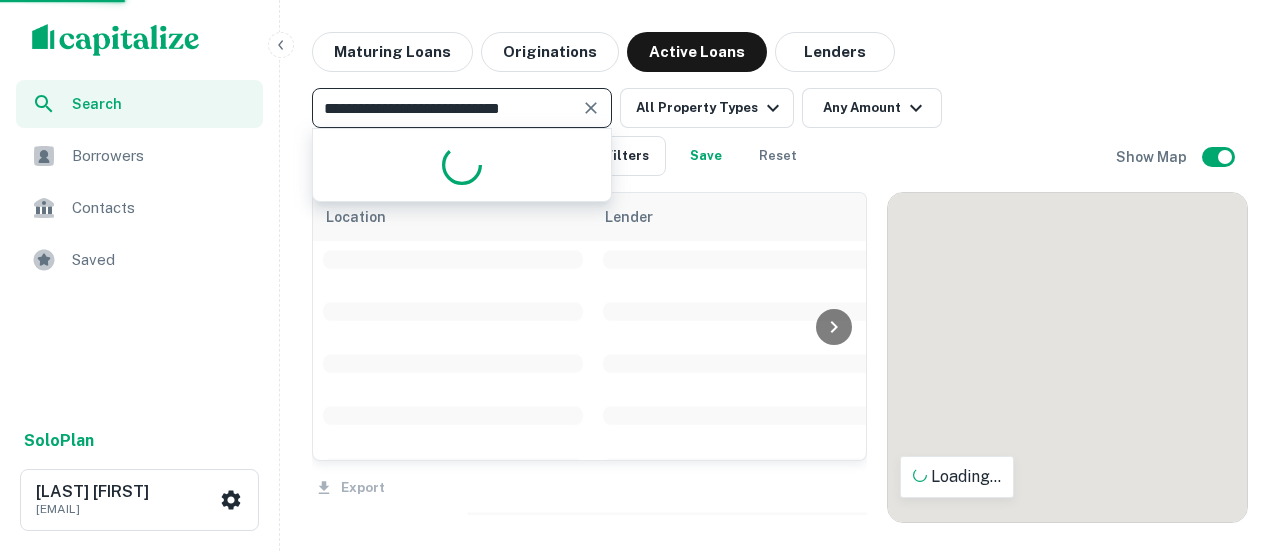 type on "**********" 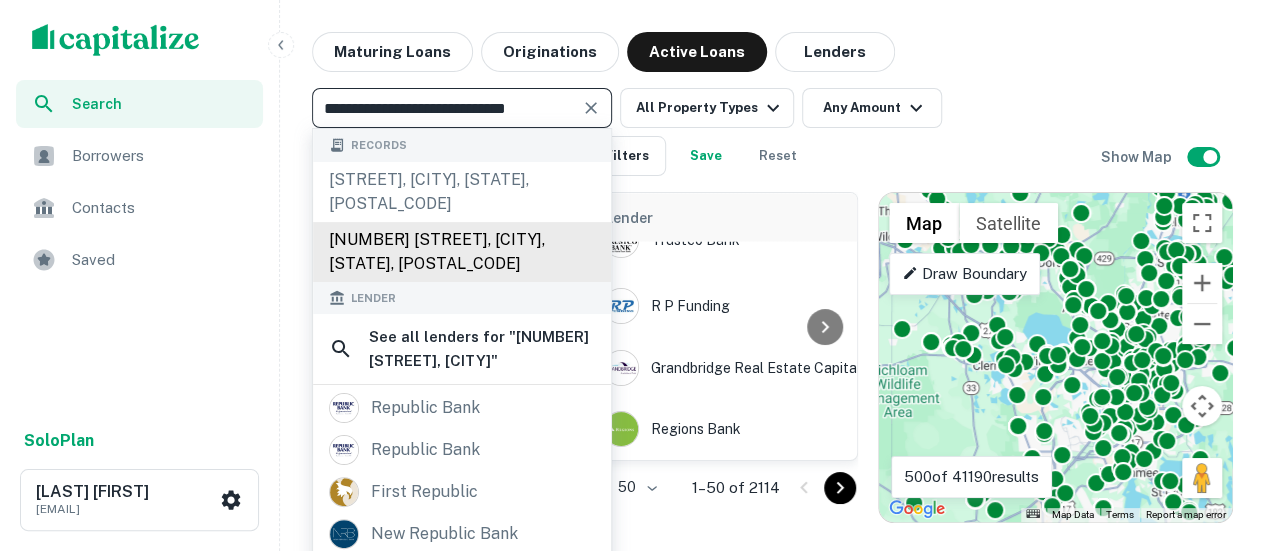 type 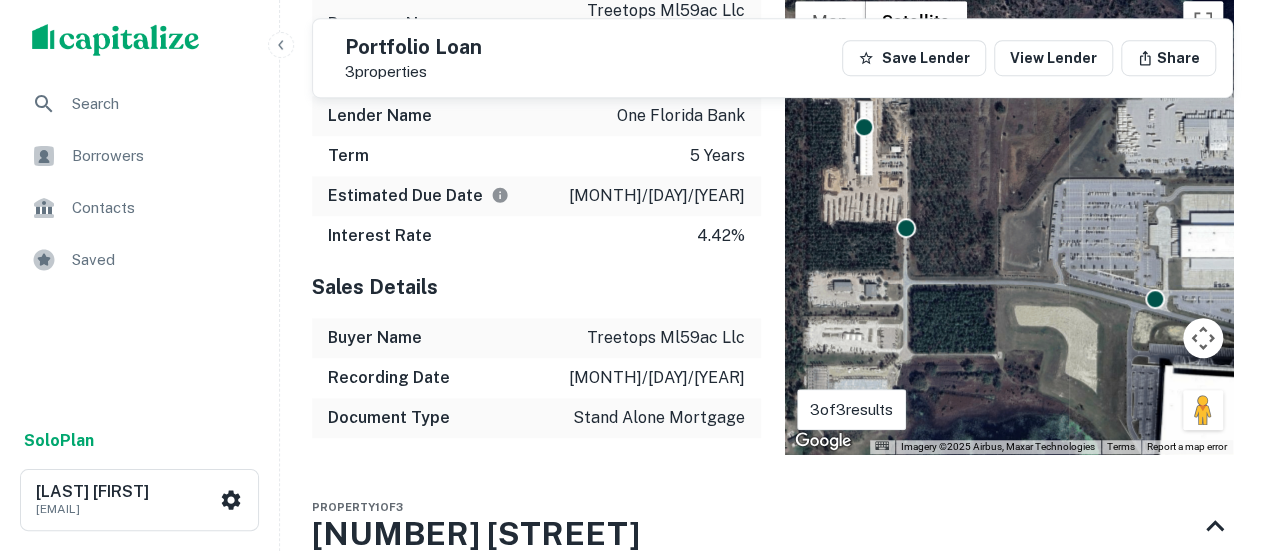 scroll, scrollTop: 609, scrollLeft: 0, axis: vertical 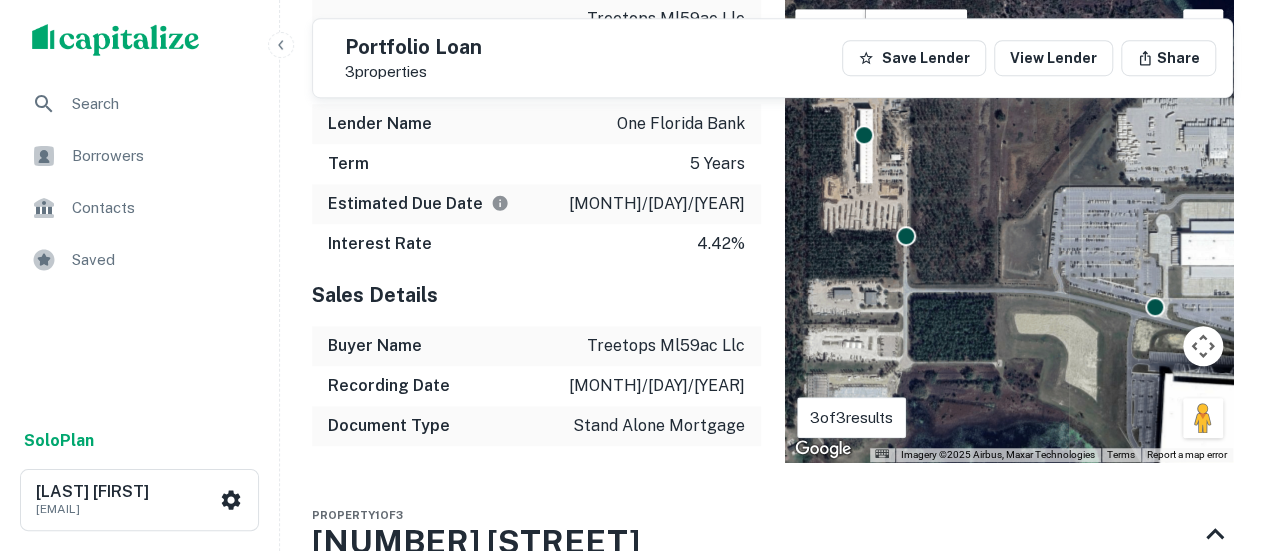 click on "To activate drag with keyboard, press Alt + Enter. Once in keyboard drag state, use the arrow keys to move the marker. To complete the drag, press the Enter key. To cancel, press Escape." at bounding box center (1009, 230) 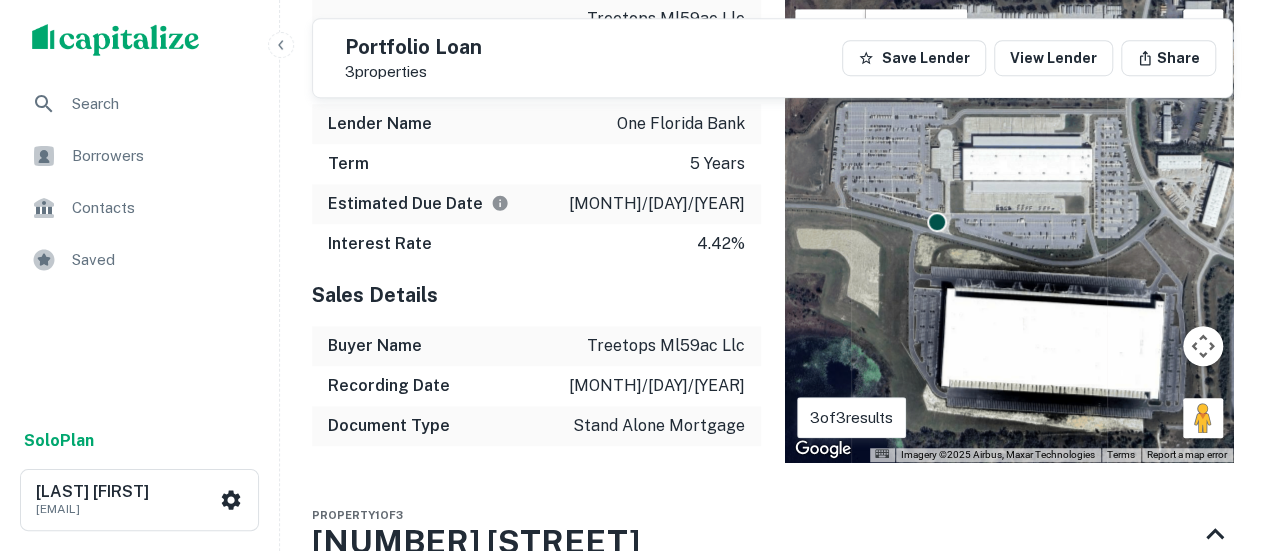 drag, startPoint x: 1026, startPoint y: 311, endPoint x: 800, endPoint y: 228, distance: 240.75922 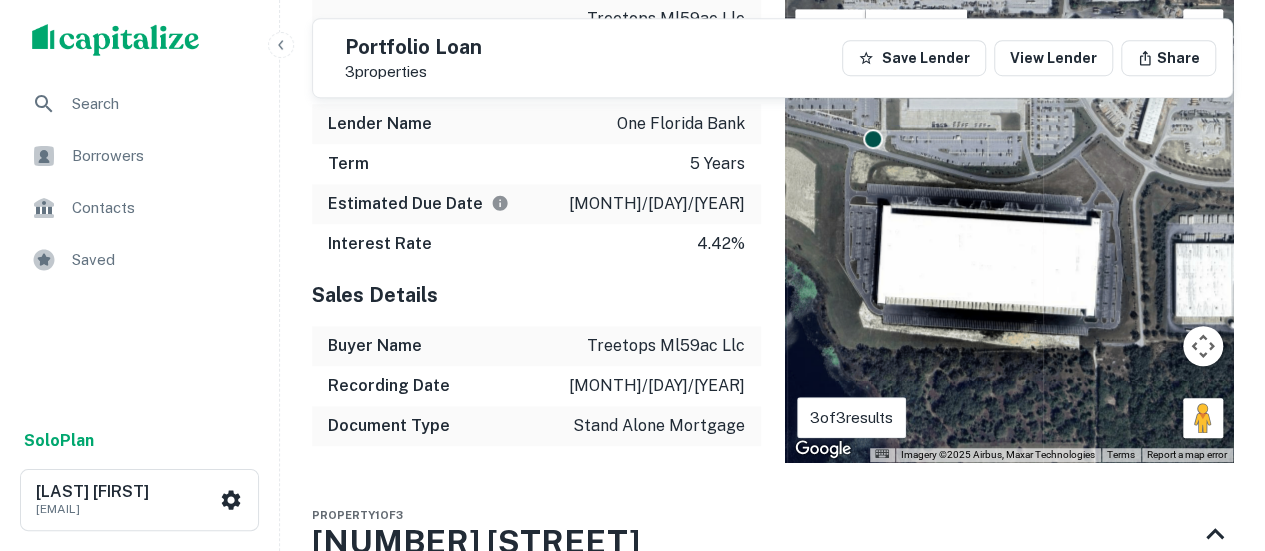 drag, startPoint x: 1072, startPoint y: 293, endPoint x: 1023, endPoint y: 208, distance: 98.11218 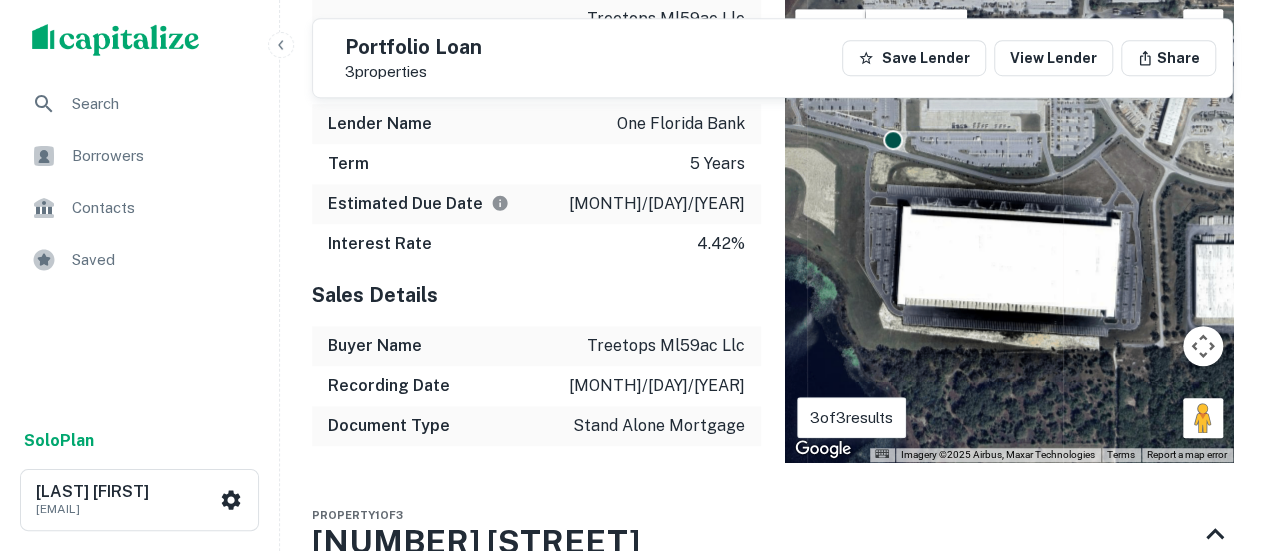 click on "To activate drag with keyboard, press Alt + Enter. Once in keyboard drag state, use the arrow keys to move the marker. To complete the drag, press the Enter key. To cancel, press Escape." at bounding box center [1009, 230] 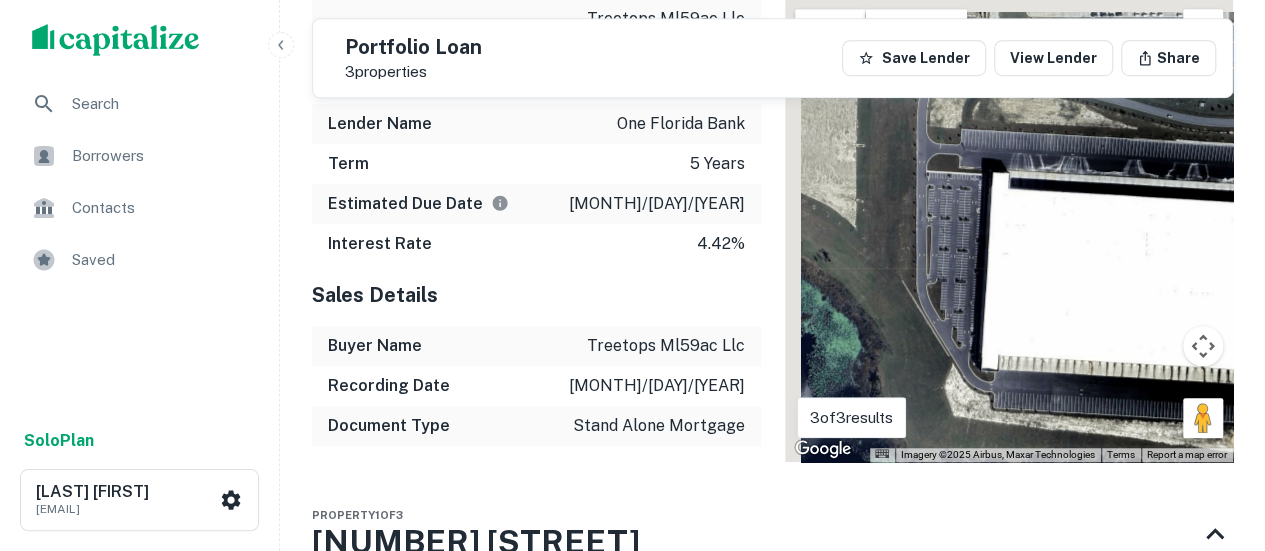 drag, startPoint x: 889, startPoint y: 216, endPoint x: 1126, endPoint y: 229, distance: 237.35628 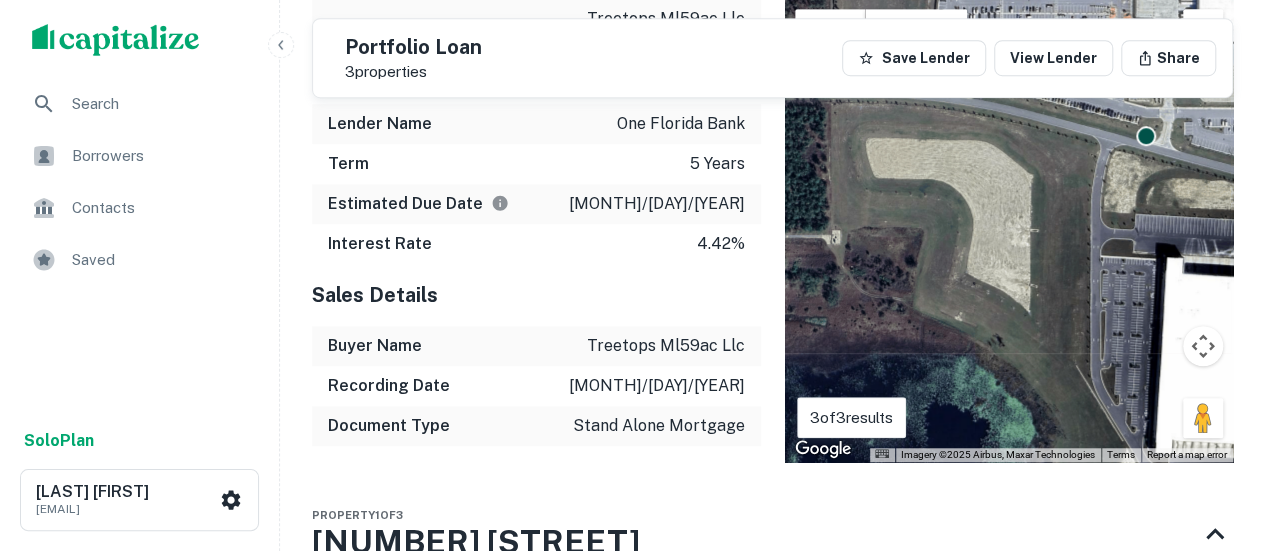 drag, startPoint x: 882, startPoint y: 215, endPoint x: 1046, endPoint y: 308, distance: 188.53381 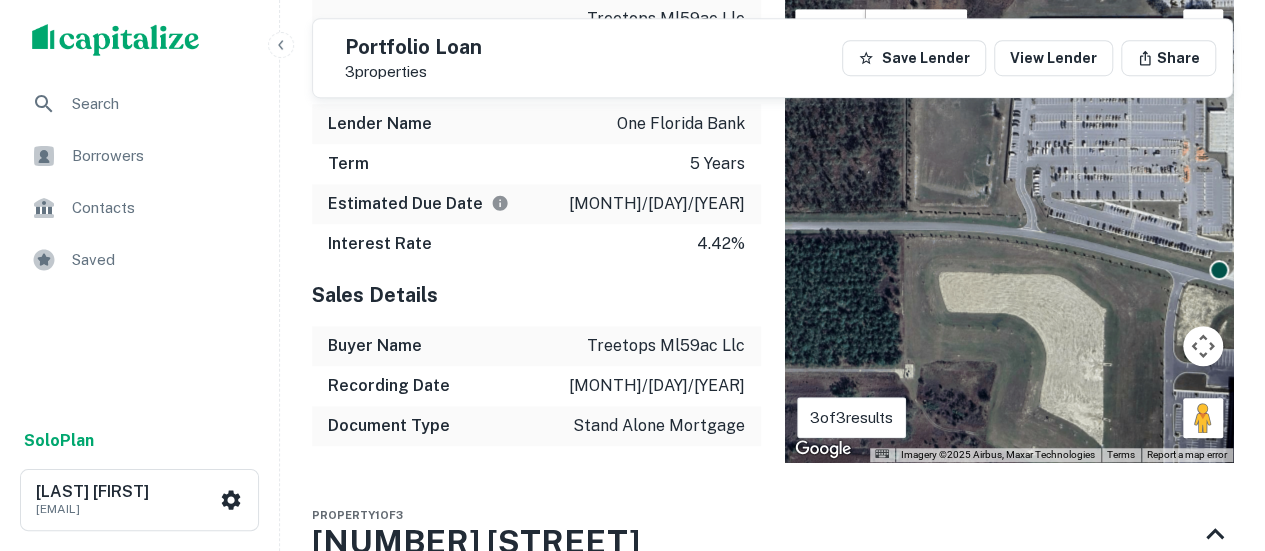 drag, startPoint x: 941, startPoint y: 198, endPoint x: 1002, endPoint y: 335, distance: 149.96666 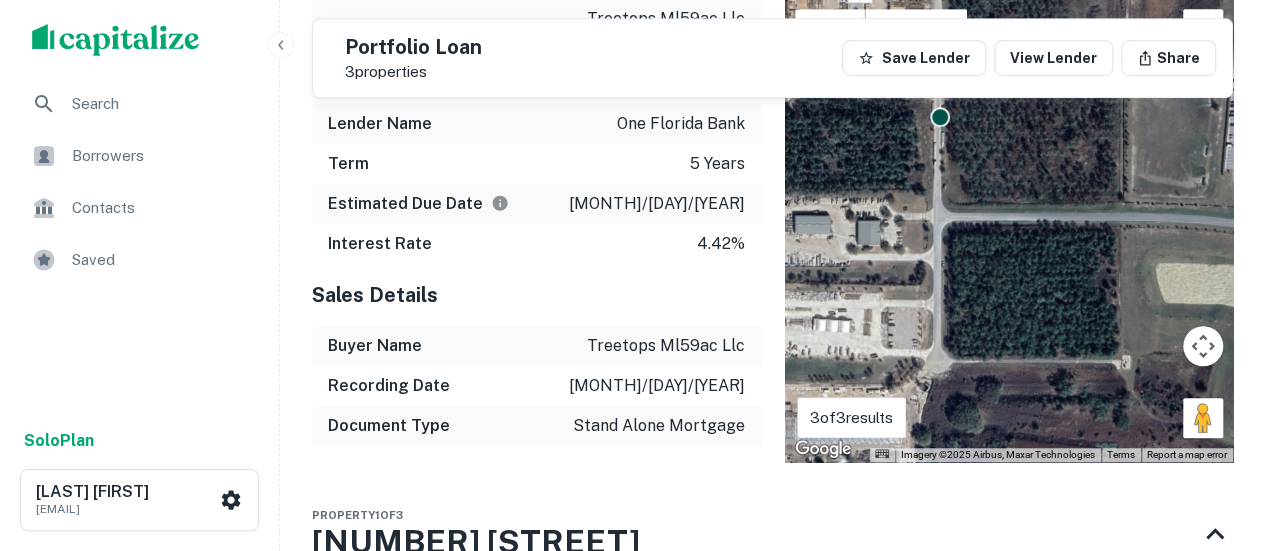 drag, startPoint x: 880, startPoint y: 269, endPoint x: 1120, endPoint y: 261, distance: 240.1333 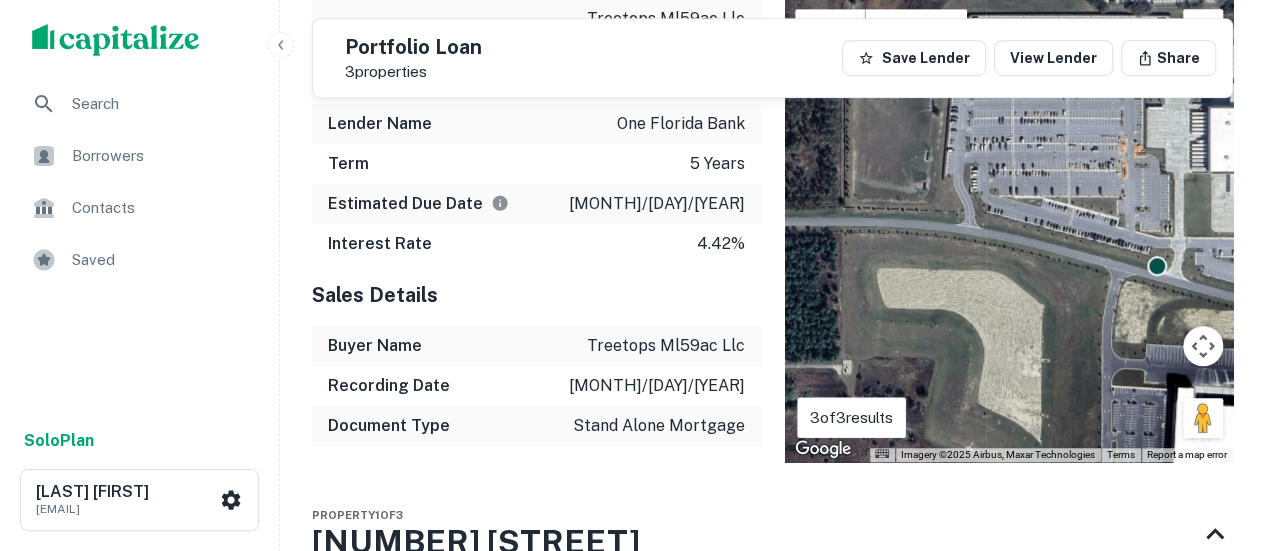 drag, startPoint x: 1090, startPoint y: 233, endPoint x: 786, endPoint y: 246, distance: 304.27783 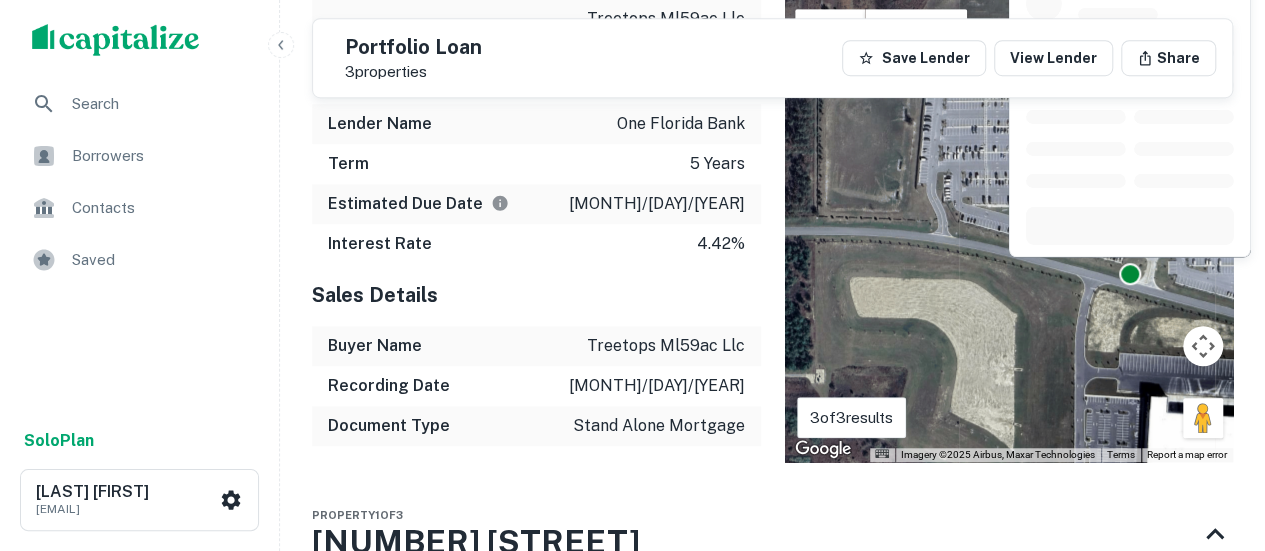 click at bounding box center (1130, 117) 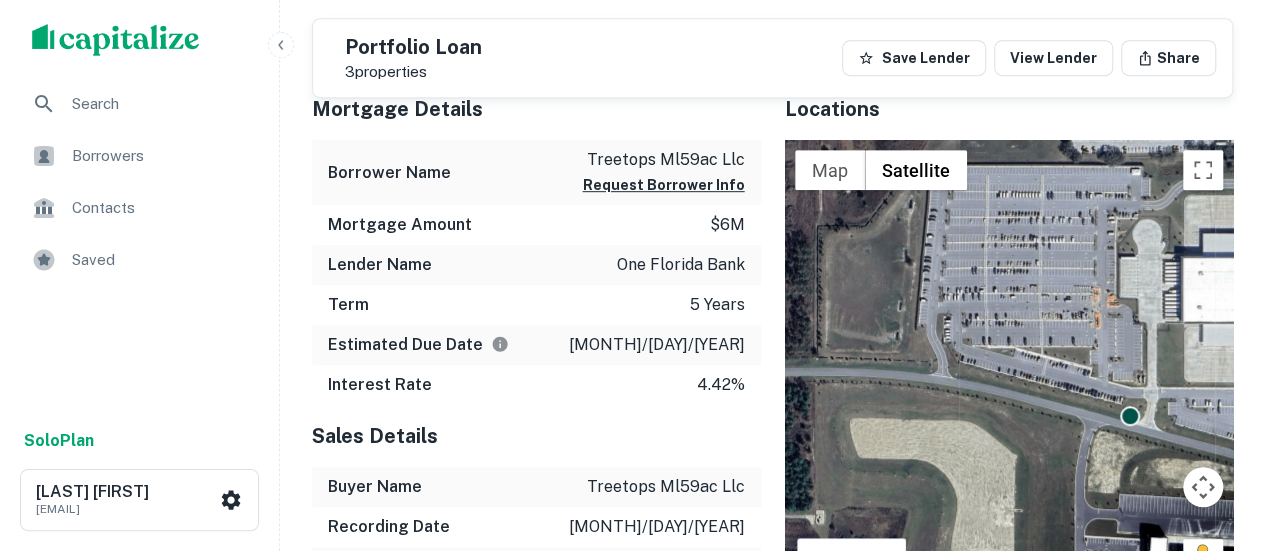 scroll, scrollTop: 424, scrollLeft: 0, axis: vertical 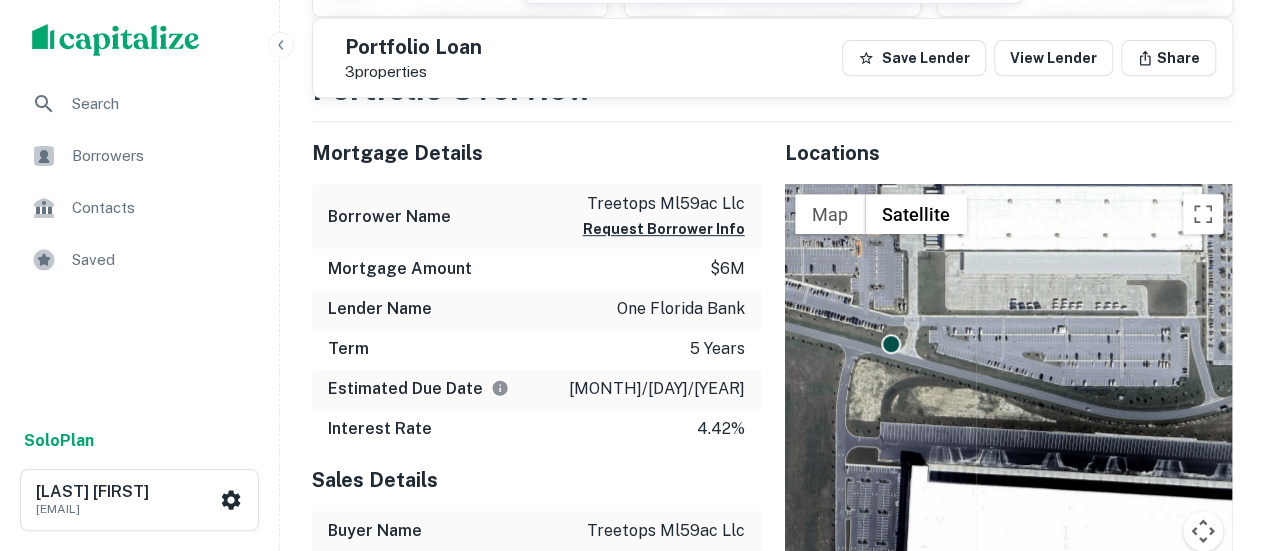 drag, startPoint x: 1101, startPoint y: 349, endPoint x: 857, endPoint y: 230, distance: 271.47192 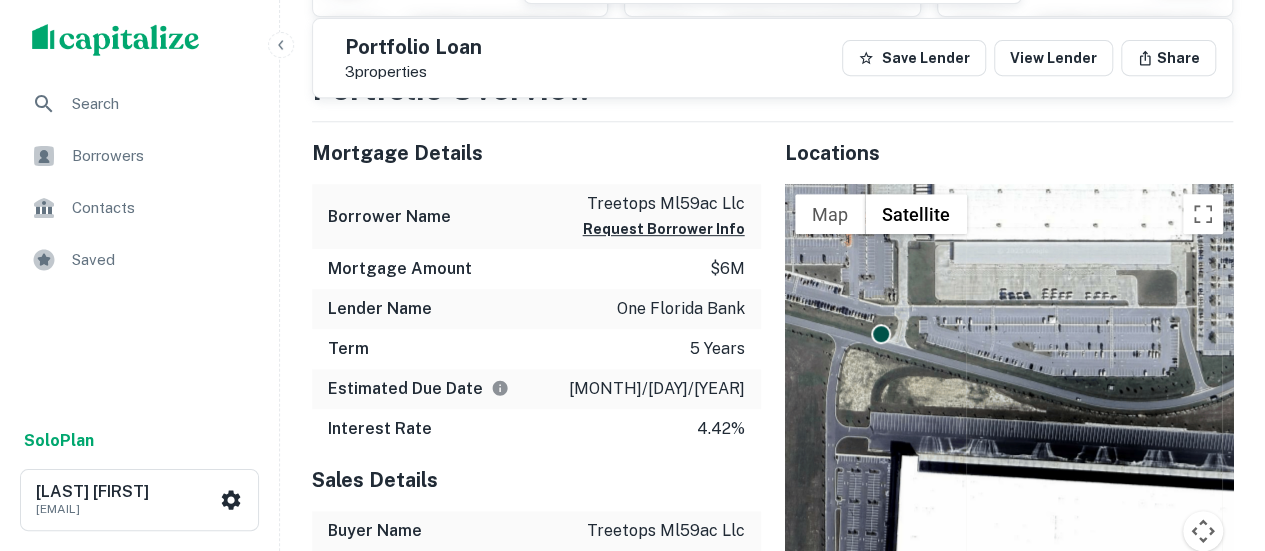 drag, startPoint x: 1018, startPoint y: 394, endPoint x: 851, endPoint y: 298, distance: 192.62659 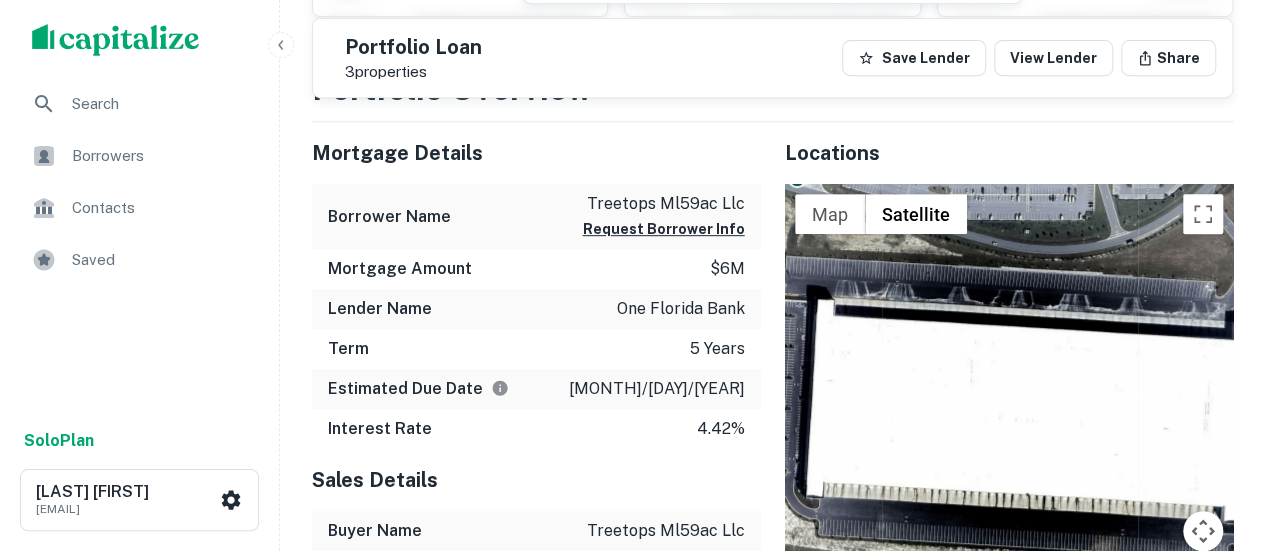 drag, startPoint x: 849, startPoint y: 265, endPoint x: 984, endPoint y: 264, distance: 135.00371 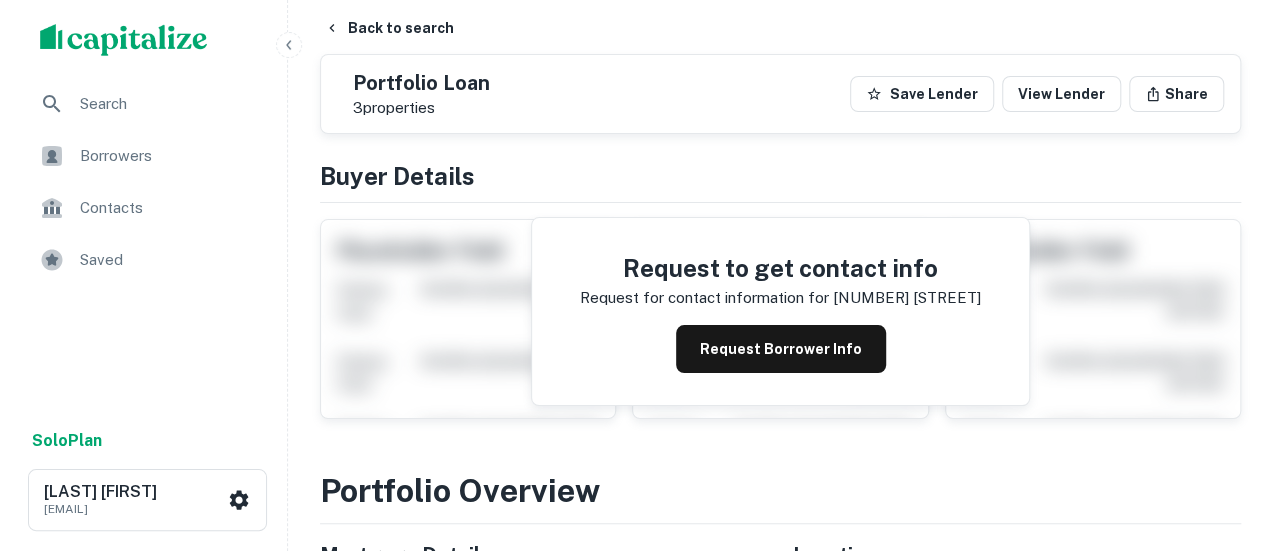 scroll, scrollTop: 0, scrollLeft: 0, axis: both 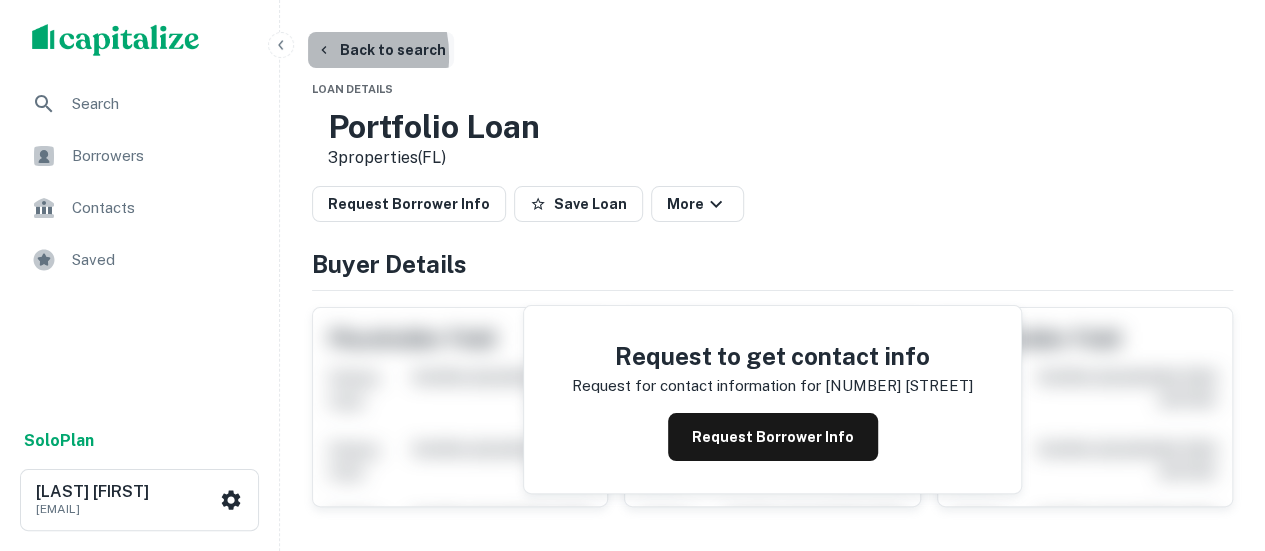 click 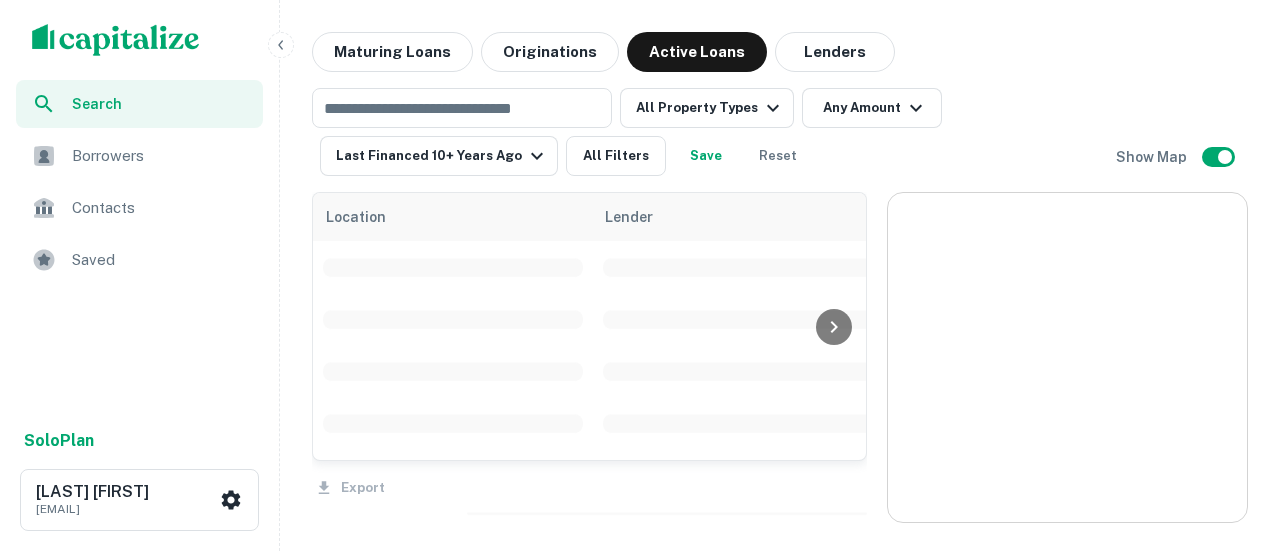scroll, scrollTop: 1880, scrollLeft: 0, axis: vertical 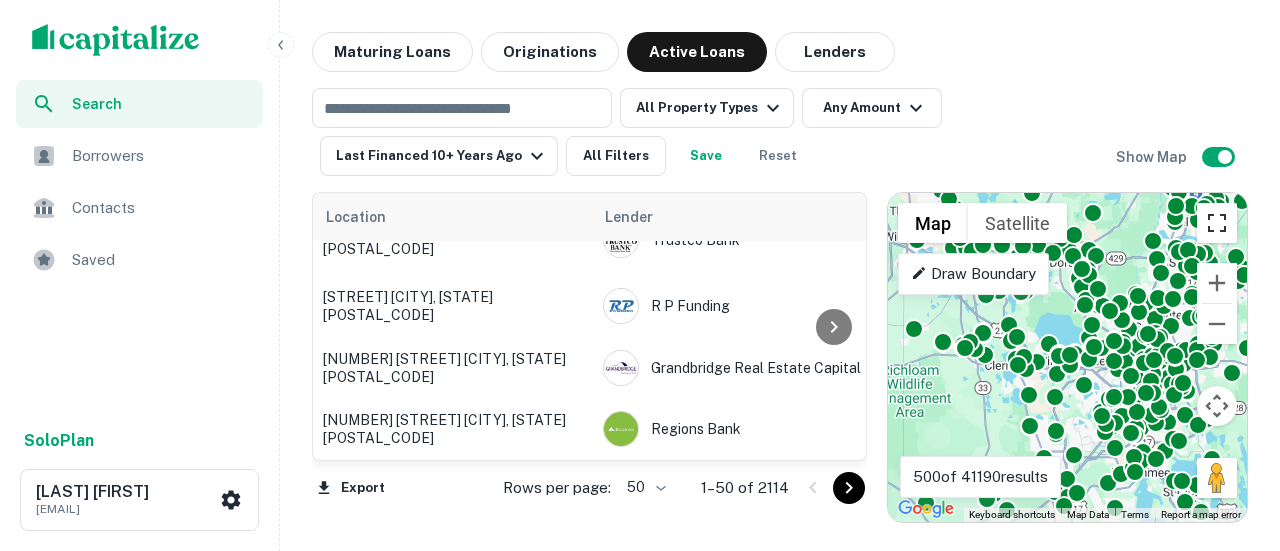click at bounding box center [1217, 223] 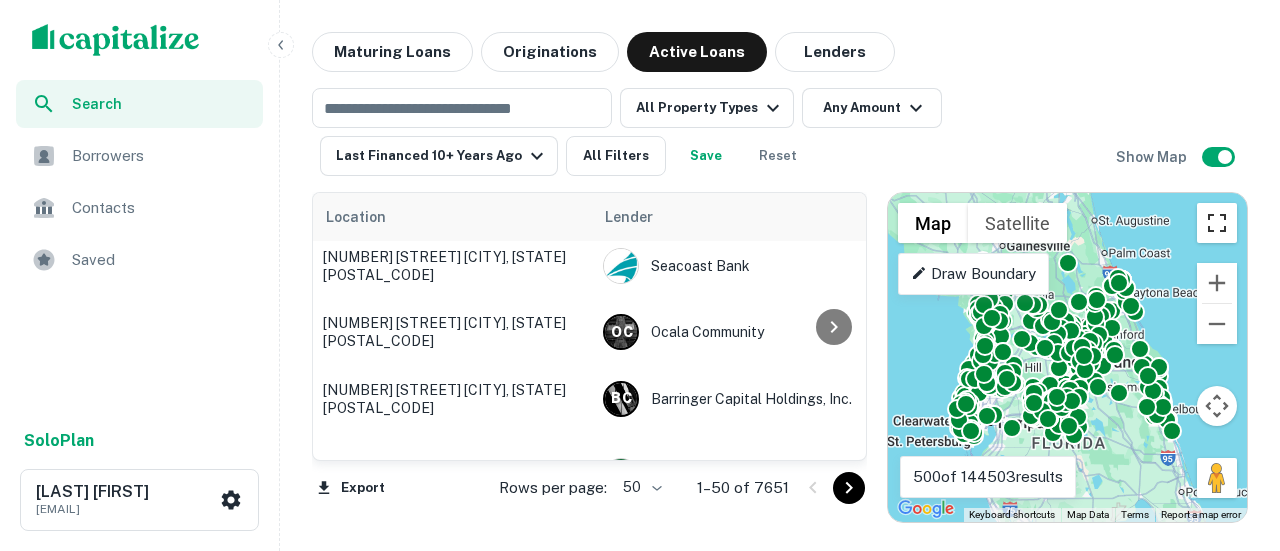 click at bounding box center [1217, 223] 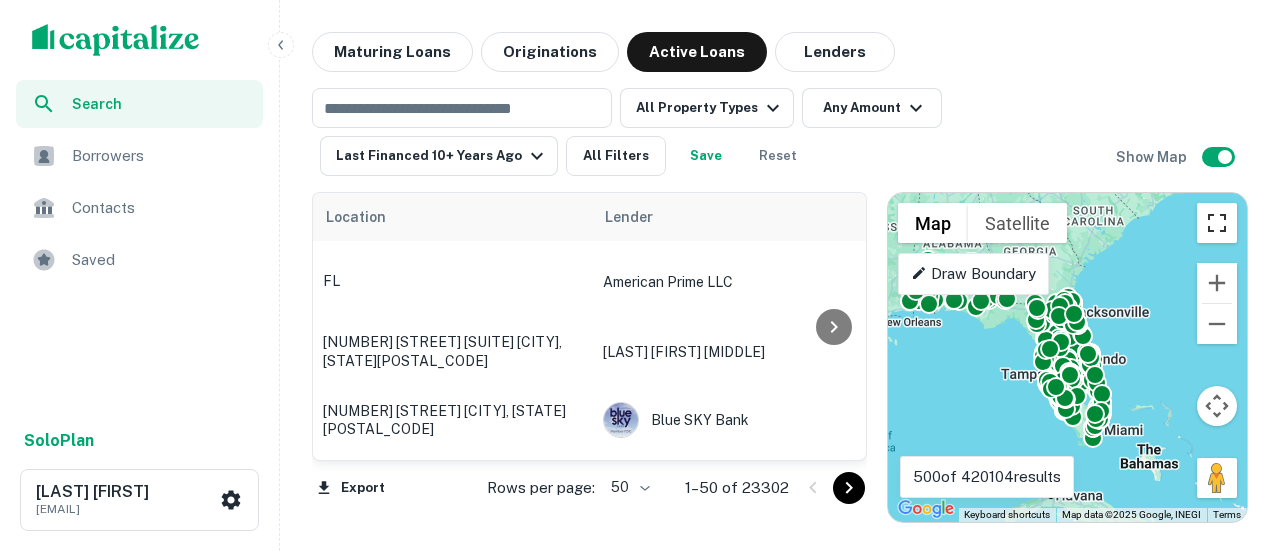 click at bounding box center [1217, 223] 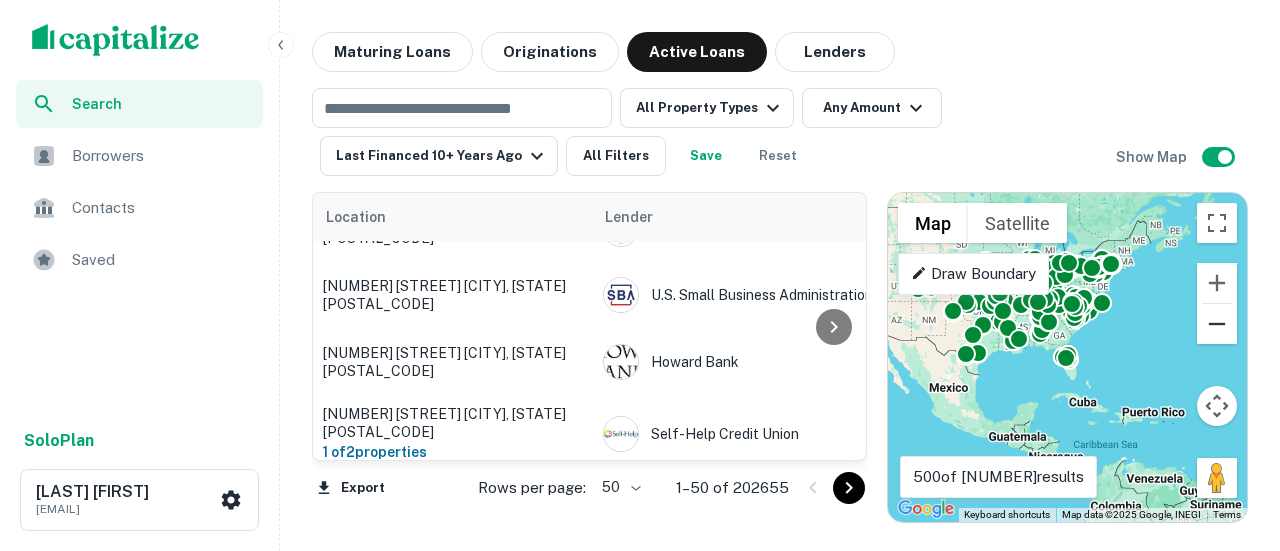 click at bounding box center [1217, 324] 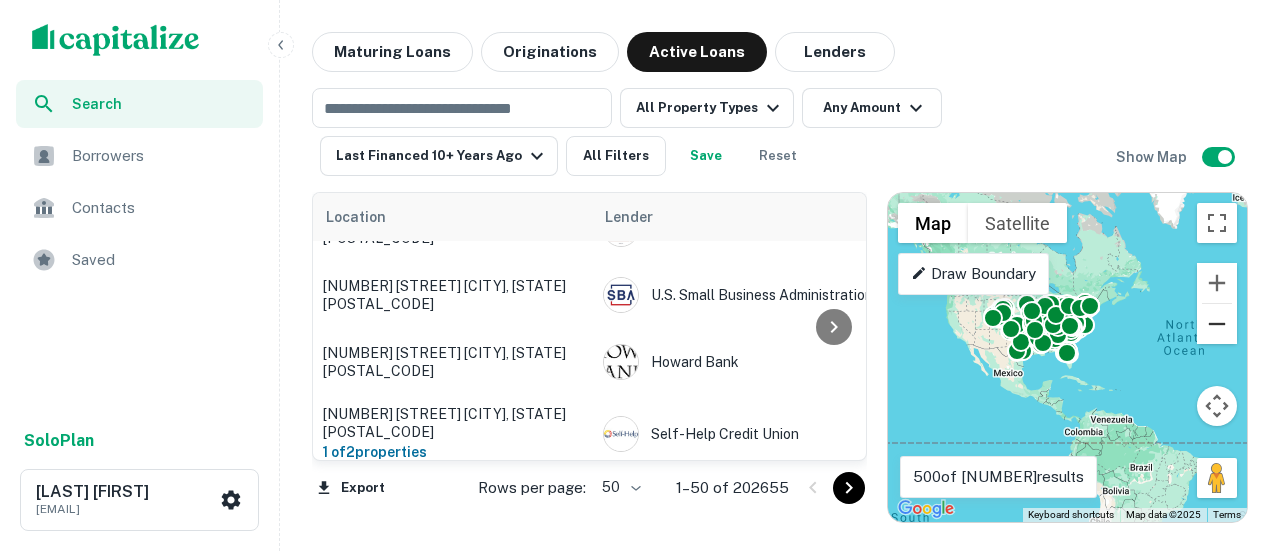 click at bounding box center [1217, 324] 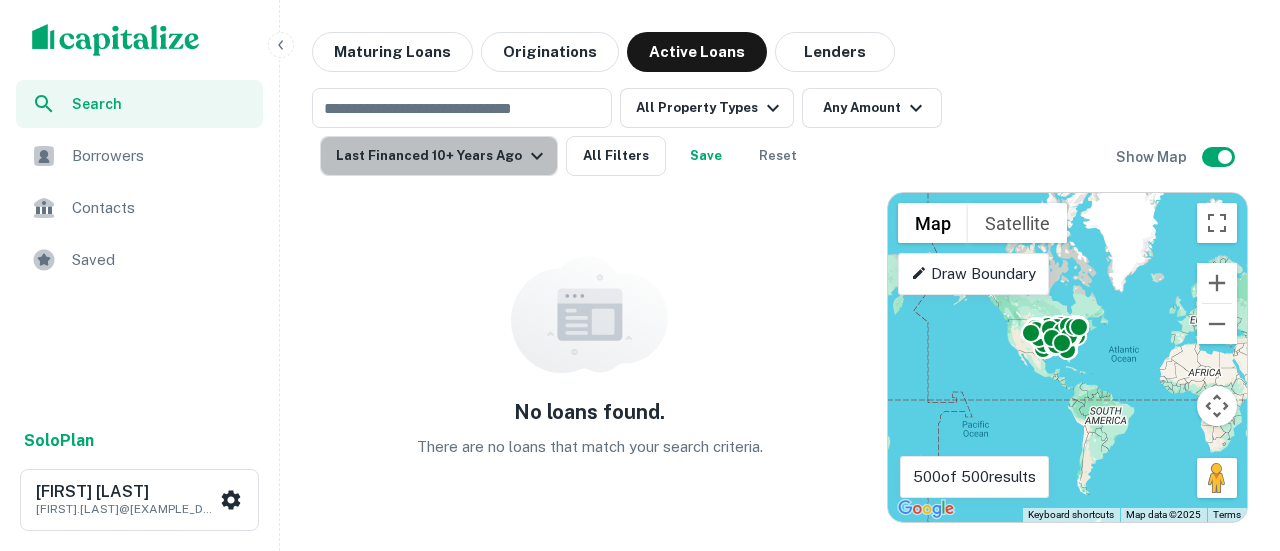 click on "Last Financed 10+ Years Ago" at bounding box center (439, 156) 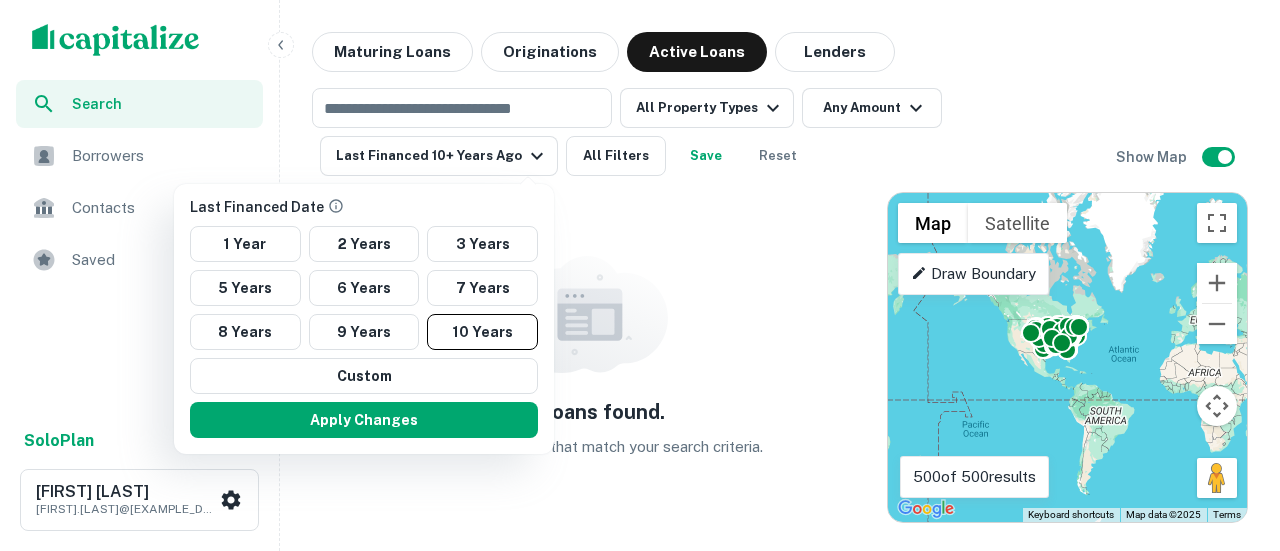 click at bounding box center [640, 275] 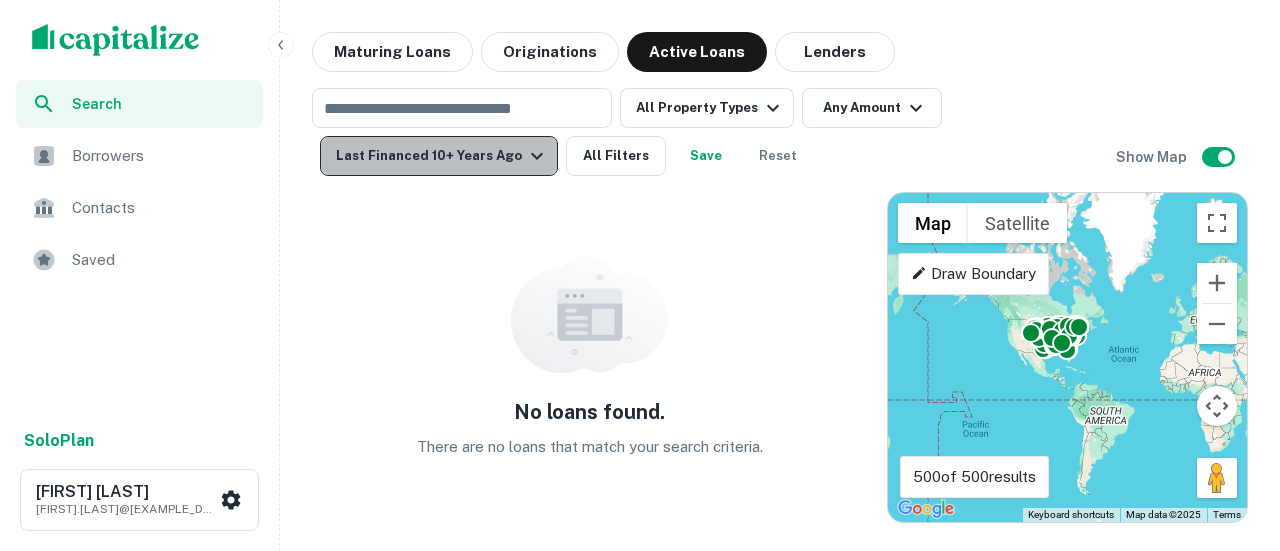 click 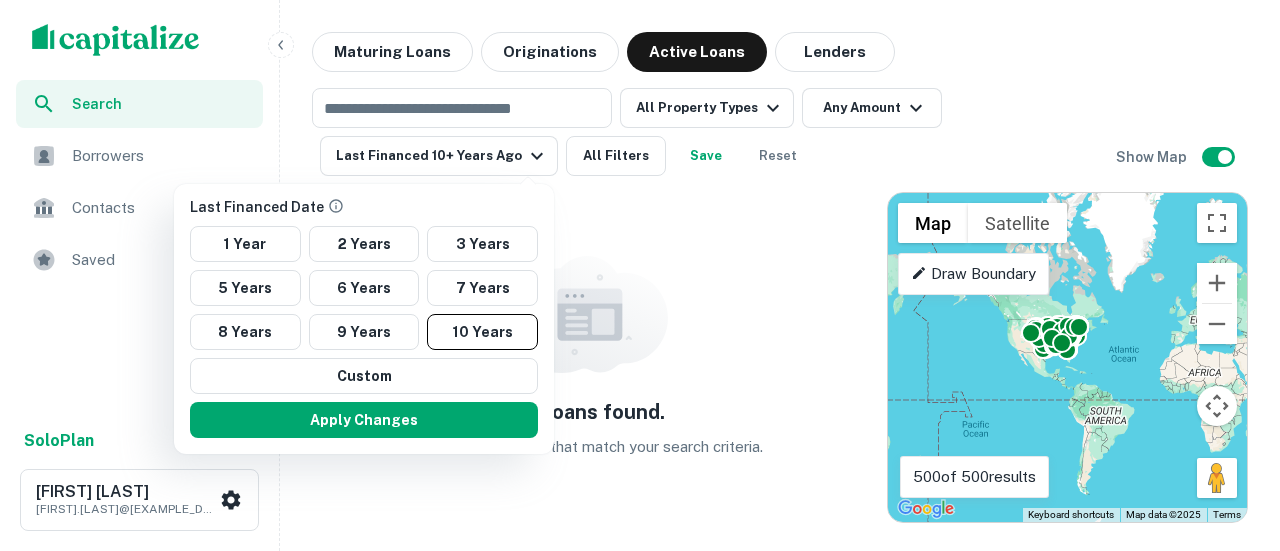 click at bounding box center (640, 275) 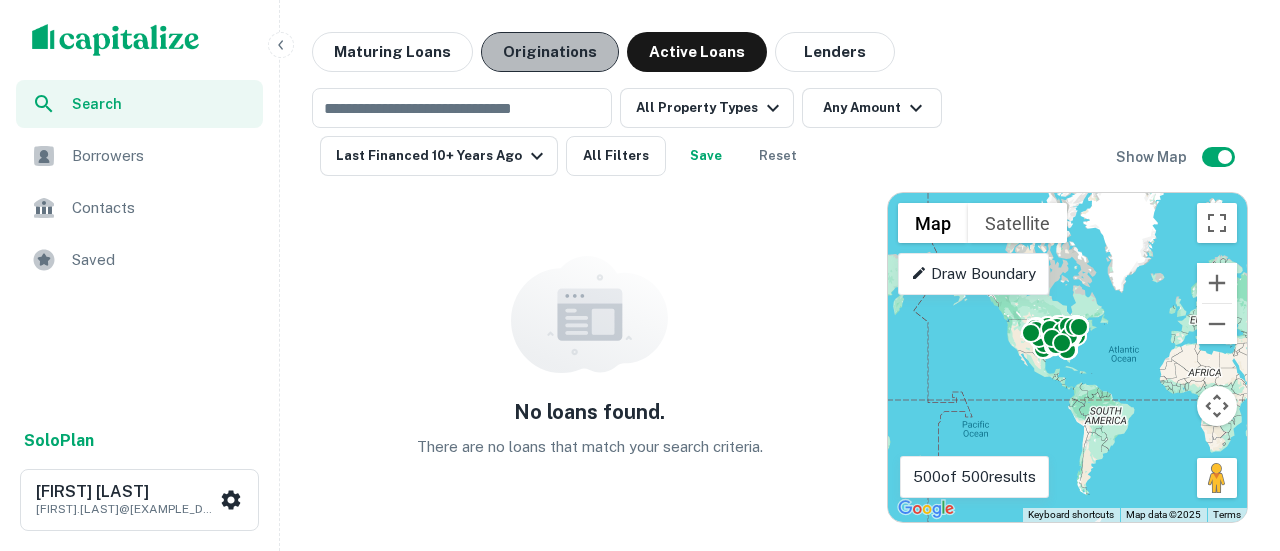 click on "Originations" at bounding box center [550, 52] 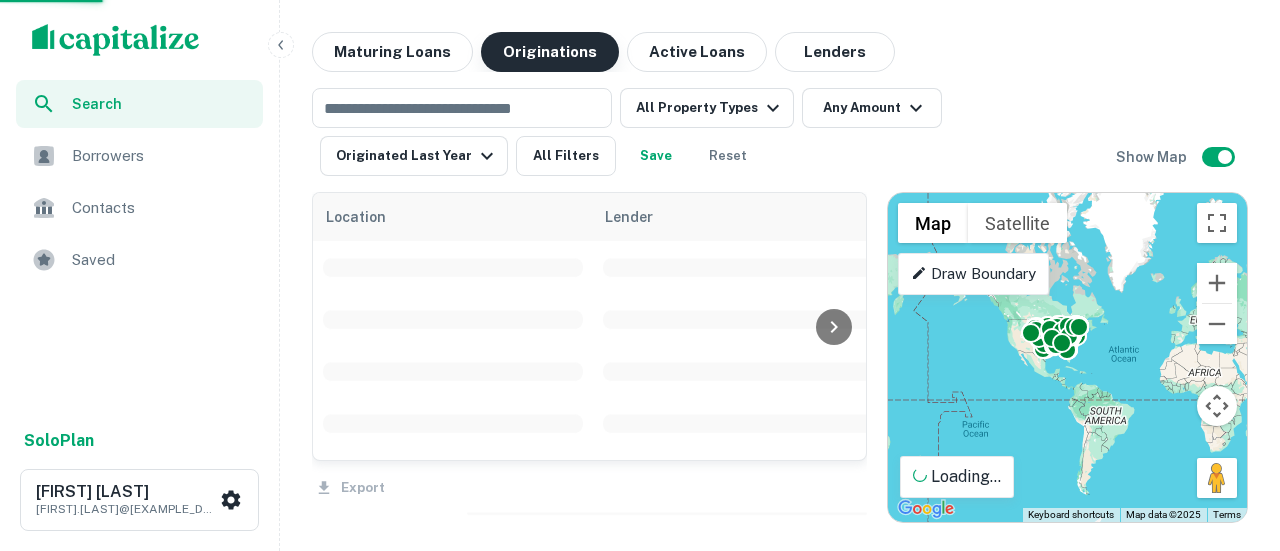 scroll, scrollTop: 1880, scrollLeft: 0, axis: vertical 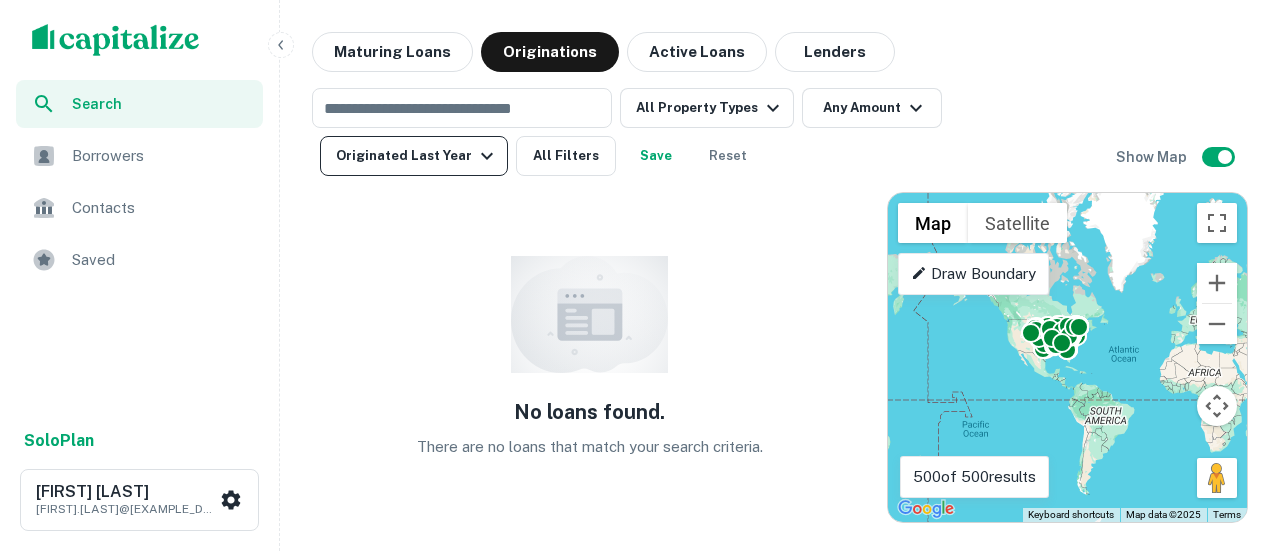 click on "Originated Last Year" at bounding box center [417, 156] 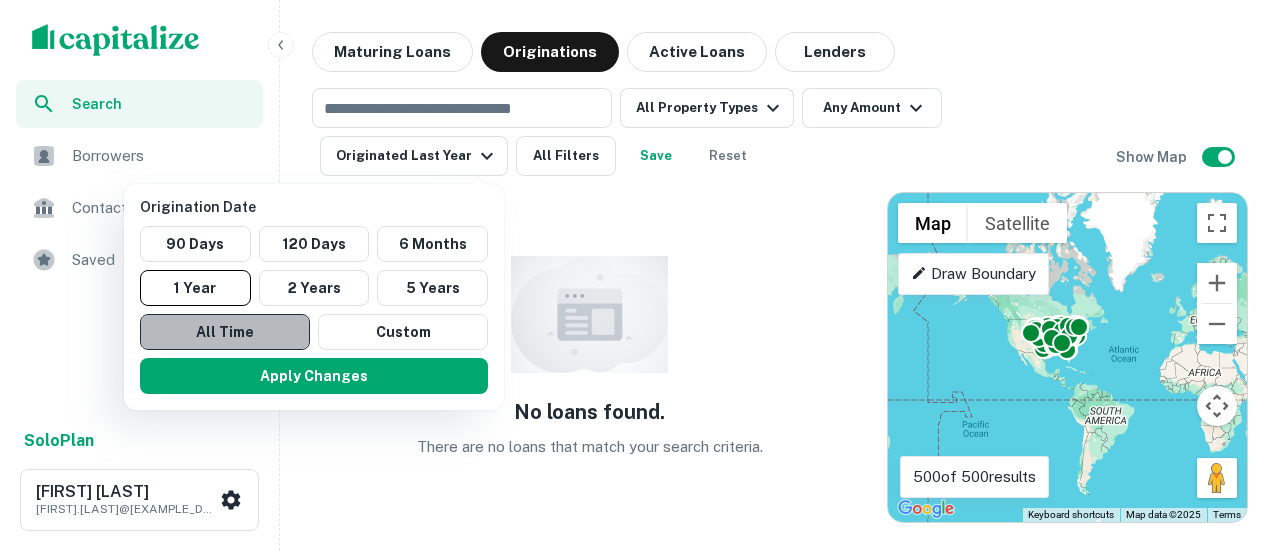 click on "All Time" at bounding box center (225, 332) 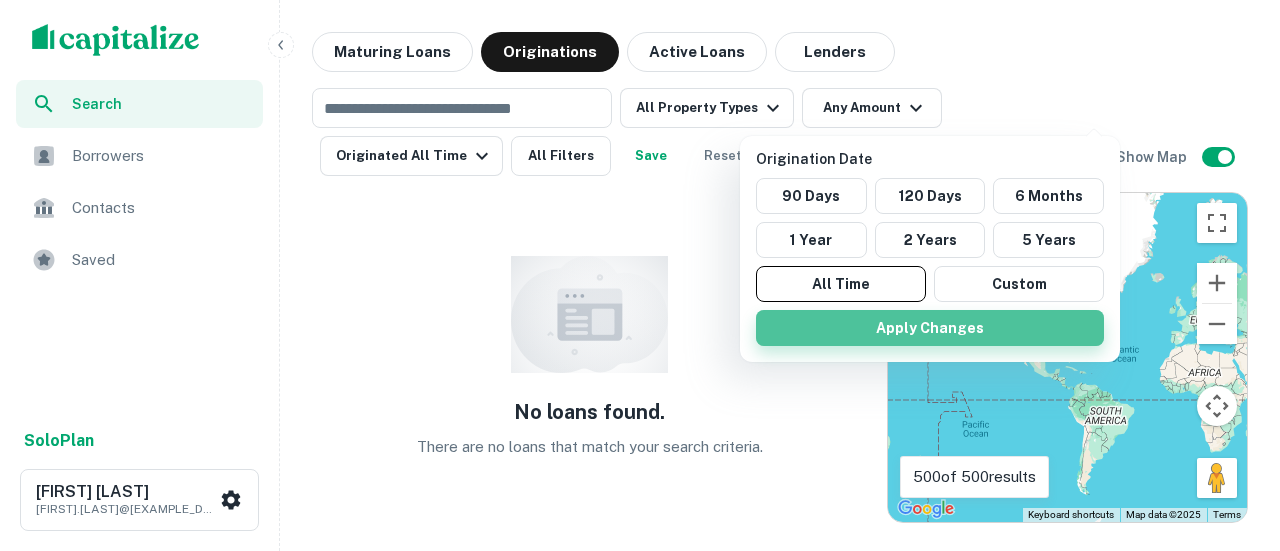 click on "Apply Changes" at bounding box center (930, 328) 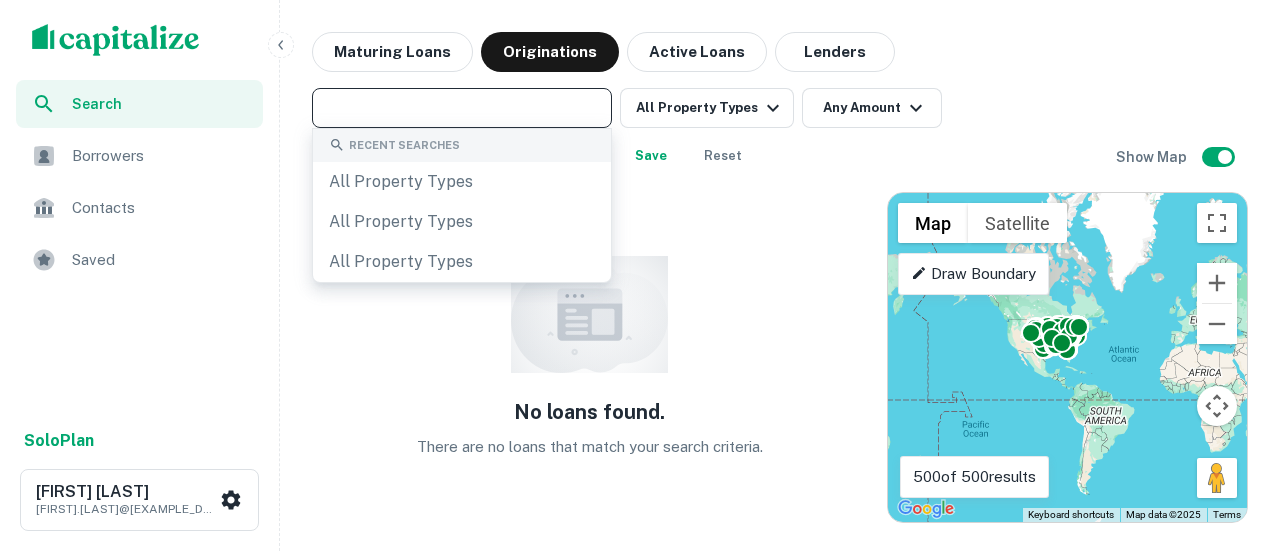 click at bounding box center [460, 108] 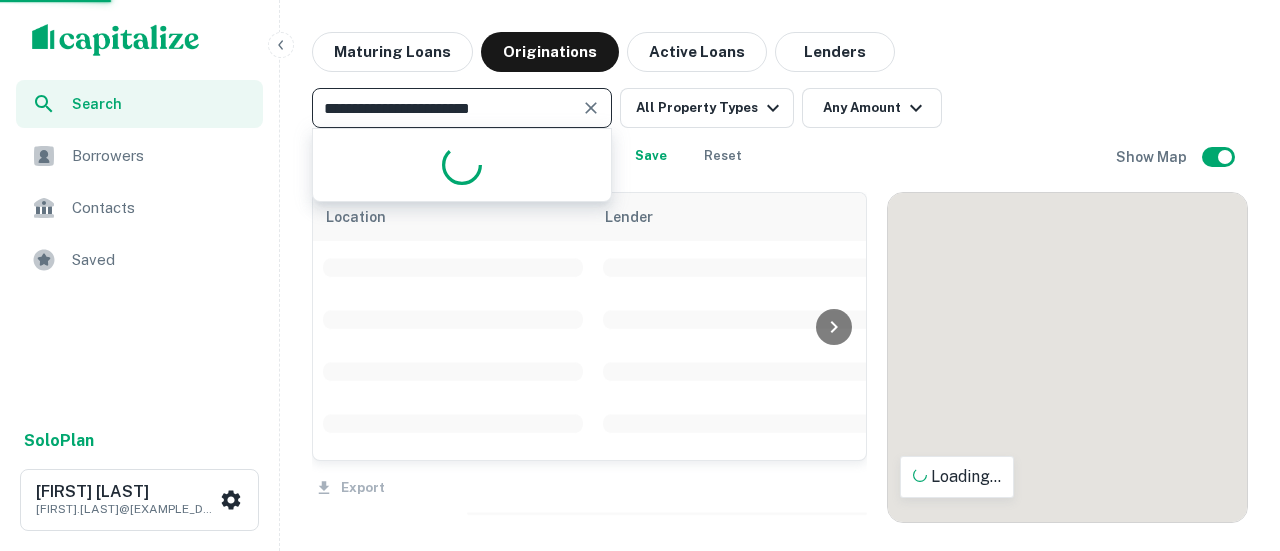 type on "**********" 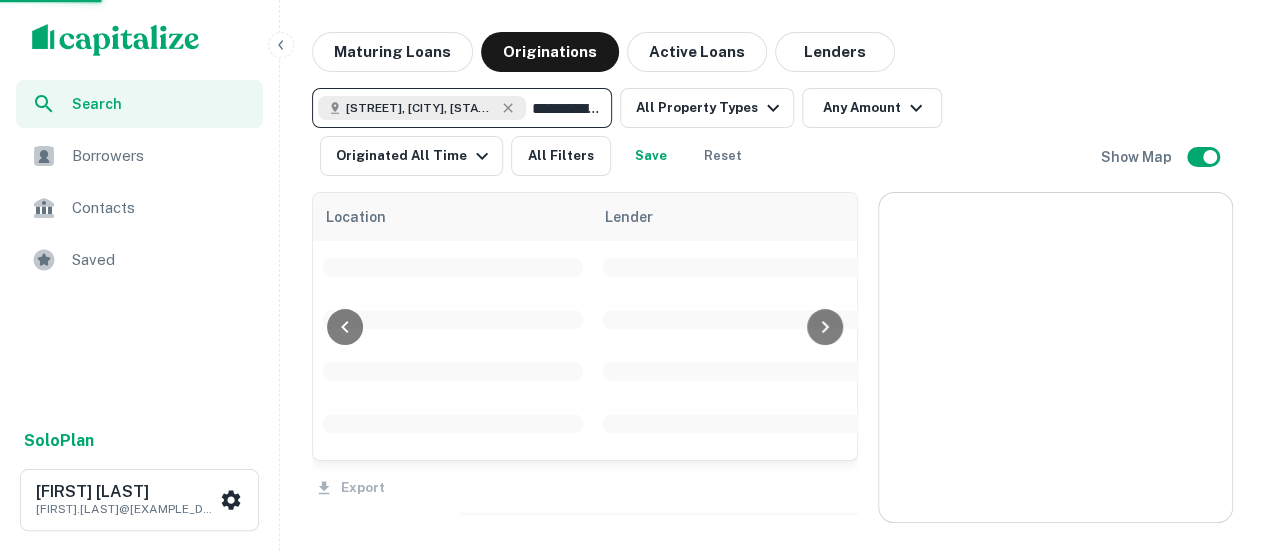type 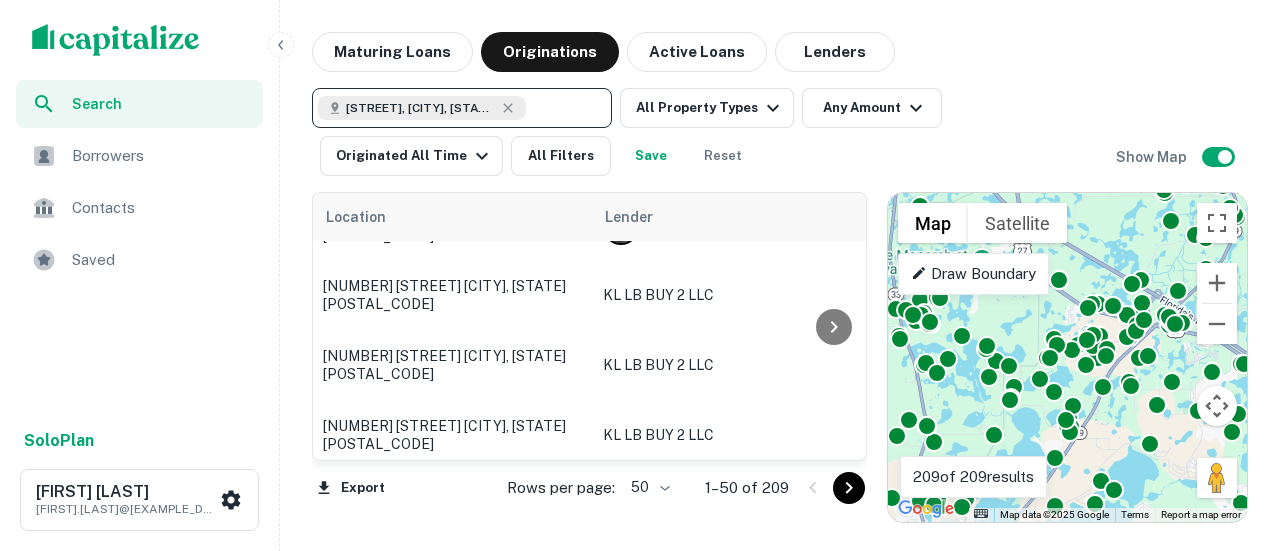 scroll, scrollTop: 2280, scrollLeft: 0, axis: vertical 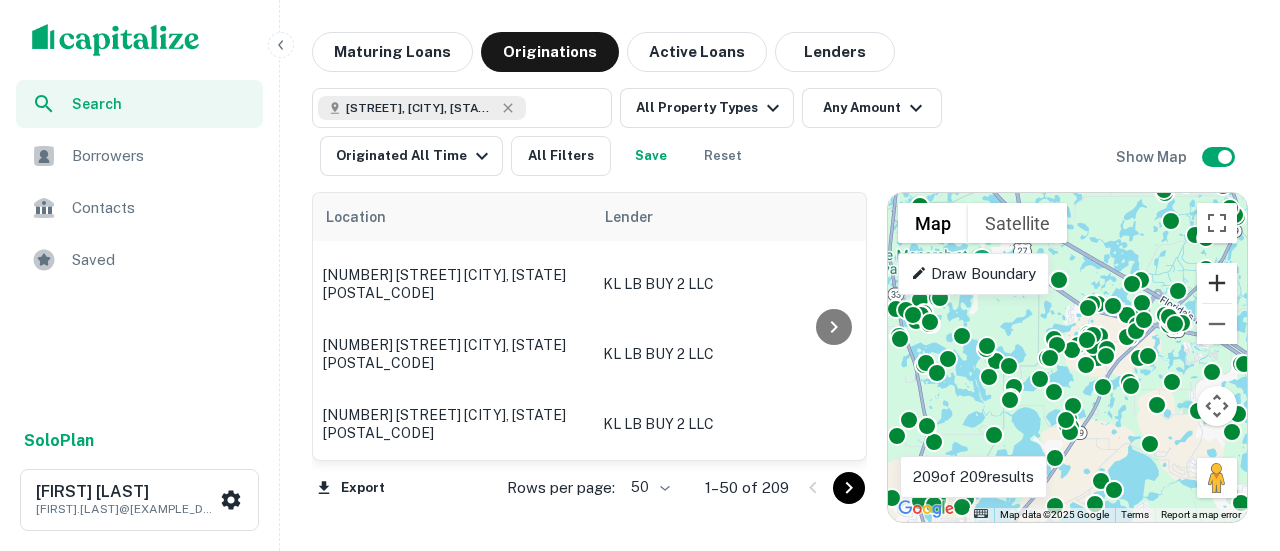click at bounding box center (1217, 283) 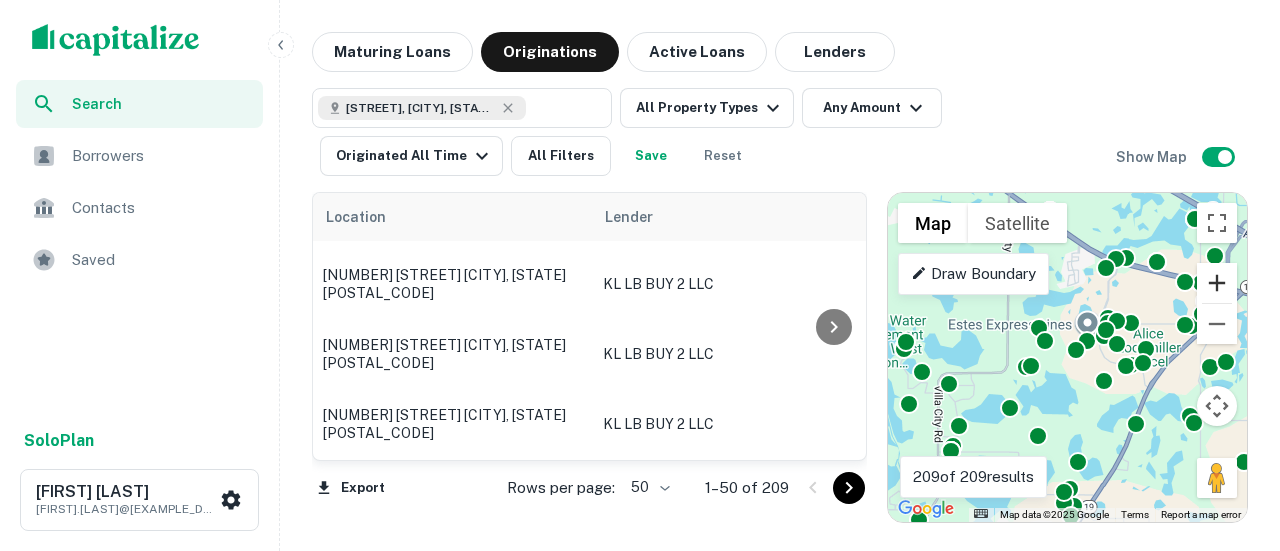 click at bounding box center (1217, 283) 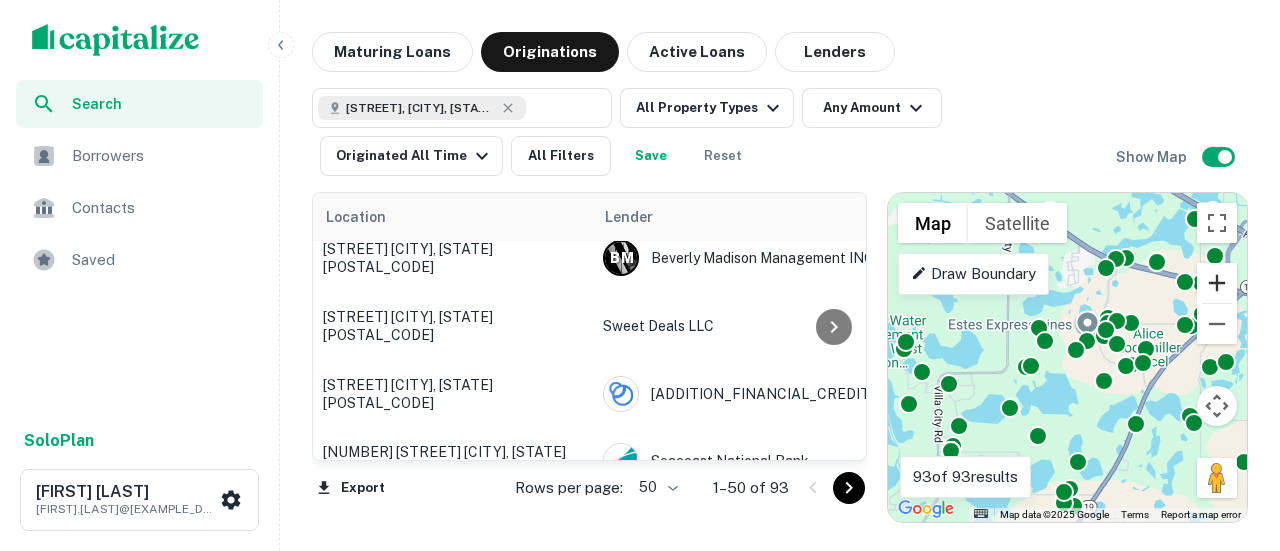 click at bounding box center (1217, 283) 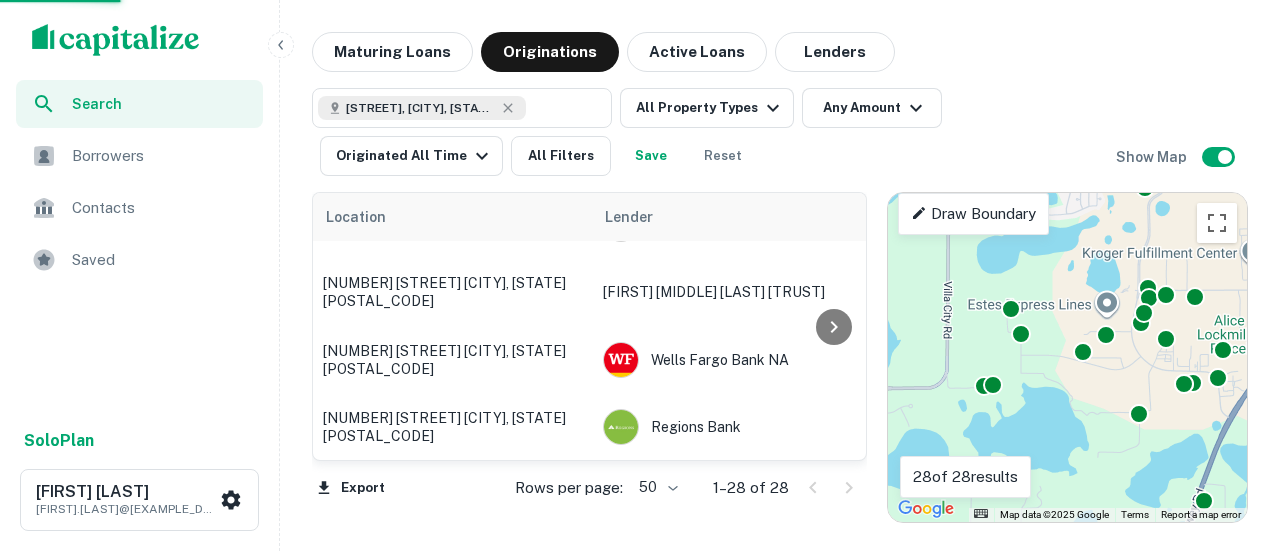 scroll, scrollTop: 1736, scrollLeft: 0, axis: vertical 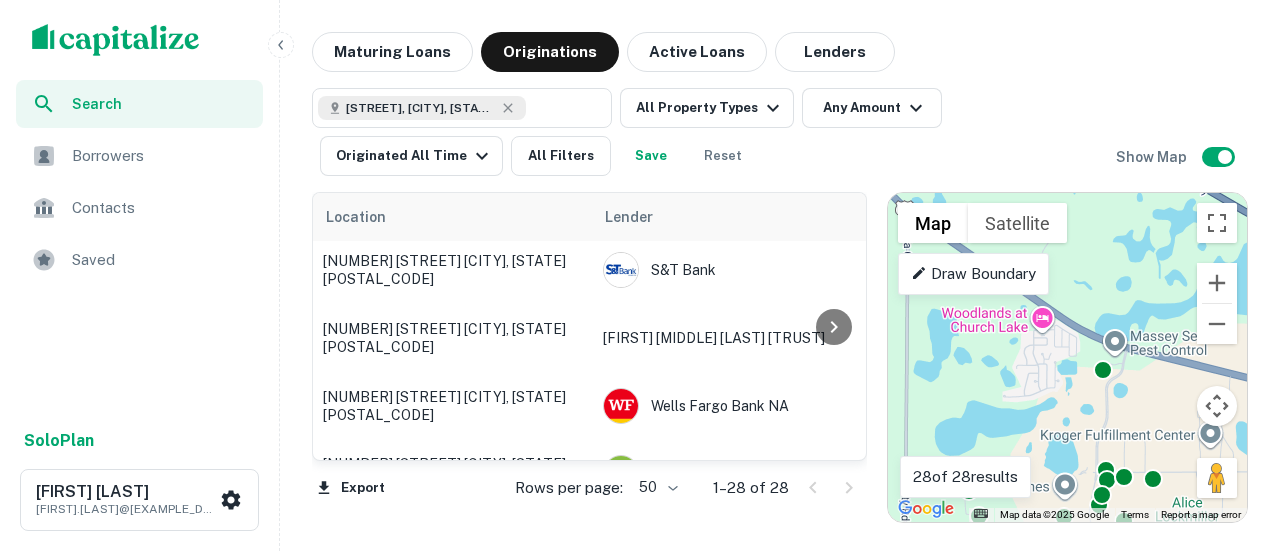 drag, startPoint x: 1160, startPoint y: 245, endPoint x: 1116, endPoint y: 427, distance: 187.24316 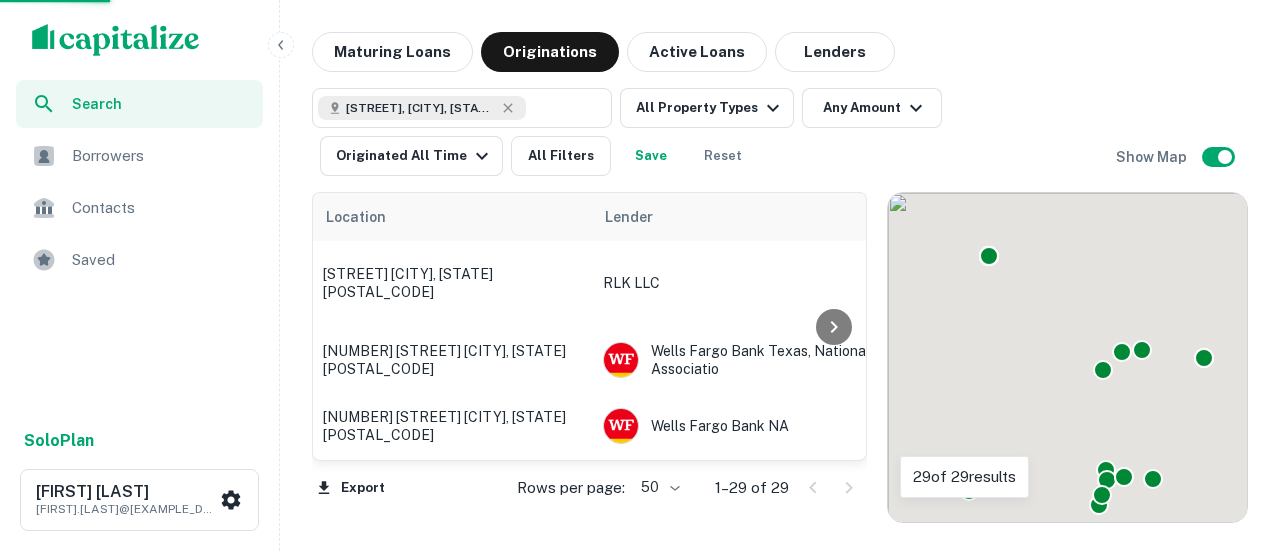 scroll, scrollTop: 1886, scrollLeft: 0, axis: vertical 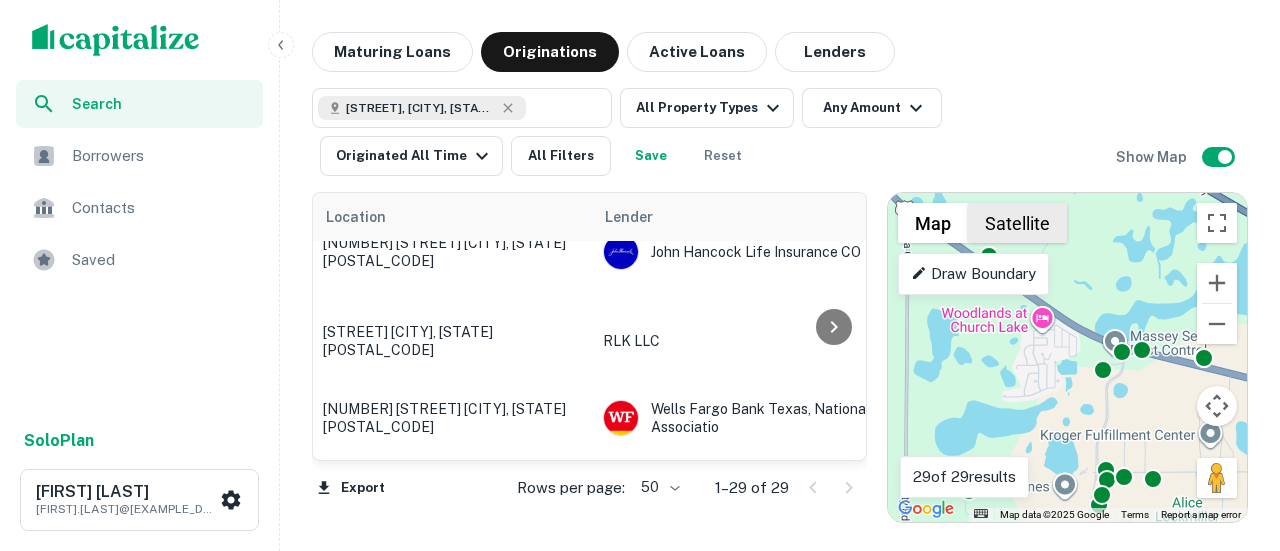 click on "Satellite" at bounding box center [1017, 223] 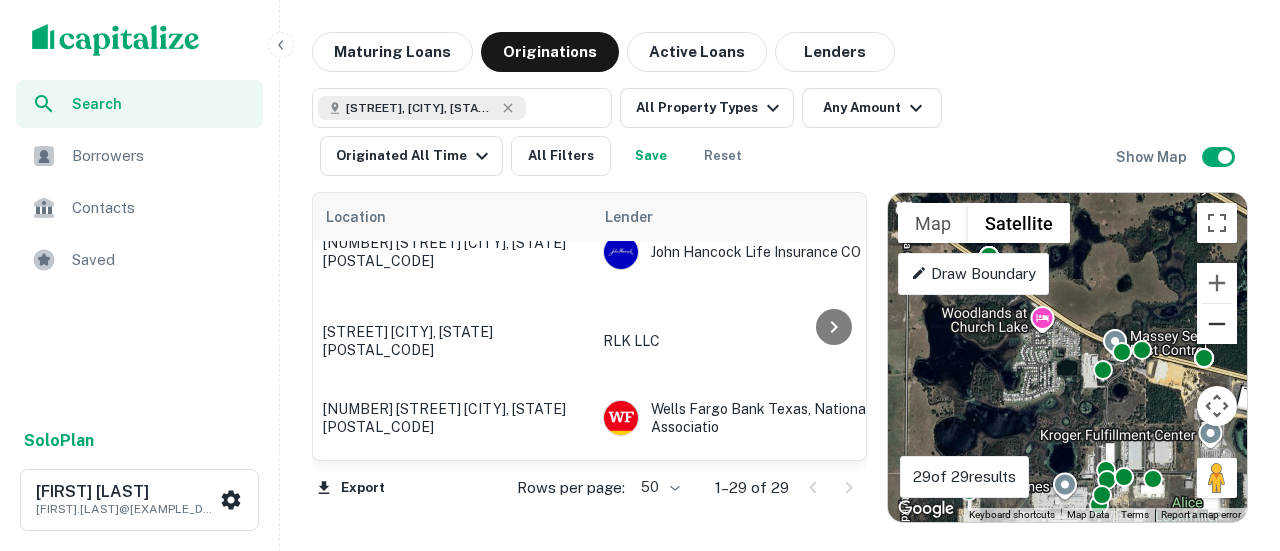 click at bounding box center (1217, 324) 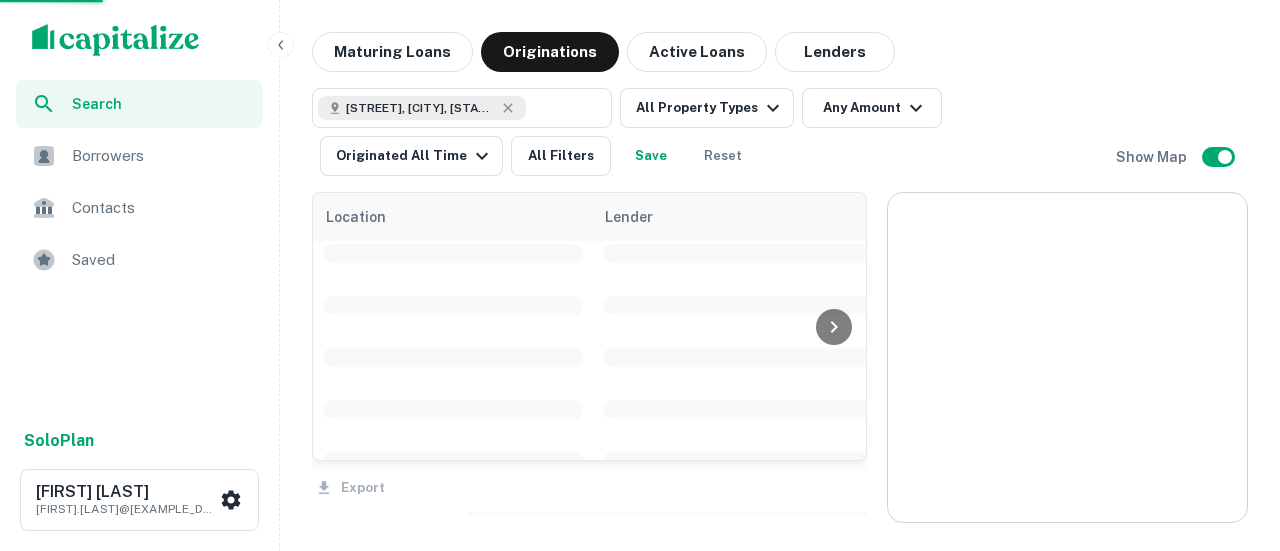 click at bounding box center (1067, 357) 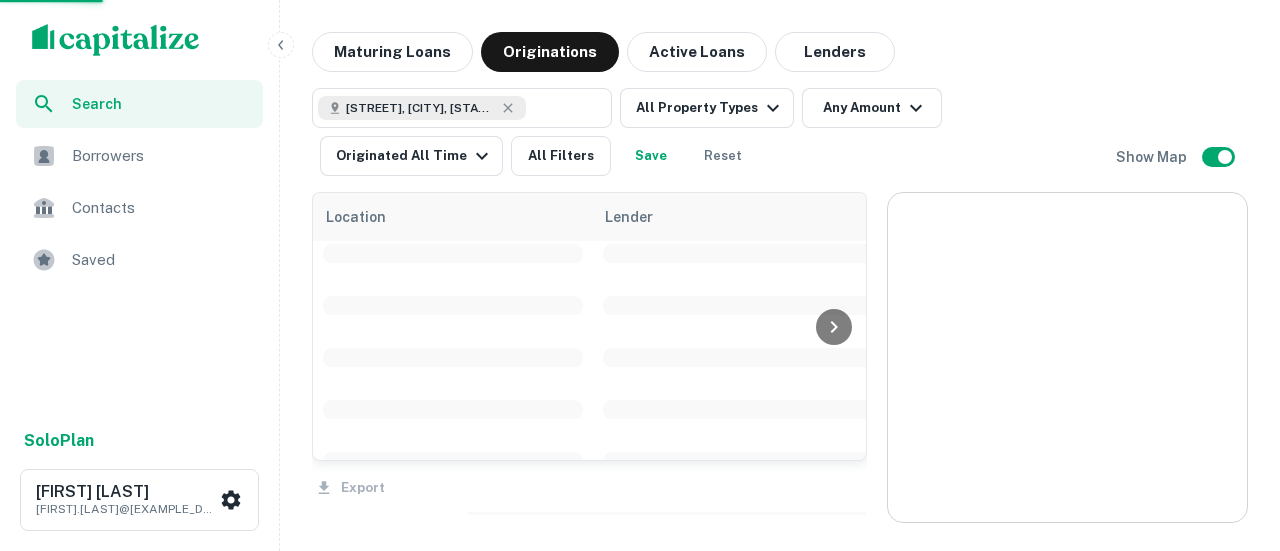 scroll, scrollTop: 2280, scrollLeft: 0, axis: vertical 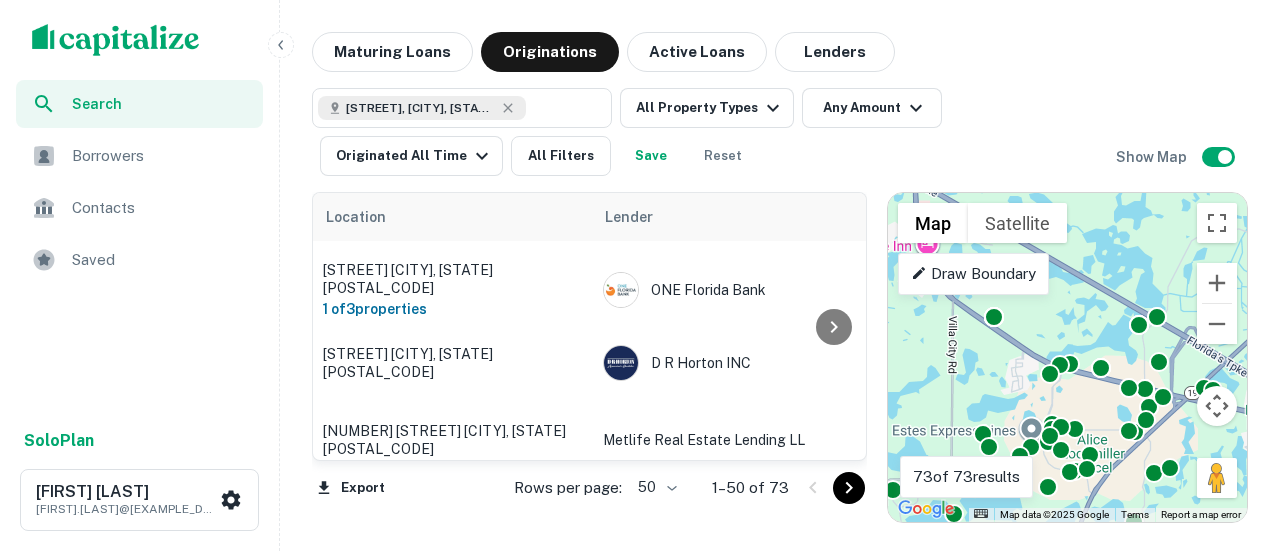 drag, startPoint x: 1094, startPoint y: 379, endPoint x: 1056, endPoint y: 392, distance: 40.16217 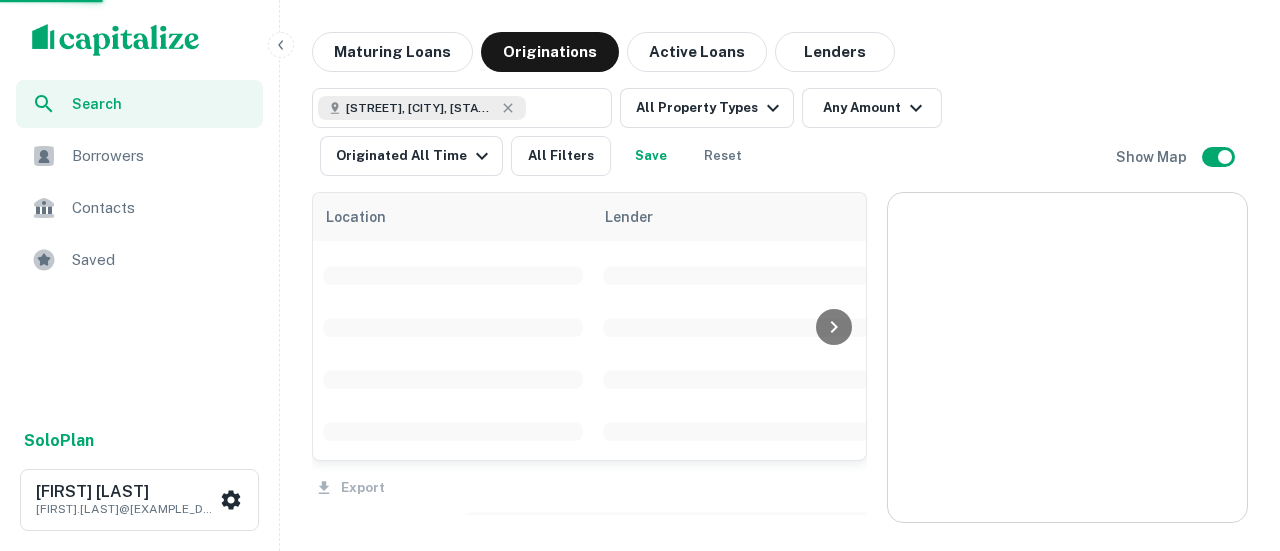 click at bounding box center [1067, 357] 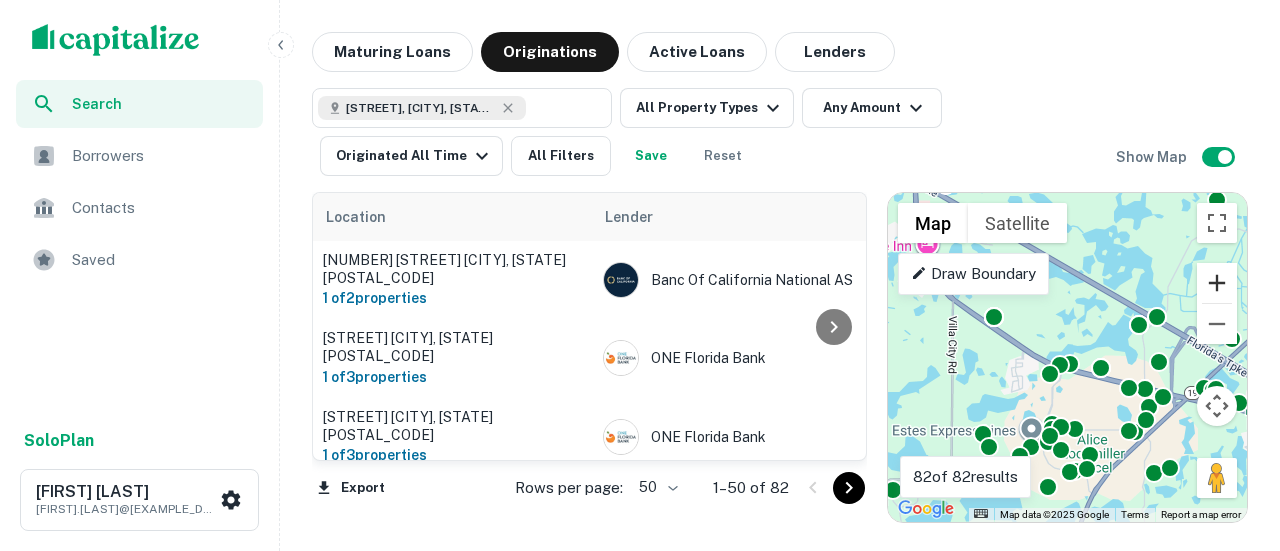 click at bounding box center (1217, 283) 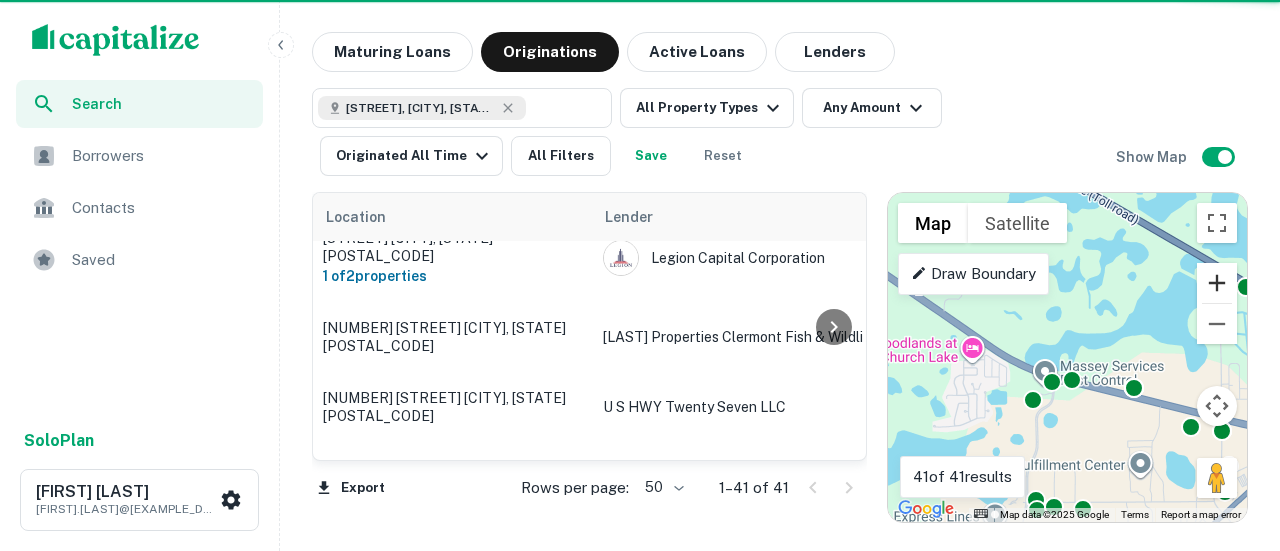 click at bounding box center [1217, 283] 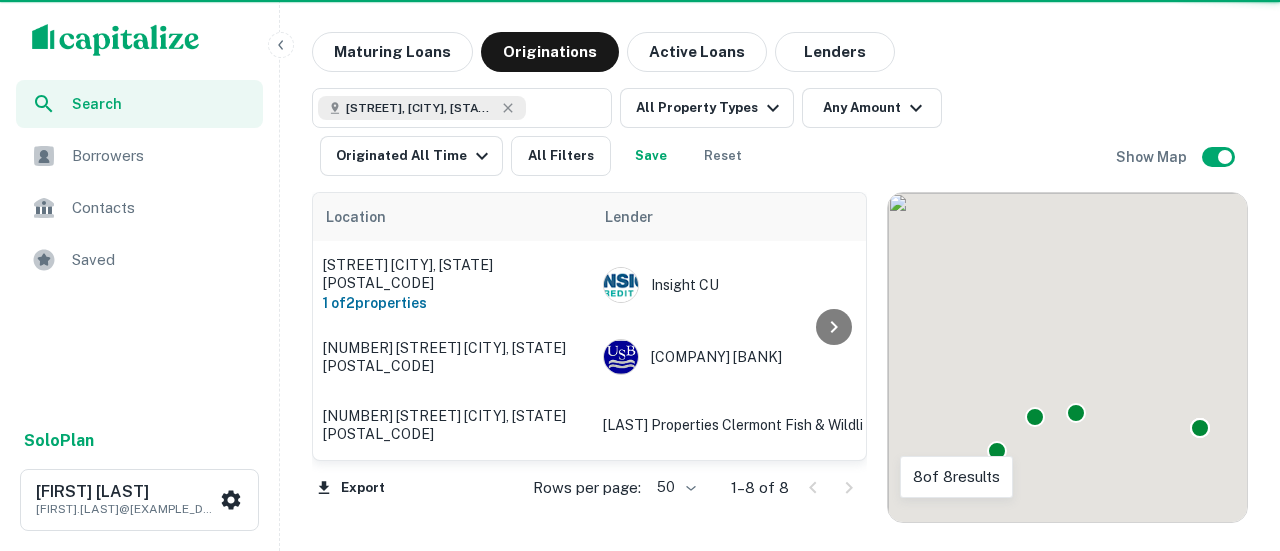 scroll, scrollTop: 333, scrollLeft: 0, axis: vertical 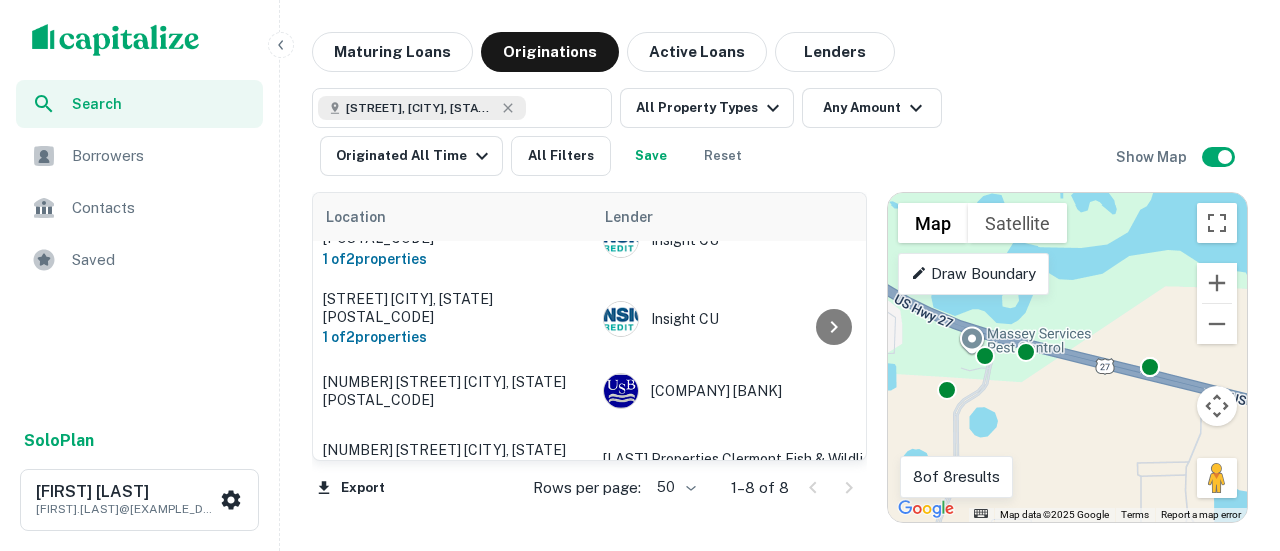 drag, startPoint x: 995, startPoint y: 391, endPoint x: 948, endPoint y: 326, distance: 80.21222 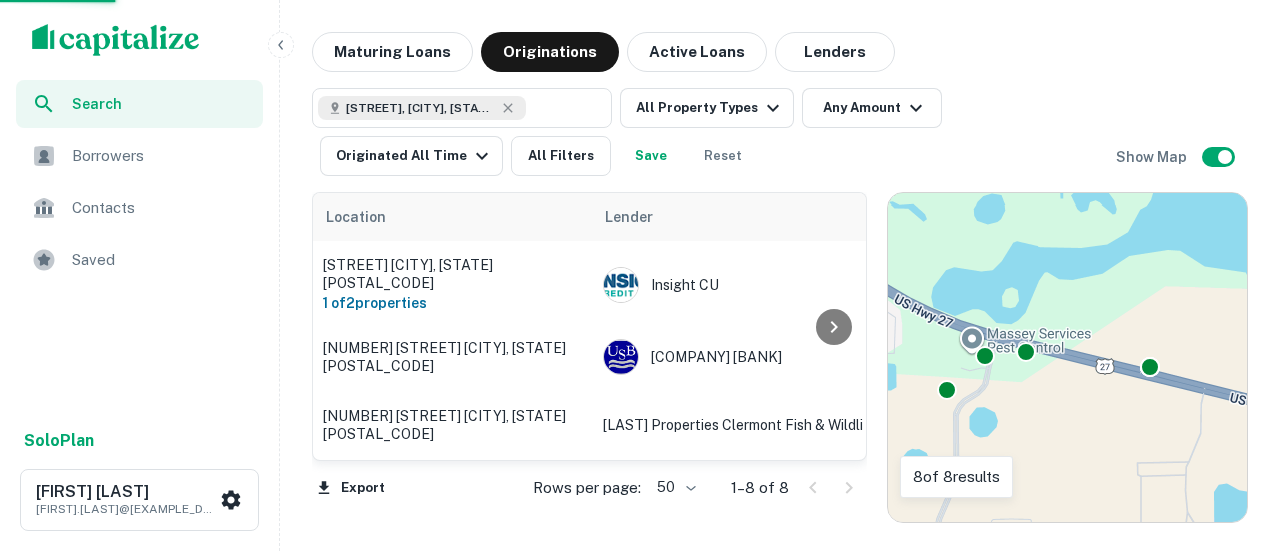 scroll, scrollTop: 333, scrollLeft: 0, axis: vertical 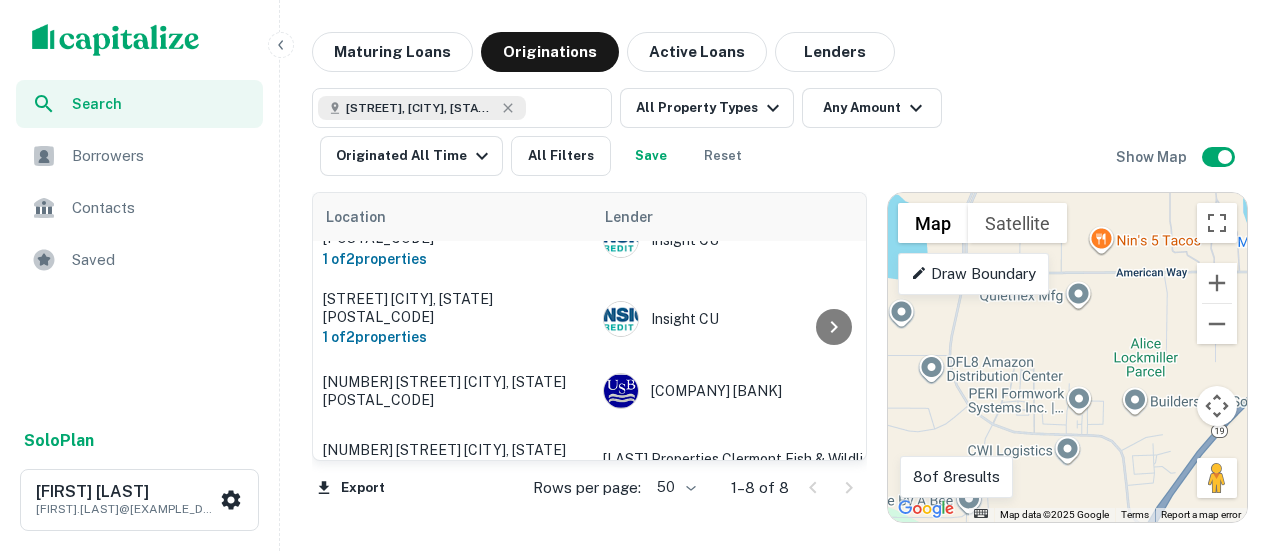 drag, startPoint x: 1112, startPoint y: 422, endPoint x: 1137, endPoint y: 108, distance: 314.99365 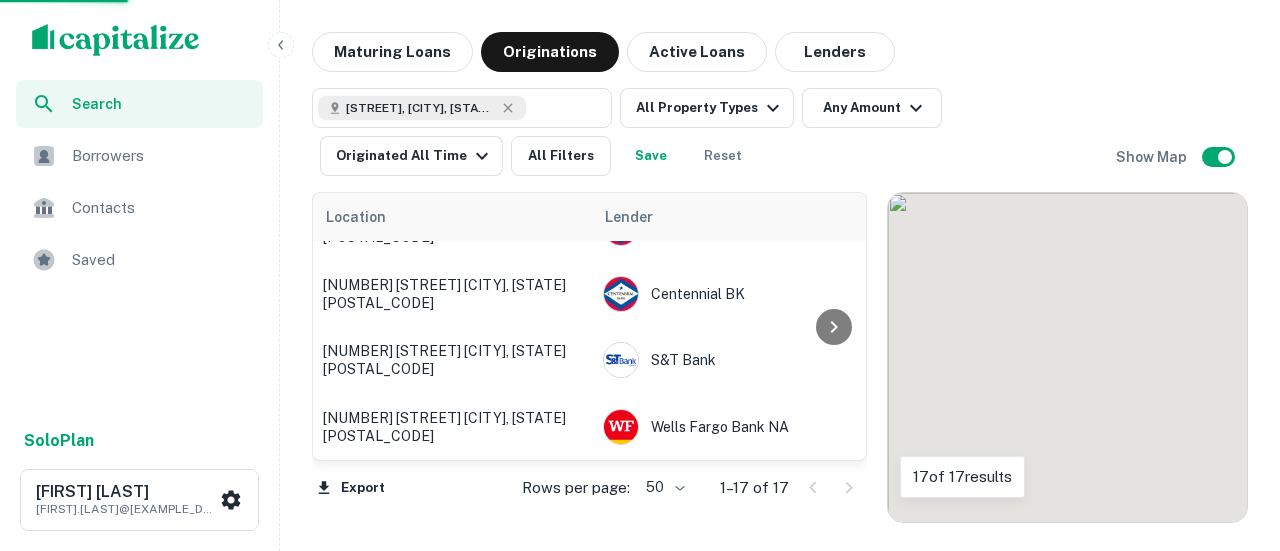 scroll, scrollTop: 995, scrollLeft: 0, axis: vertical 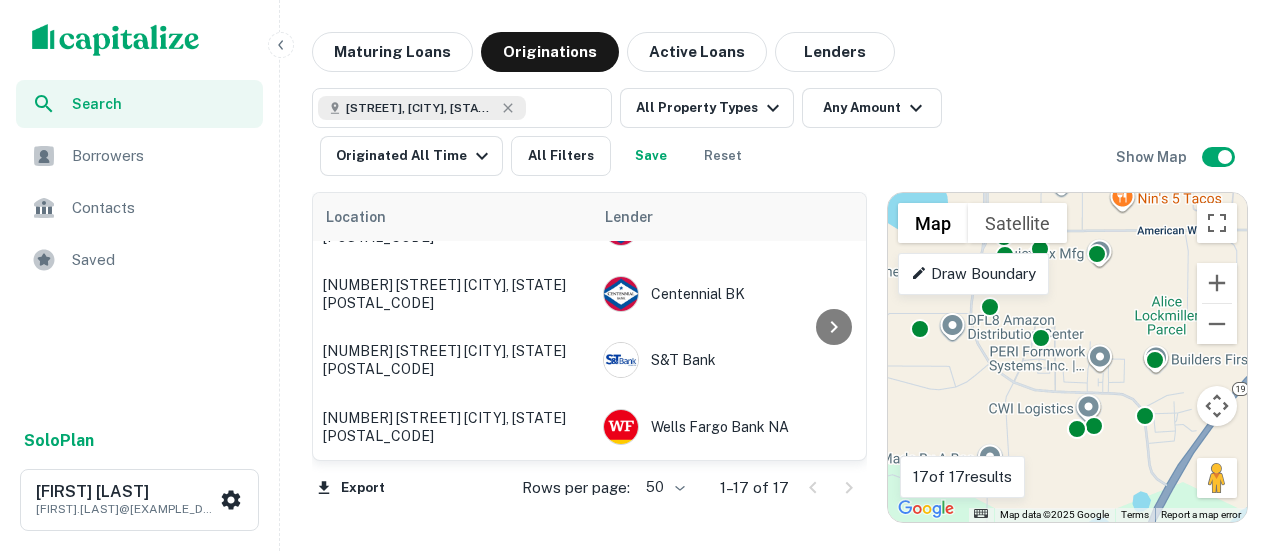 drag, startPoint x: 1084, startPoint y: 319, endPoint x: 1105, endPoint y: 275, distance: 48.754486 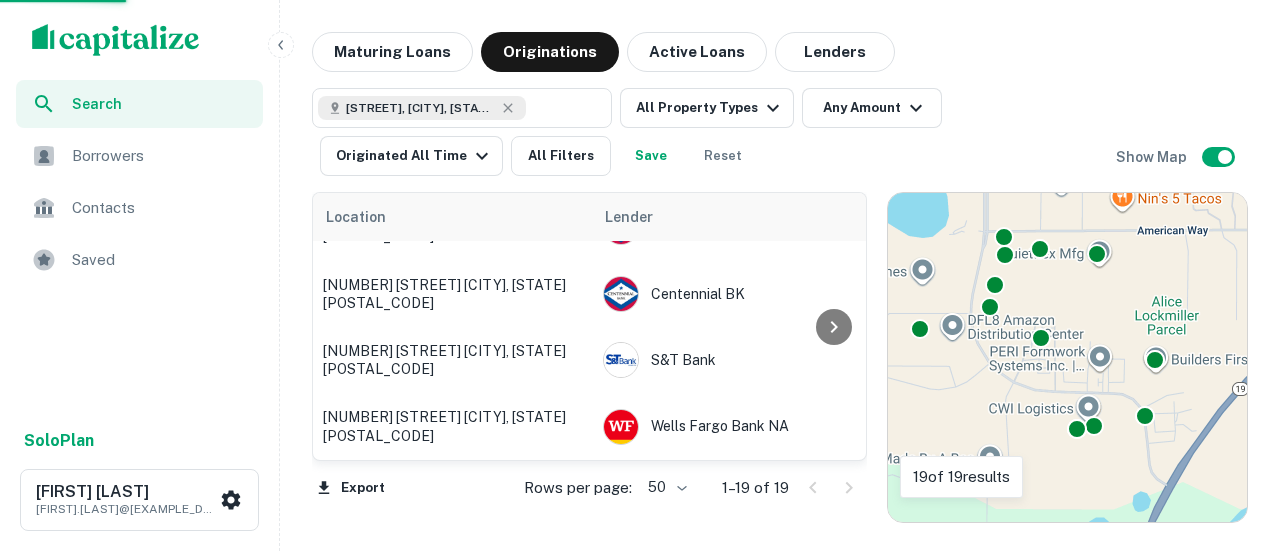 scroll, scrollTop: 1128, scrollLeft: 0, axis: vertical 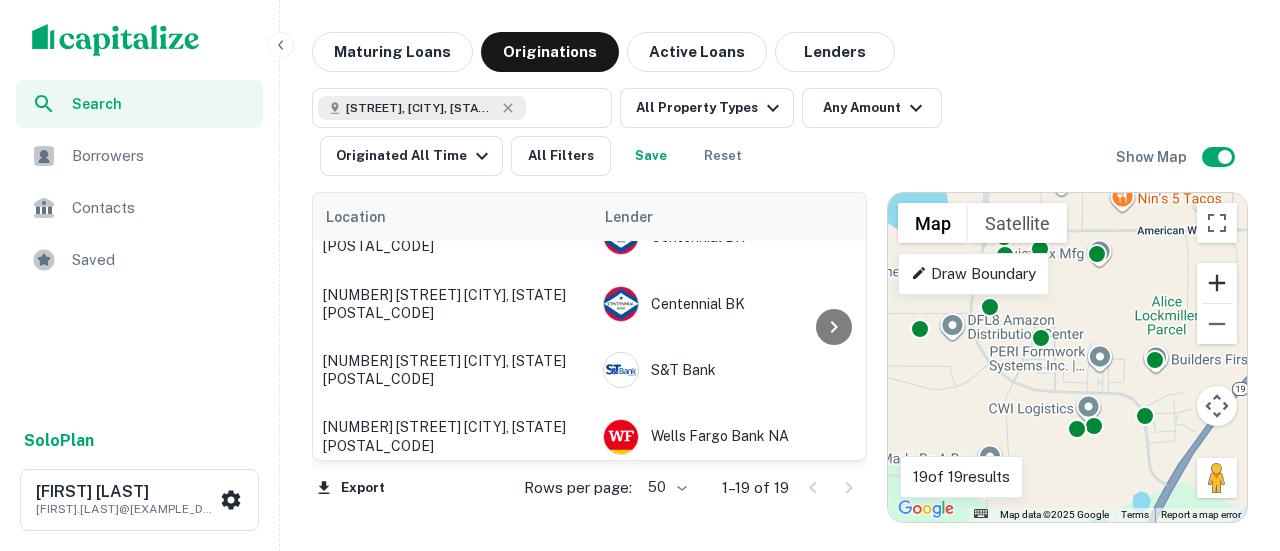 click at bounding box center (1217, 283) 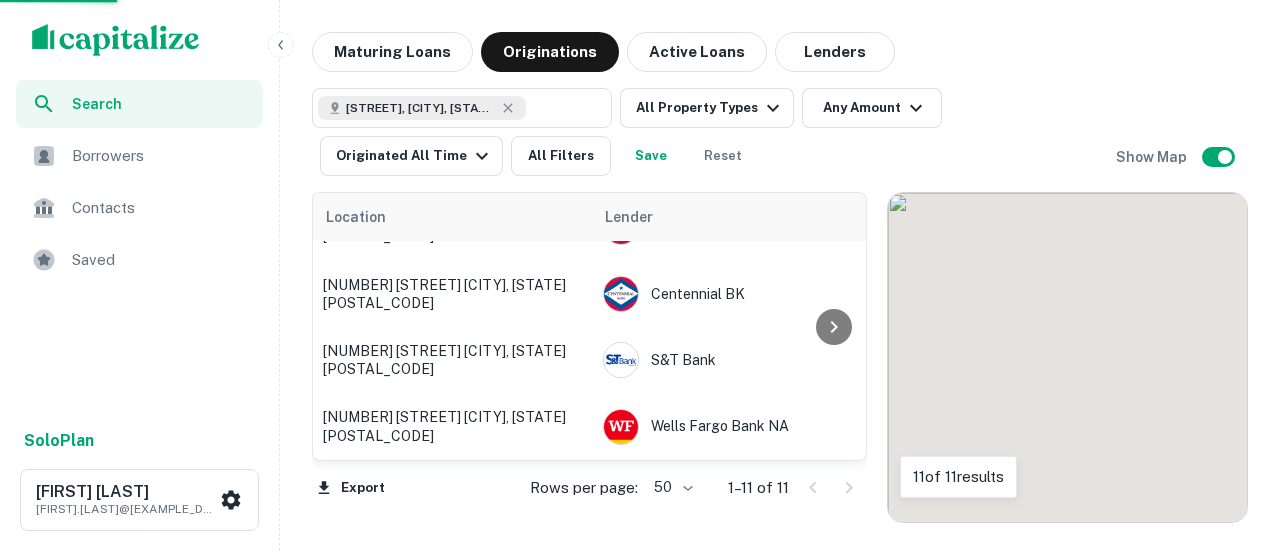 scroll, scrollTop: 563, scrollLeft: 0, axis: vertical 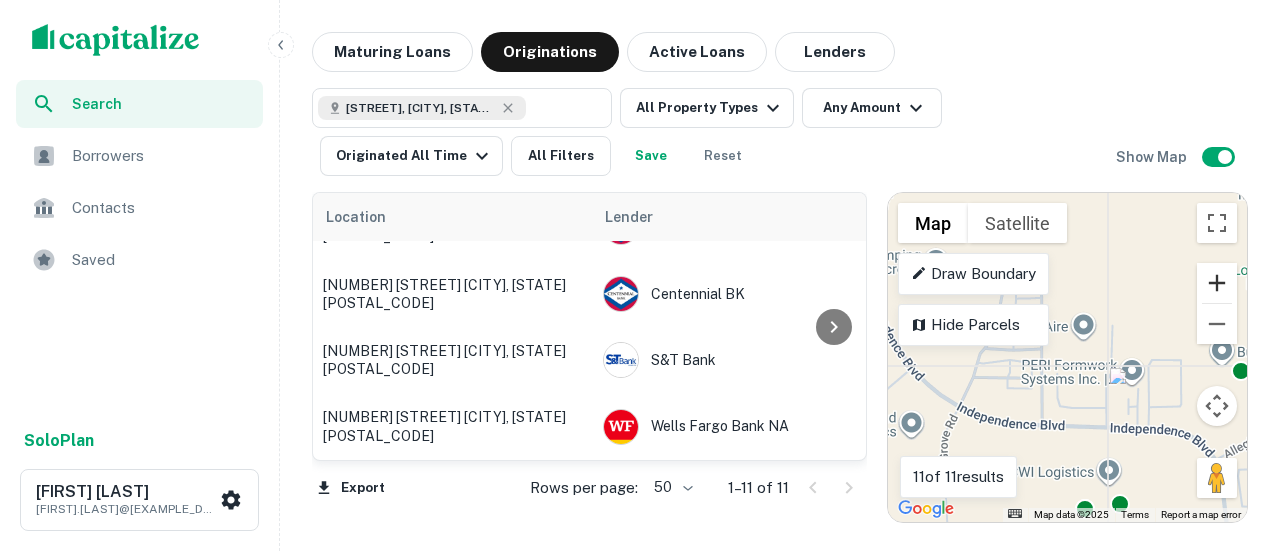click at bounding box center (1217, 283) 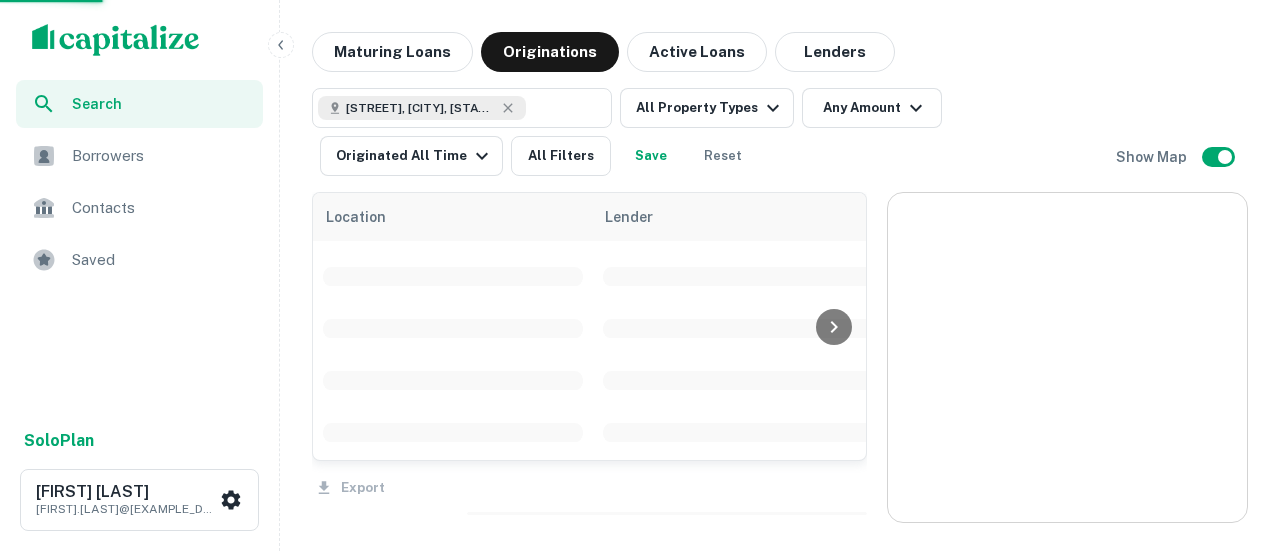 click at bounding box center (1067, 357) 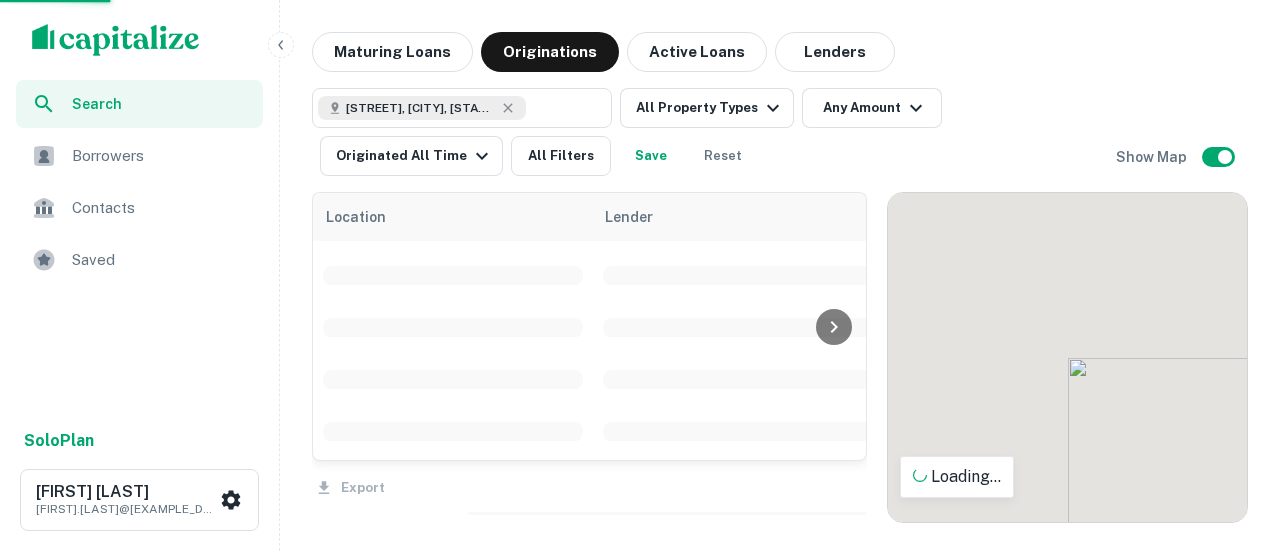scroll, scrollTop: 0, scrollLeft: 0, axis: both 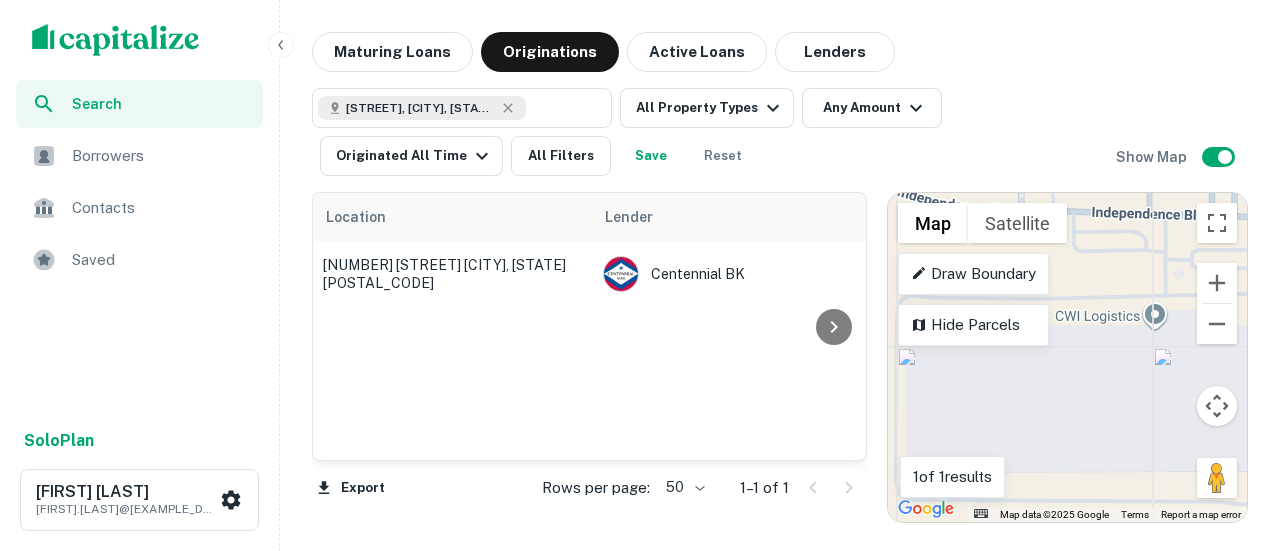 drag, startPoint x: 1104, startPoint y: 432, endPoint x: 1109, endPoint y: 145, distance: 287.04355 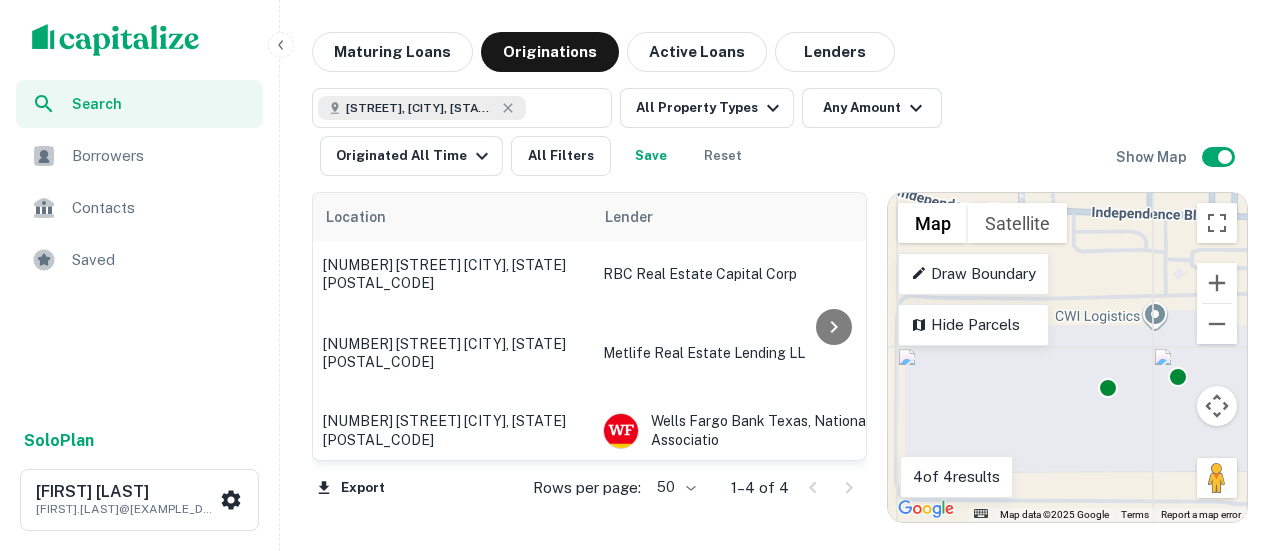 scroll, scrollTop: 0, scrollLeft: 0, axis: both 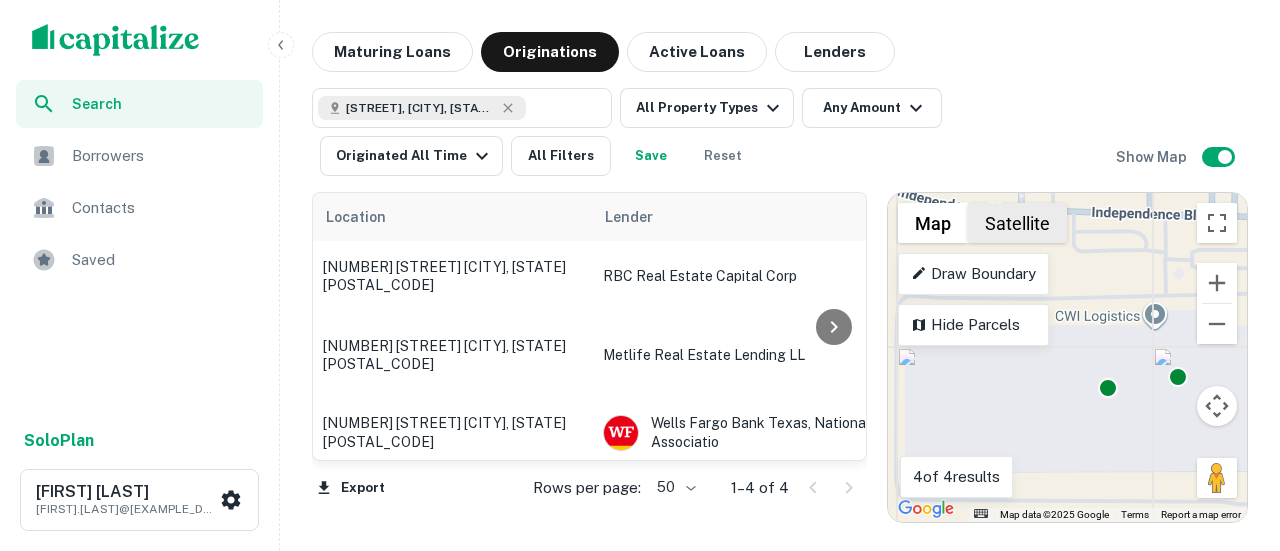 click on "Satellite" at bounding box center (1017, 223) 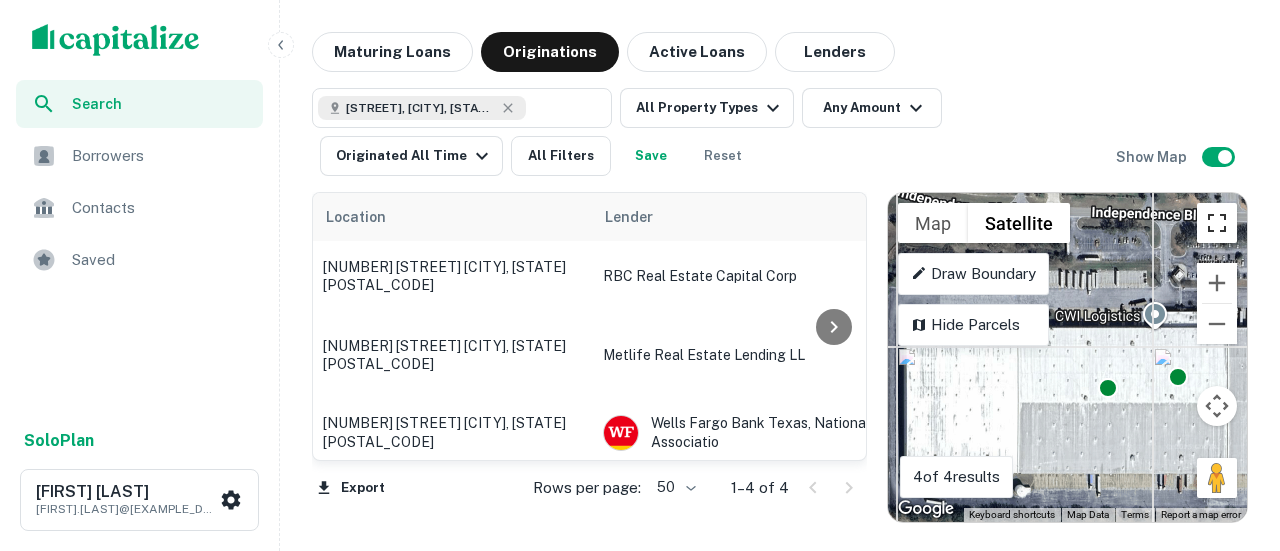 click at bounding box center [1217, 223] 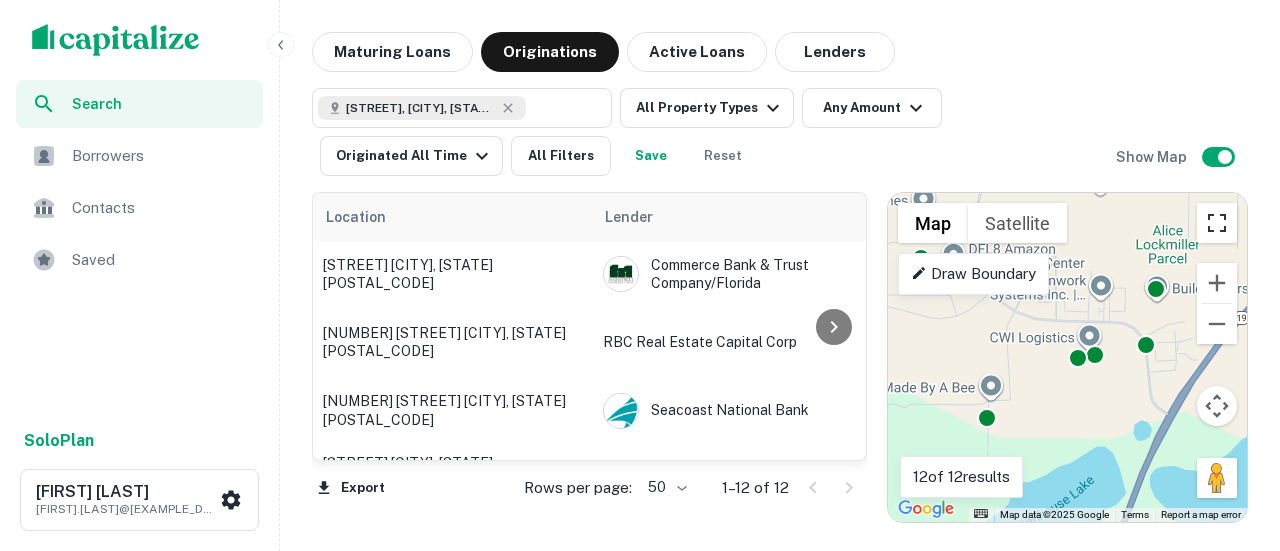 click at bounding box center (1217, 223) 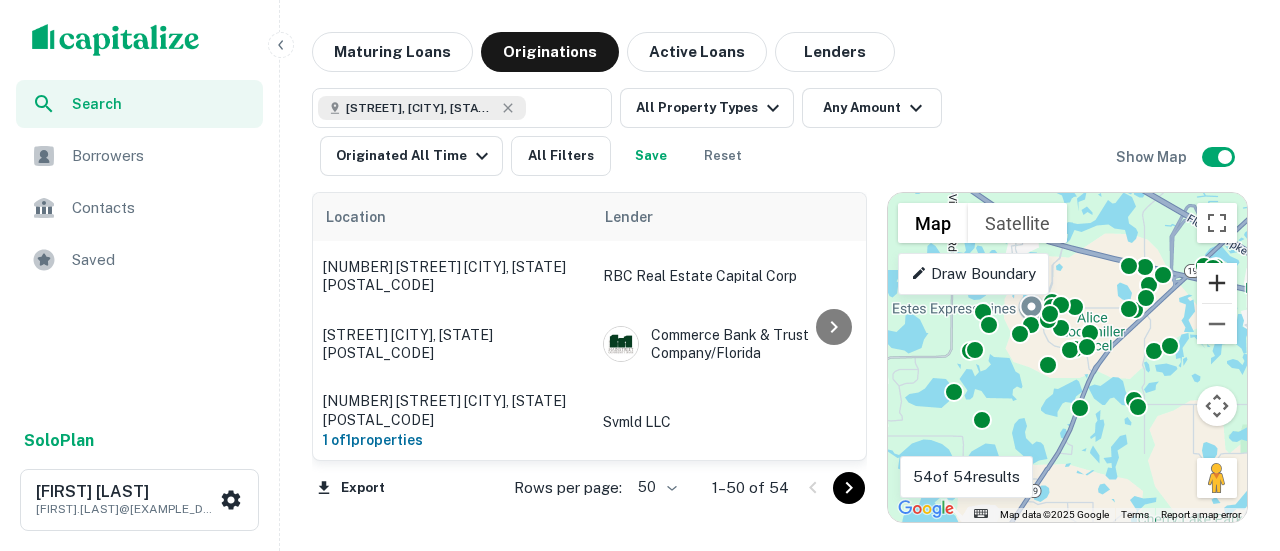 click at bounding box center (1217, 283) 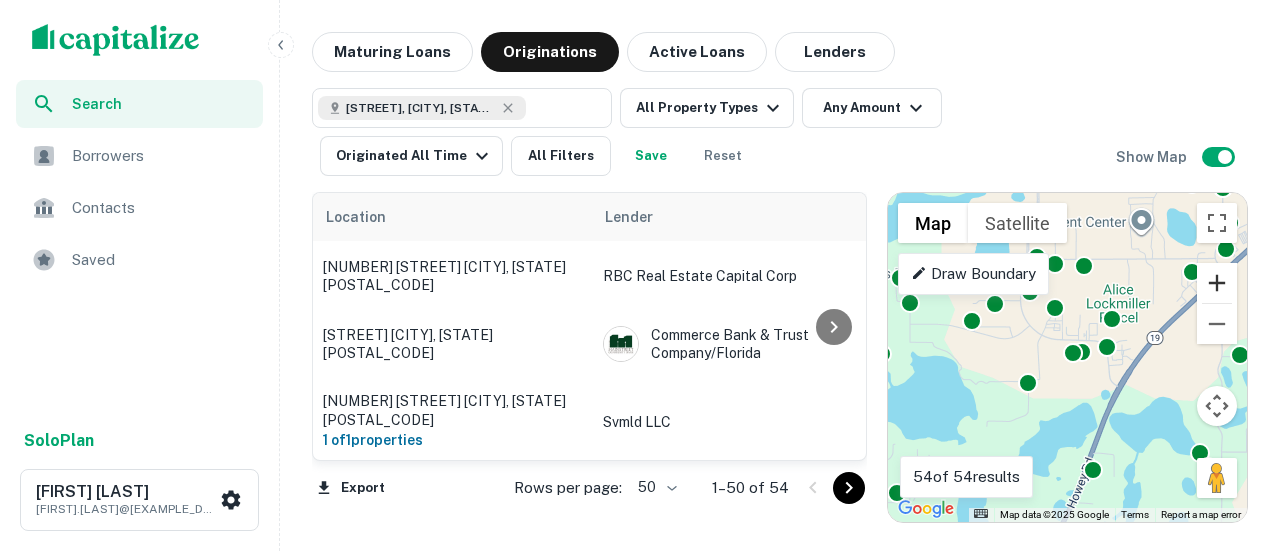 click at bounding box center (1217, 283) 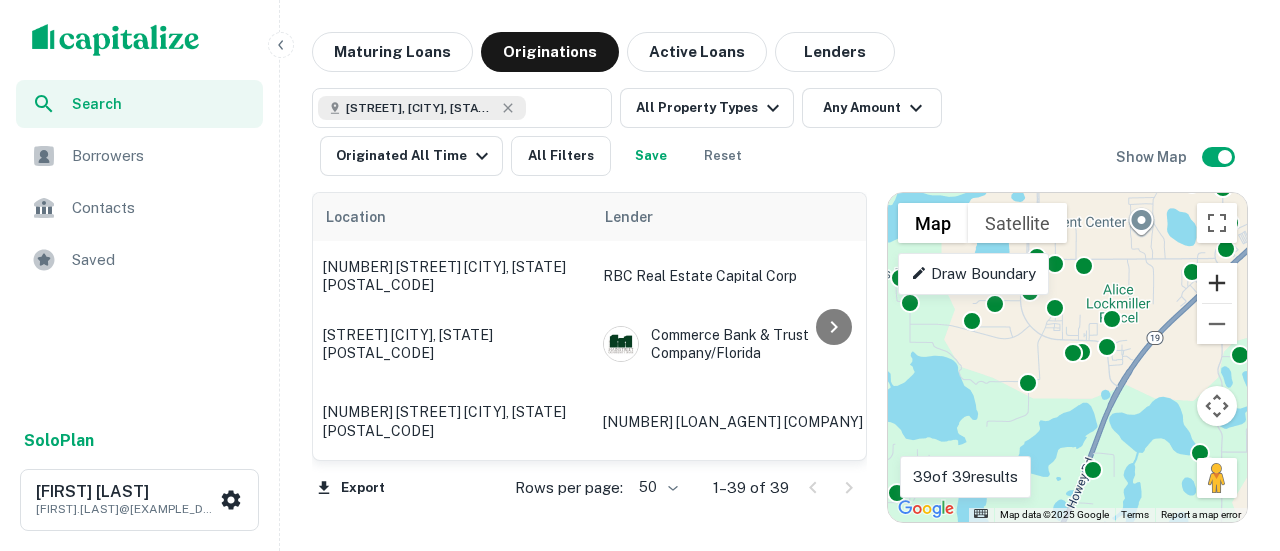 click at bounding box center (1217, 283) 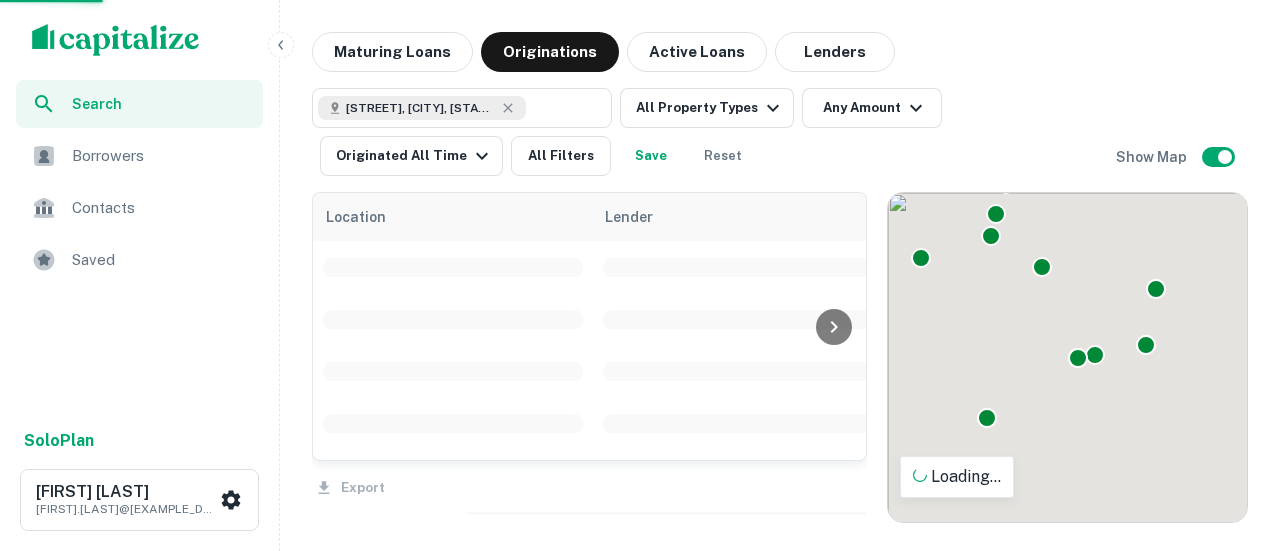 click on "To activate drag with keyboard, press Alt + Enter. Once in keyboard drag state, use the arrow keys to move the marker. To complete the drag, press the Enter key. To cancel, press Escape." at bounding box center [1067, 357] 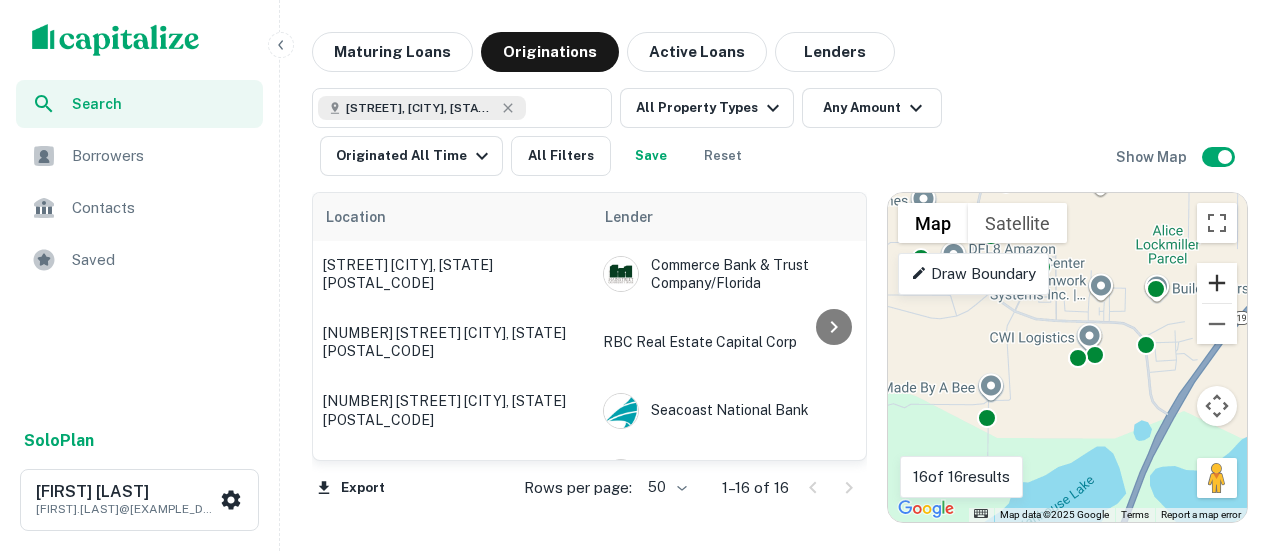 click at bounding box center [1217, 283] 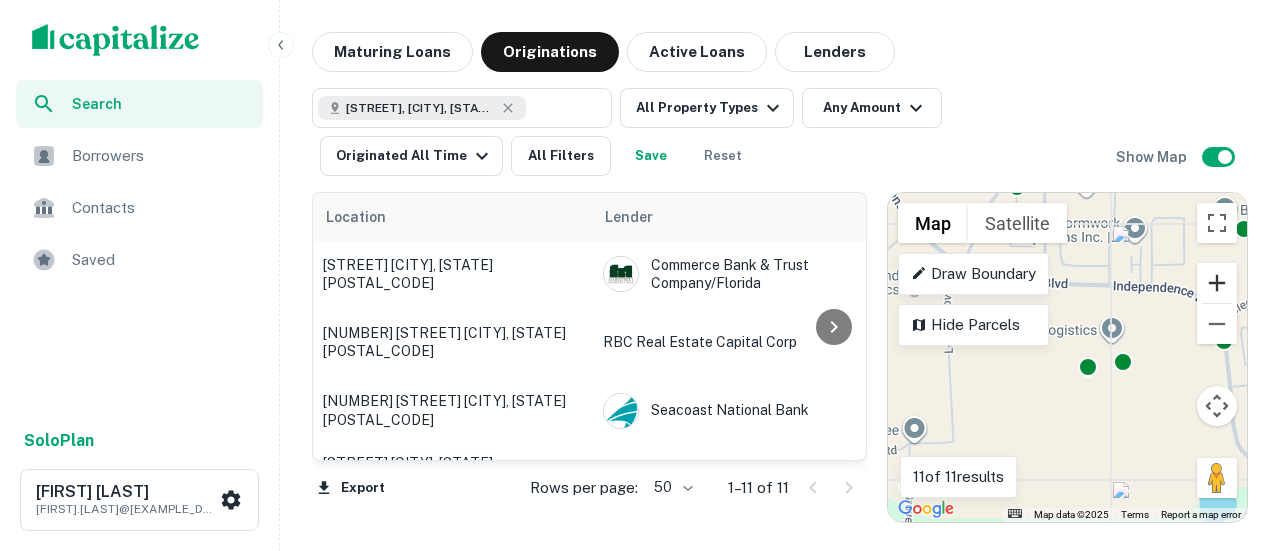 click at bounding box center (1217, 283) 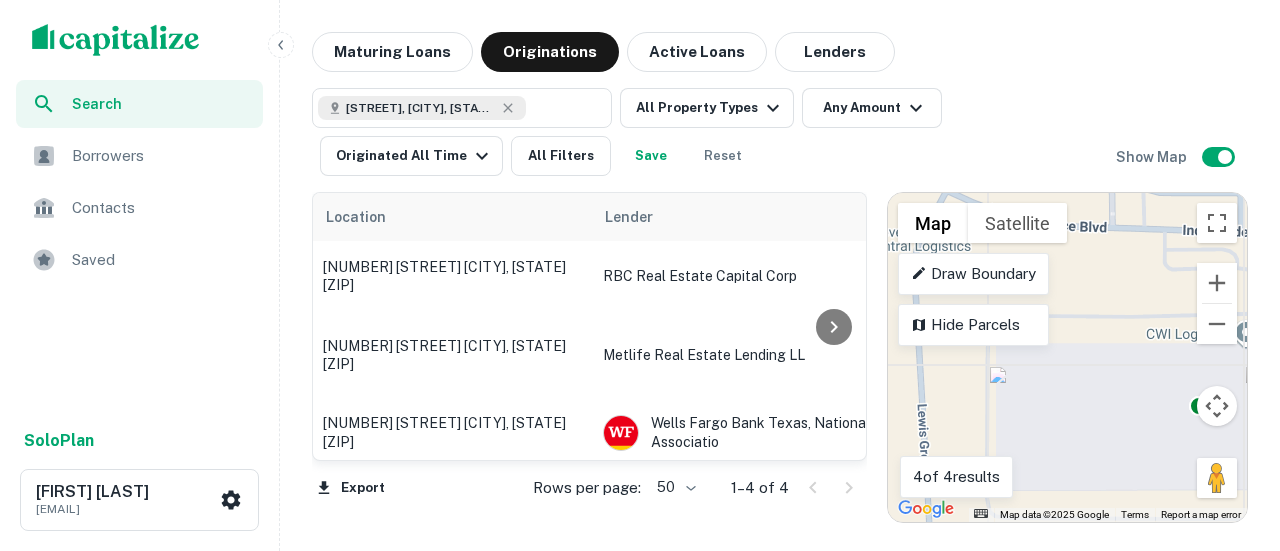 click on "To activate drag with keyboard, press Alt + Enter. Once in keyboard drag state, use the arrow keys to move the marker. To complete the drag, press the Enter key. To cancel, press Escape." at bounding box center [1067, 357] 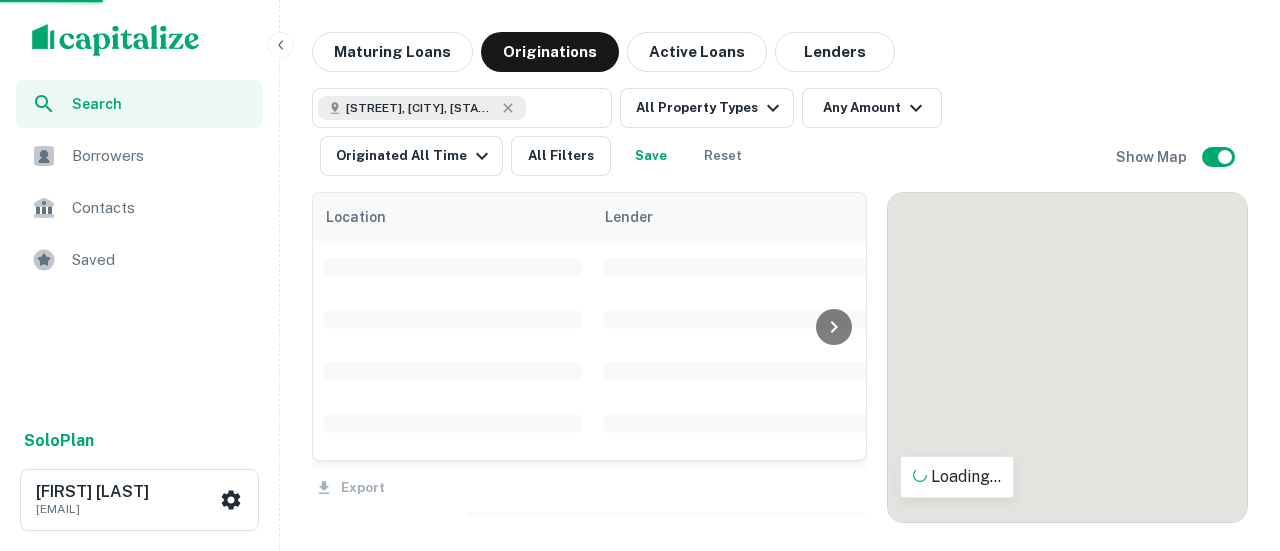 drag, startPoint x: 949, startPoint y: 388, endPoint x: 1152, endPoint y: 395, distance: 203.12065 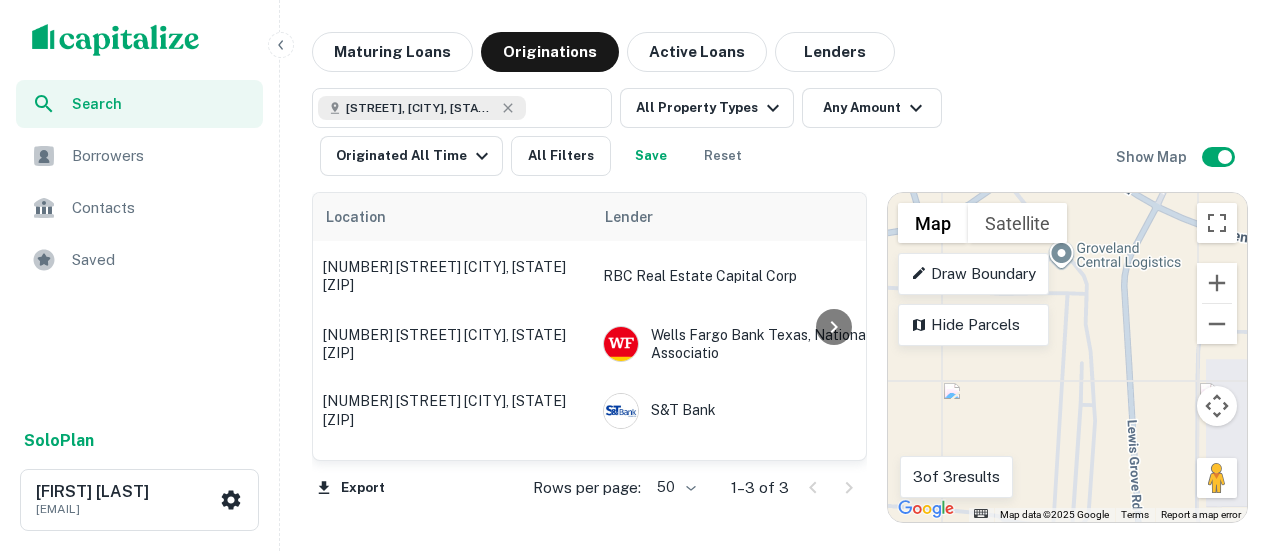 drag, startPoint x: 946, startPoint y: 380, endPoint x: 1160, endPoint y: 399, distance: 214.8418 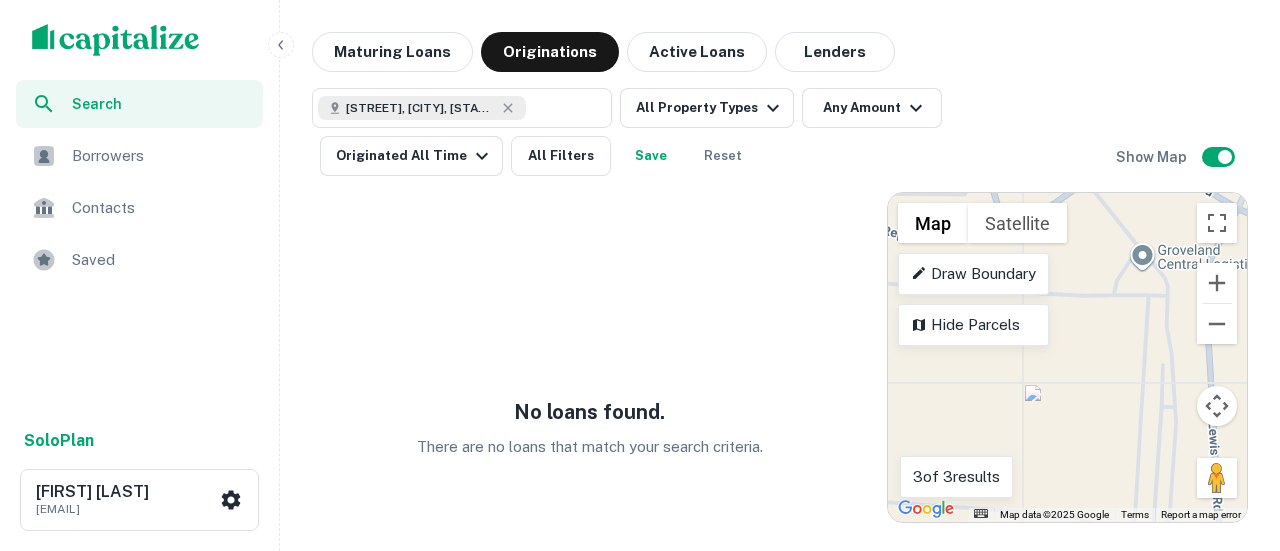 drag, startPoint x: 1046, startPoint y: 395, endPoint x: 1123, endPoint y: 393, distance: 77.02597 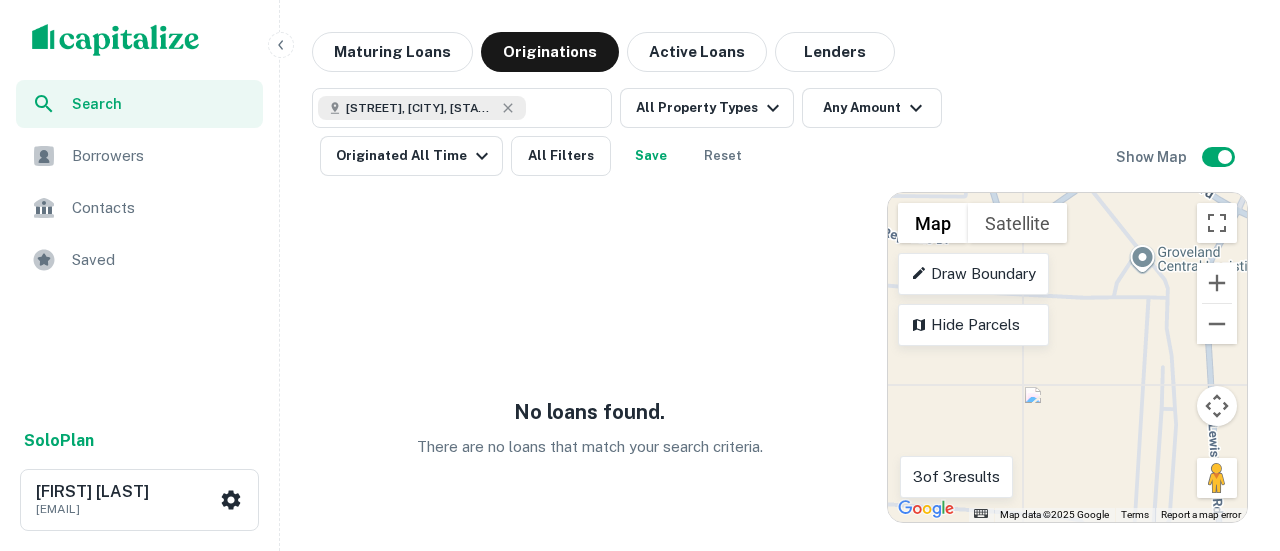click on "To activate drag with keyboard, press Alt + Enter. Once in keyboard drag state, use the arrow keys to move the marker. To complete the drag, press the Enter key. To cancel, press Escape." at bounding box center (1067, 357) 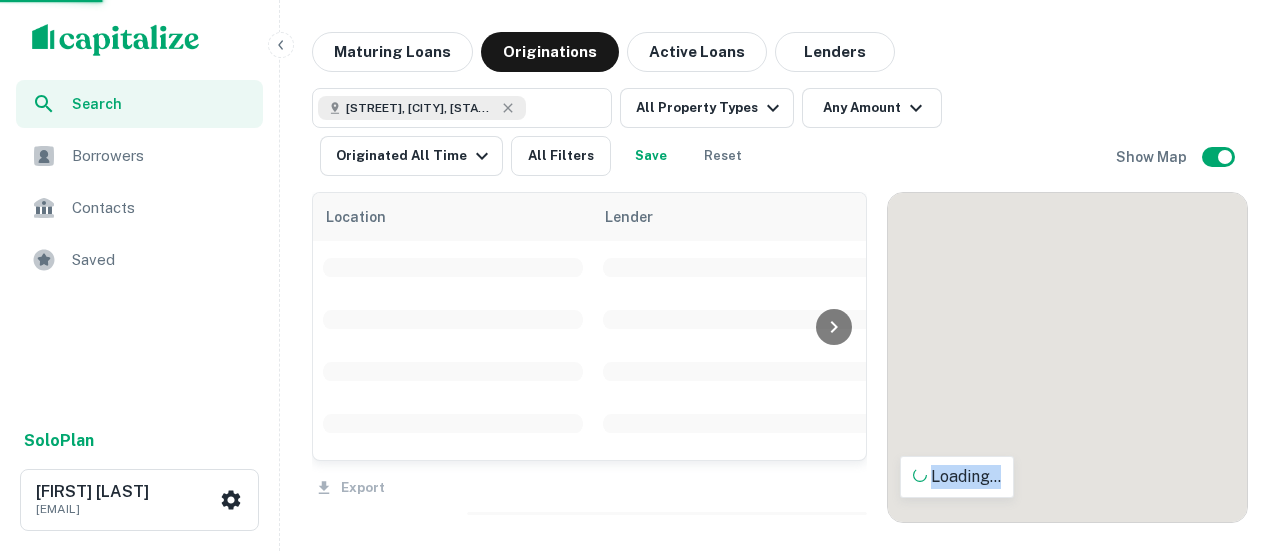 click on "To activate drag with keyboard, press Alt + Enter. Once in keyboard drag state, use the arrow keys to move the marker. To complete the drag, press the Enter key. To cancel, press Escape." at bounding box center [1067, 357] 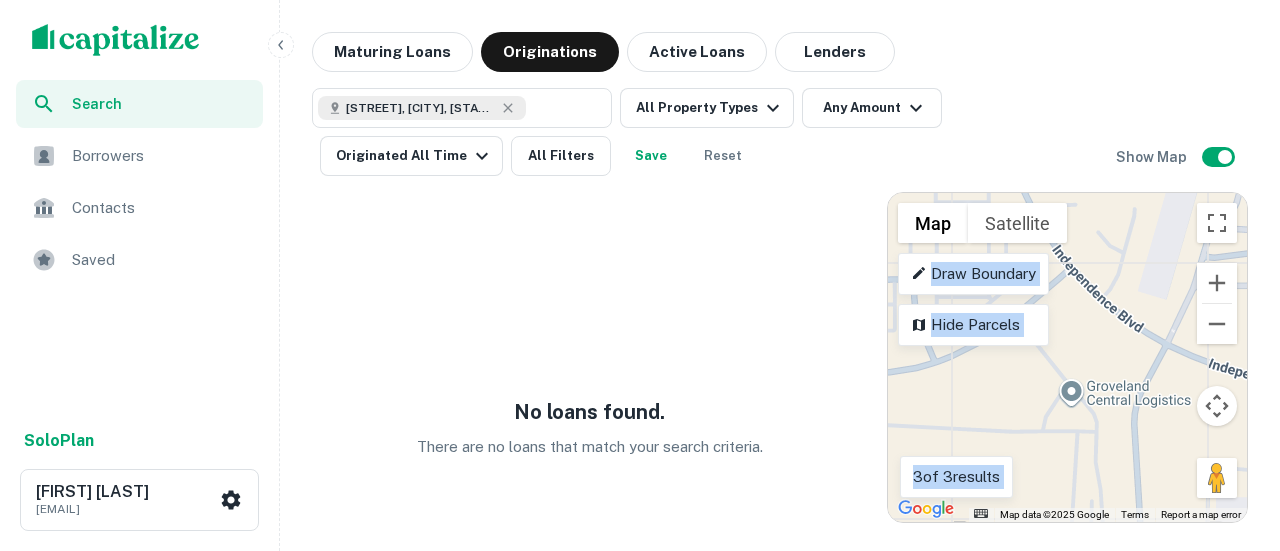 click on "To activate drag with keyboard, press Alt + Enter. Once in keyboard drag state, use the arrow keys to move the marker. To complete the drag, press the Enter key. To cancel, press Escape." at bounding box center (1067, 357) 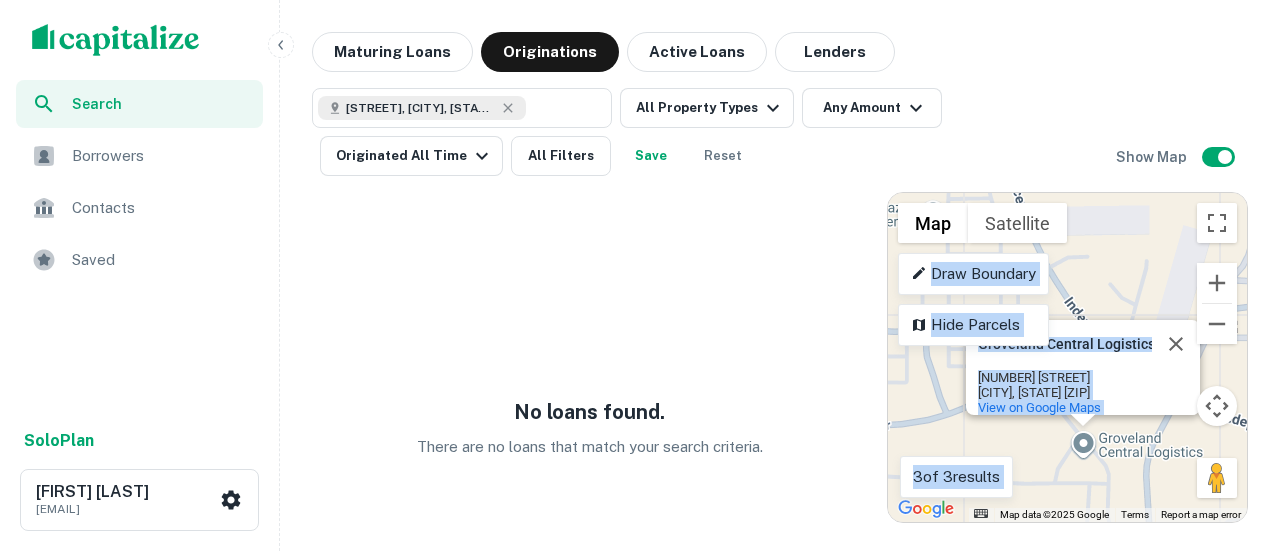 drag, startPoint x: 1093, startPoint y: 439, endPoint x: 1106, endPoint y: 493, distance: 55.542778 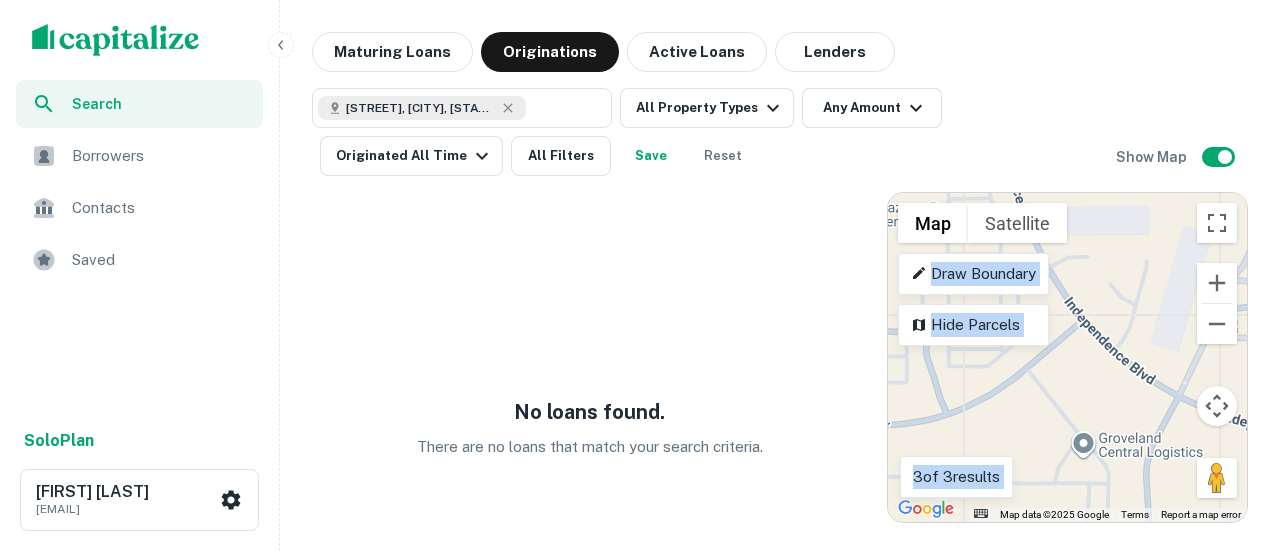 click on "To activate drag with keyboard, press Alt + Enter. Once in keyboard drag state, use the arrow keys to move the marker. To complete the drag, press the Enter key. To cancel, press Escape." at bounding box center (1067, 357) 